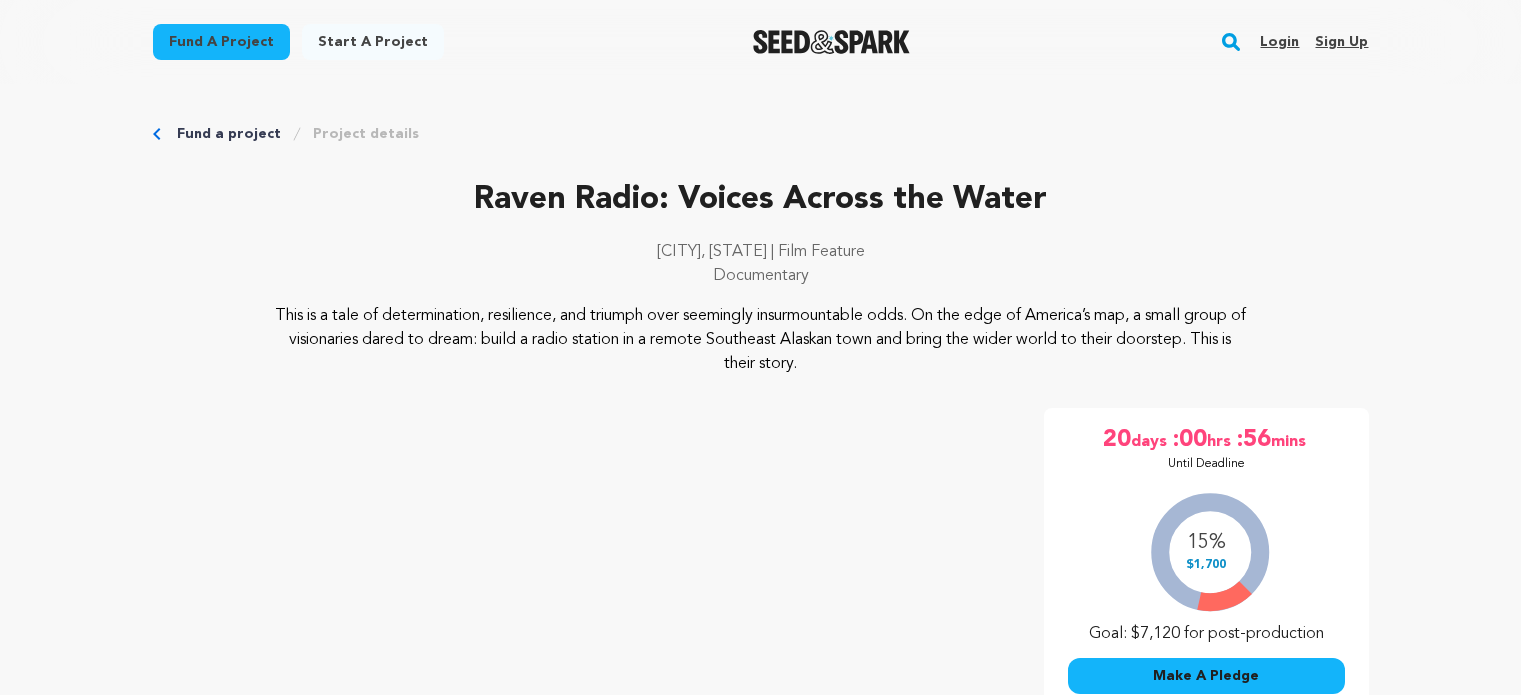 scroll, scrollTop: 0, scrollLeft: 0, axis: both 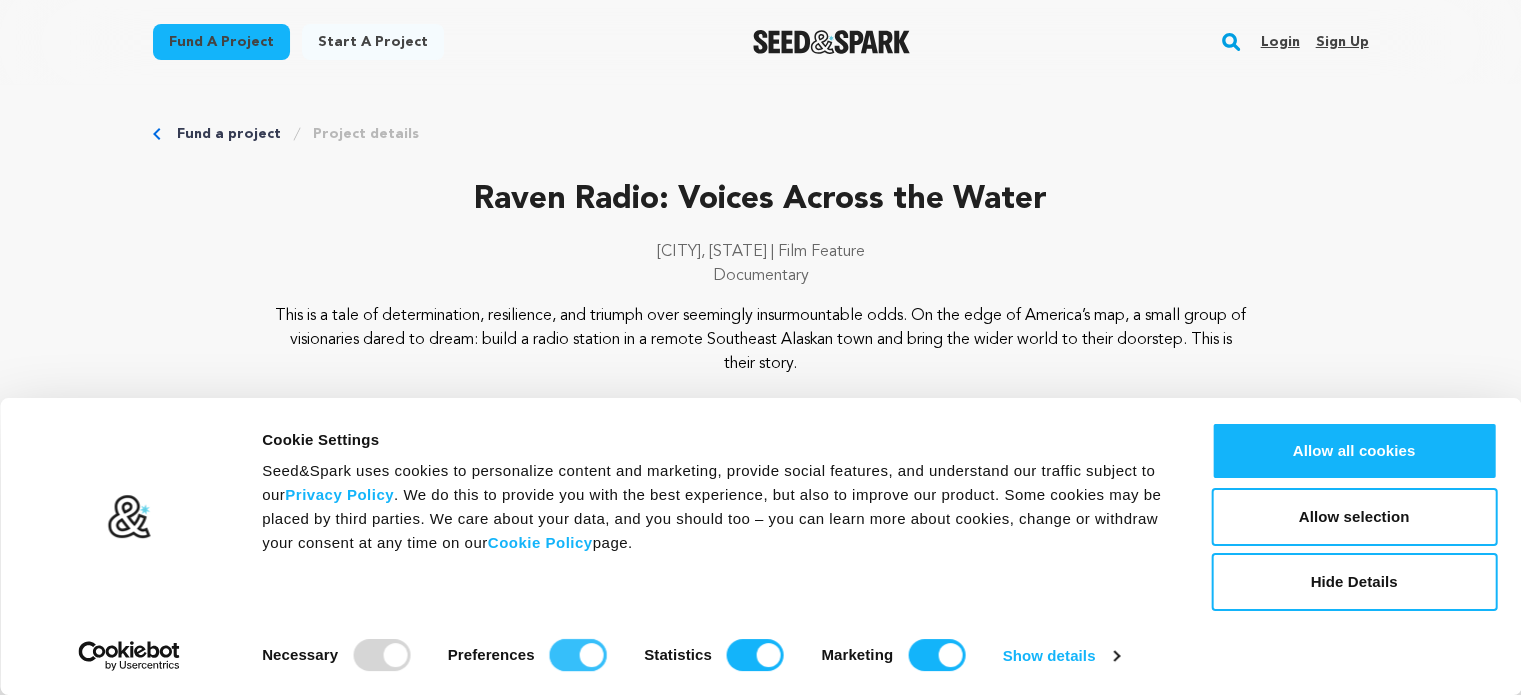 click on "Preferences" at bounding box center (578, 655) 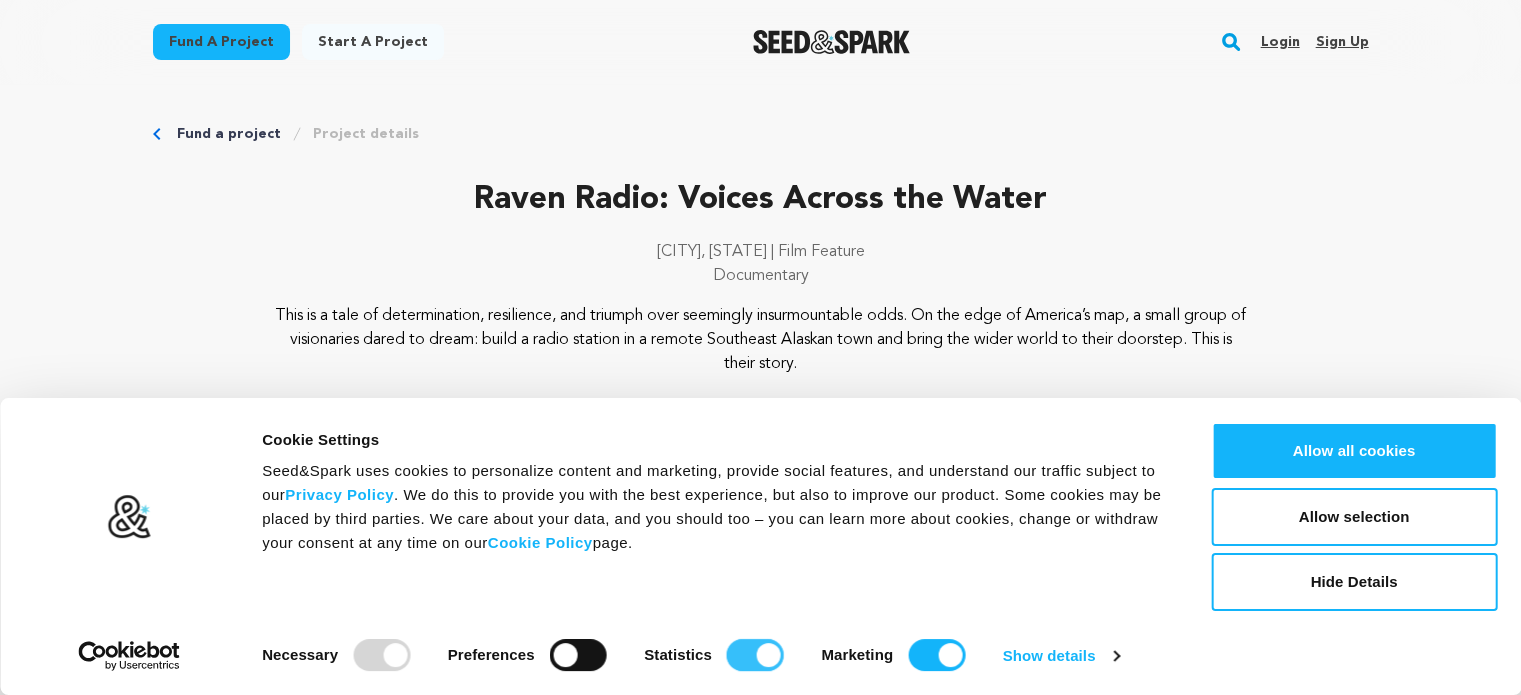 click on "Statistics" at bounding box center [755, 655] 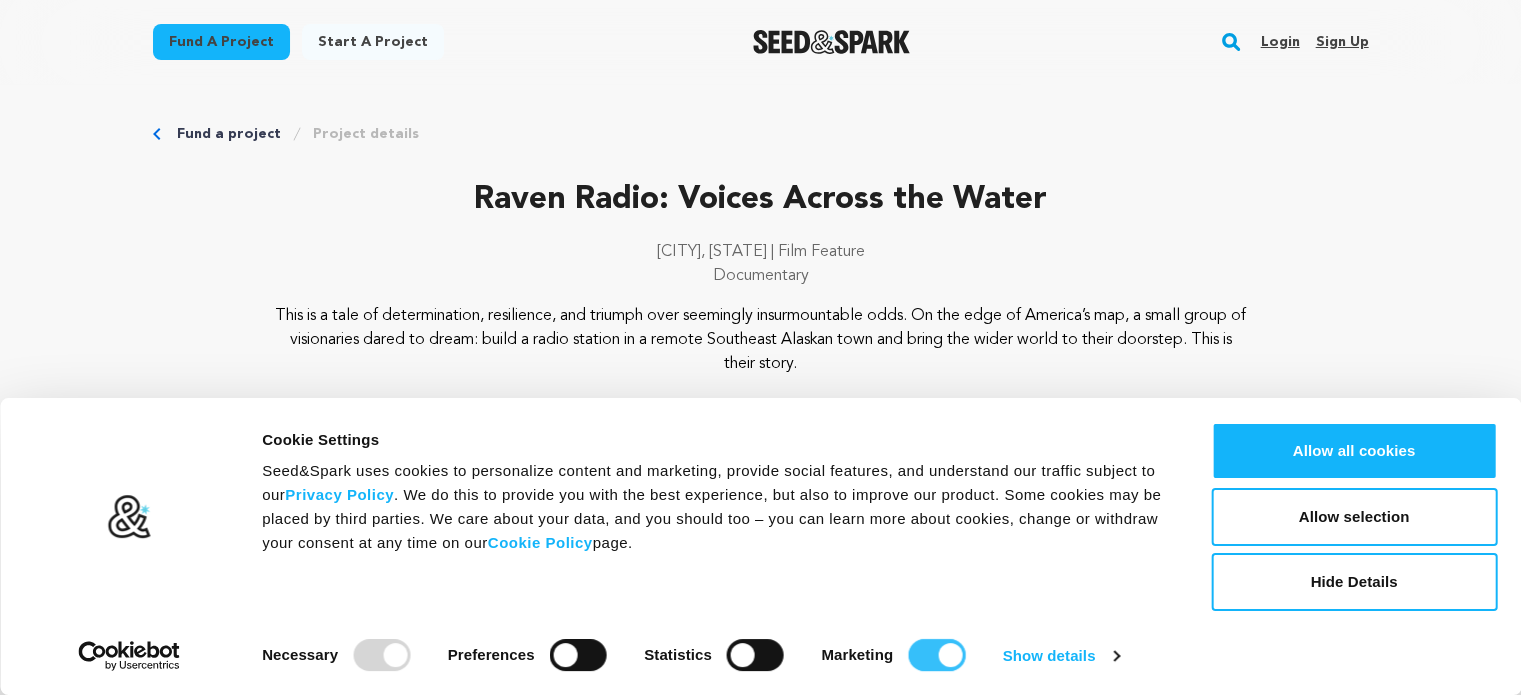 click on "Marketing" at bounding box center [936, 655] 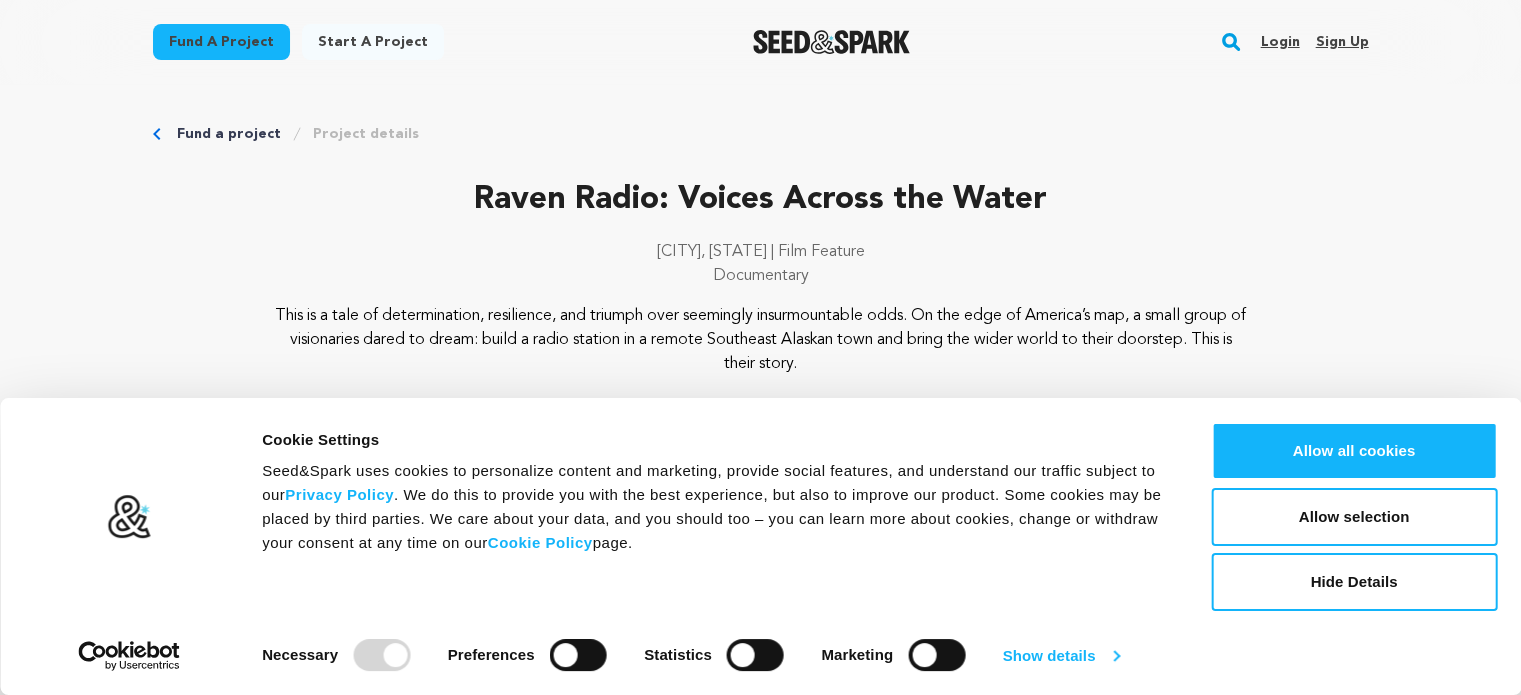 click on "Show details" at bounding box center [1061, 656] 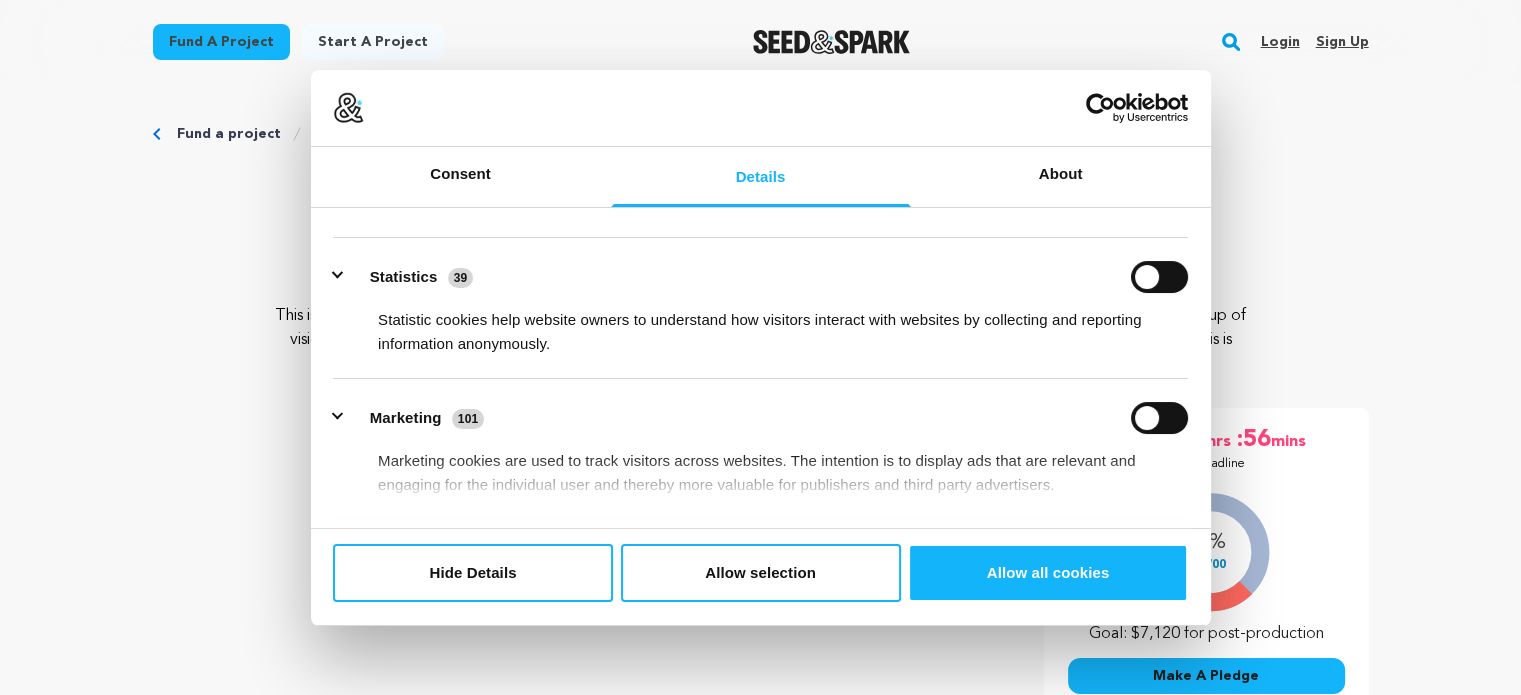 scroll, scrollTop: 300, scrollLeft: 0, axis: vertical 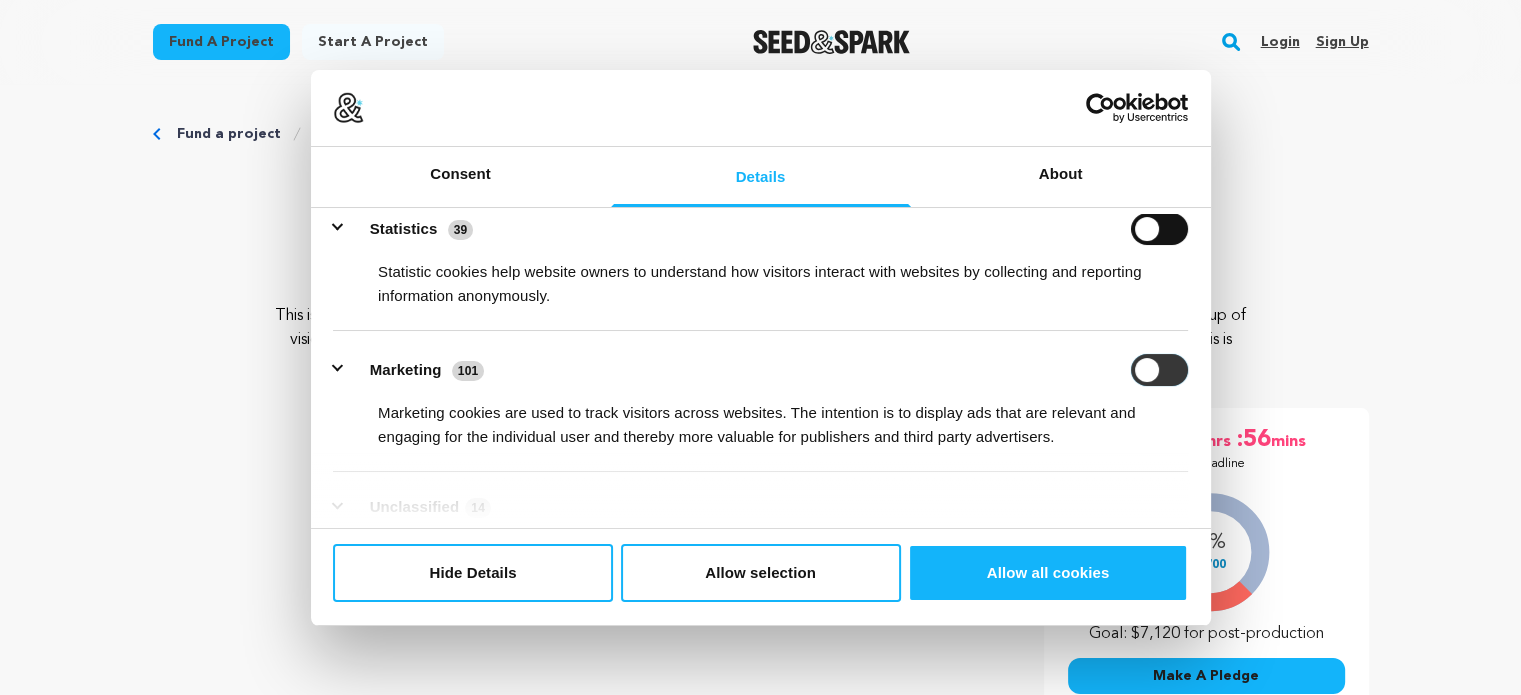 drag, startPoint x: 1160, startPoint y: 361, endPoint x: 1143, endPoint y: 379, distance: 24.758837 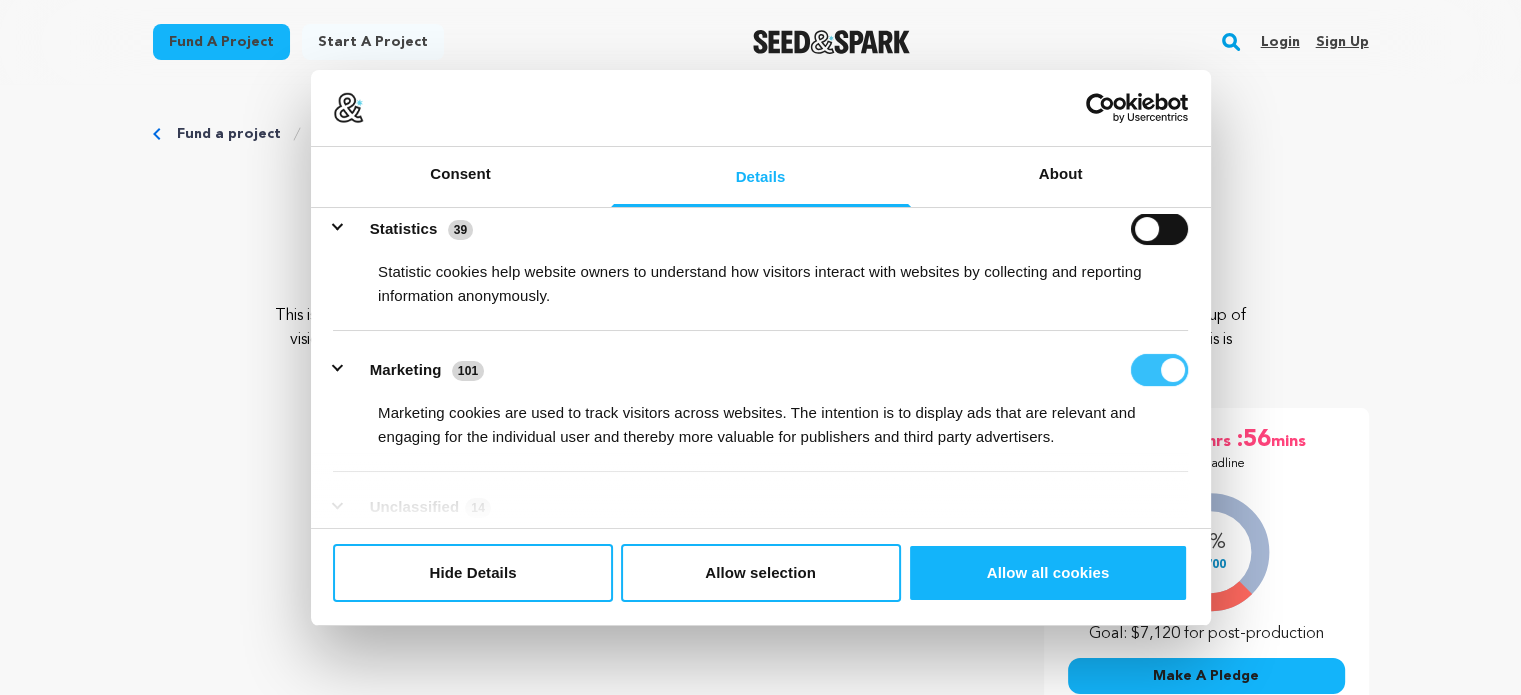 click on "Marketing" at bounding box center [1159, 370] 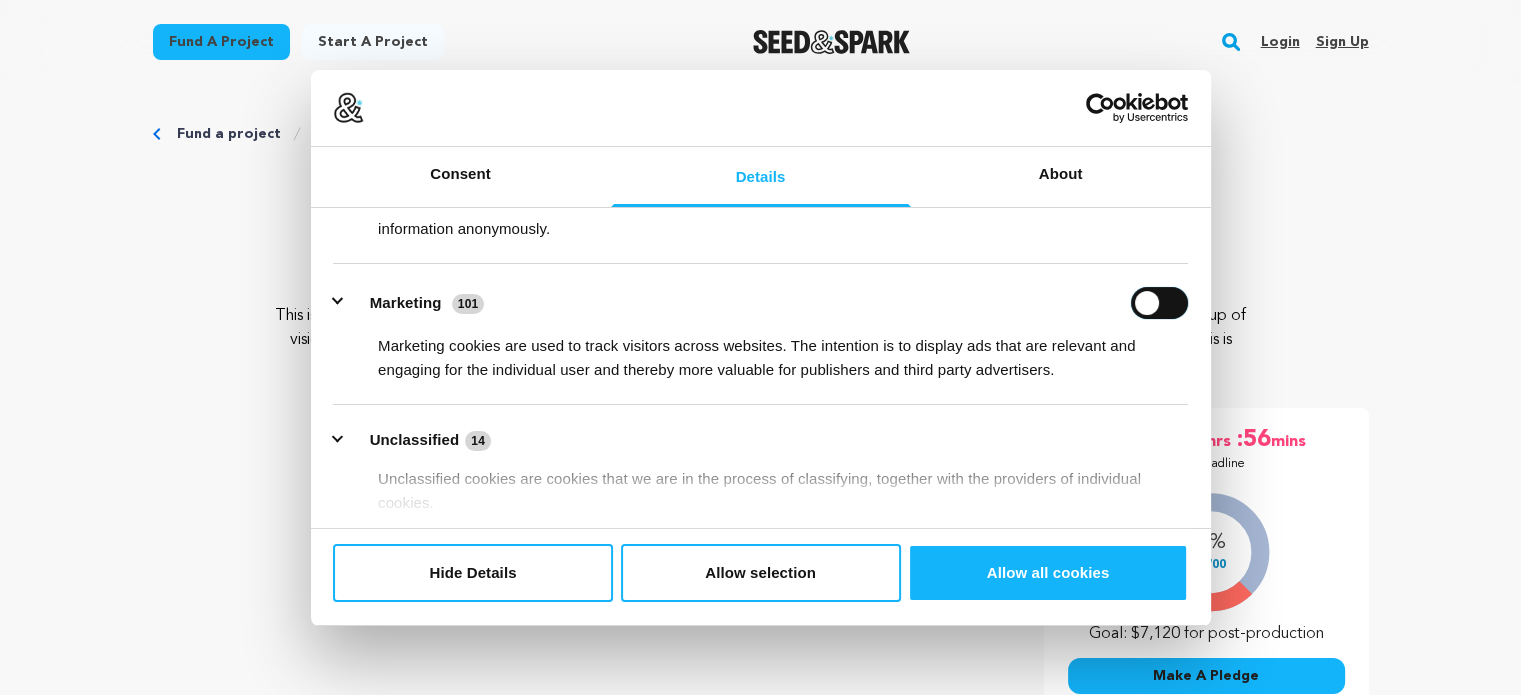 scroll, scrollTop: 450, scrollLeft: 0, axis: vertical 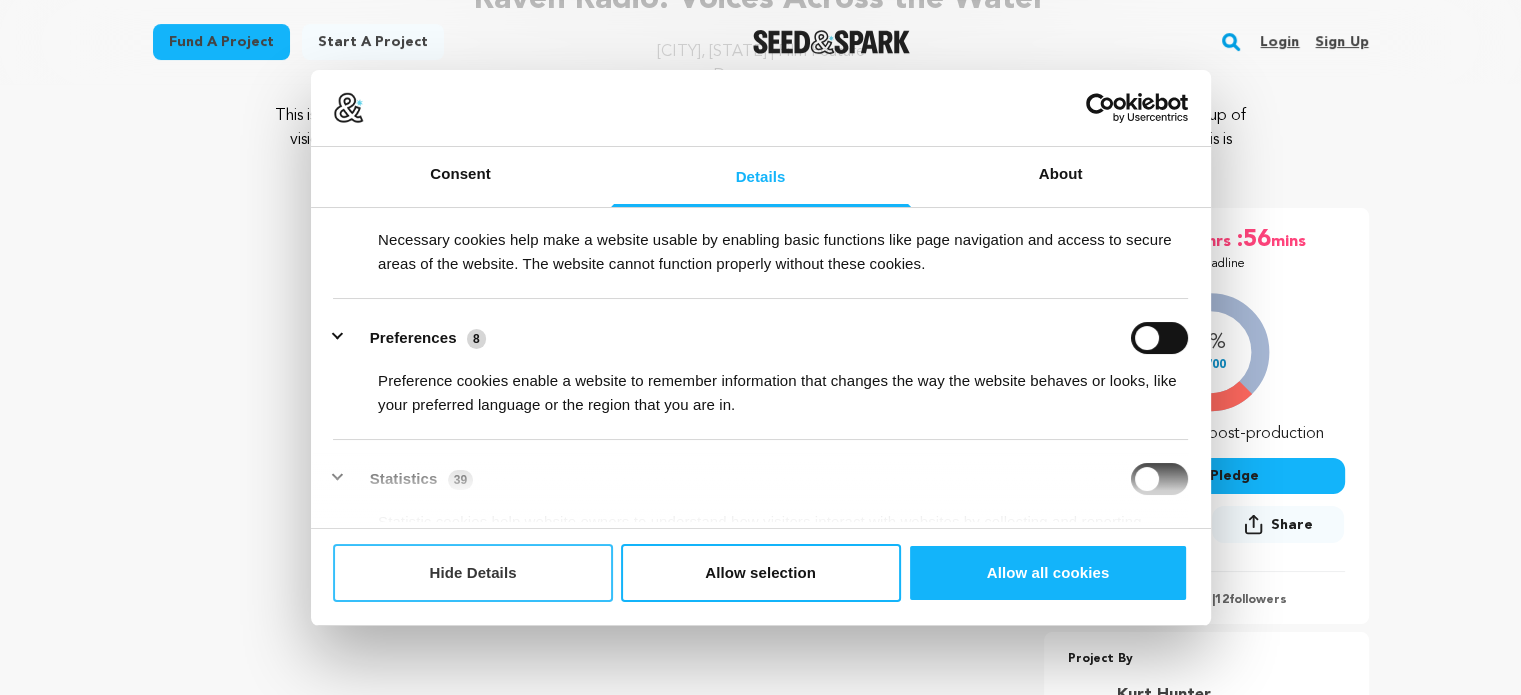 click on "Hide Details" at bounding box center (473, 573) 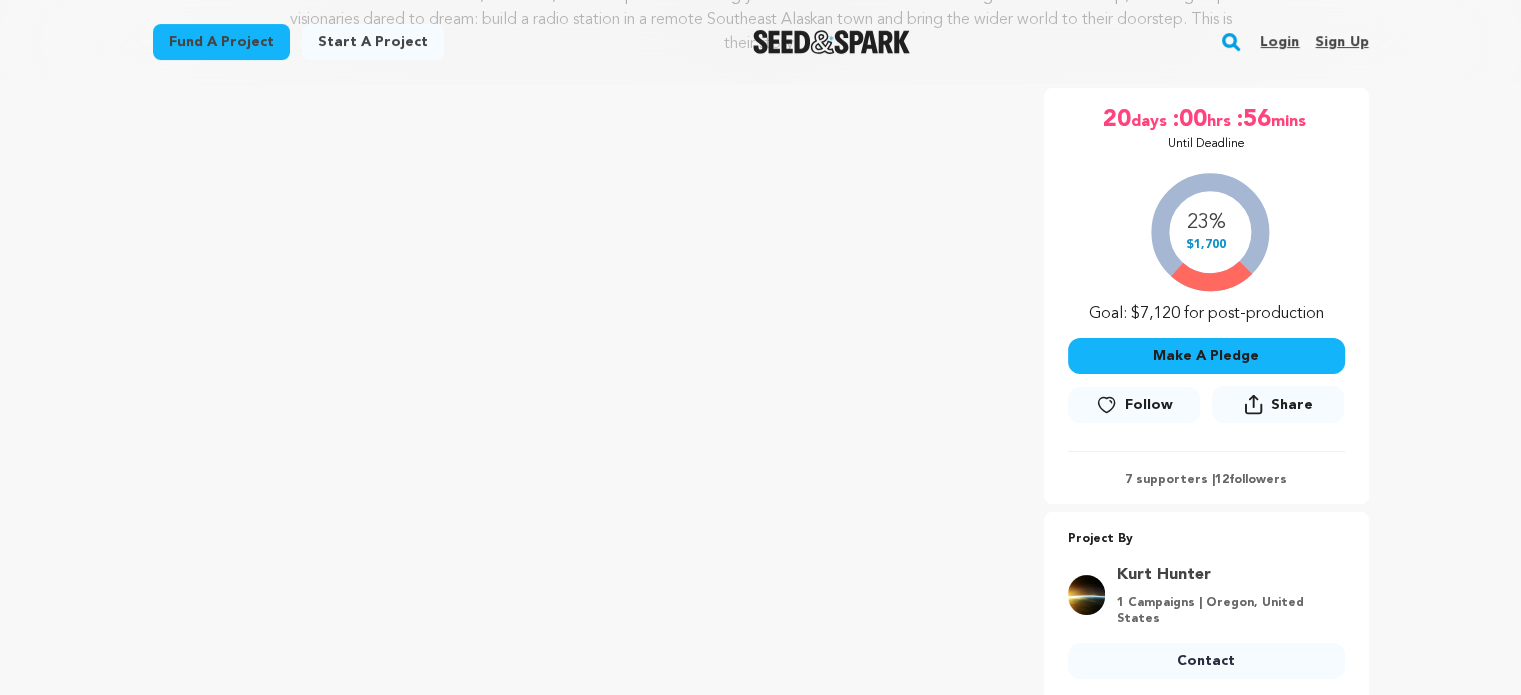 scroll, scrollTop: 311, scrollLeft: 0, axis: vertical 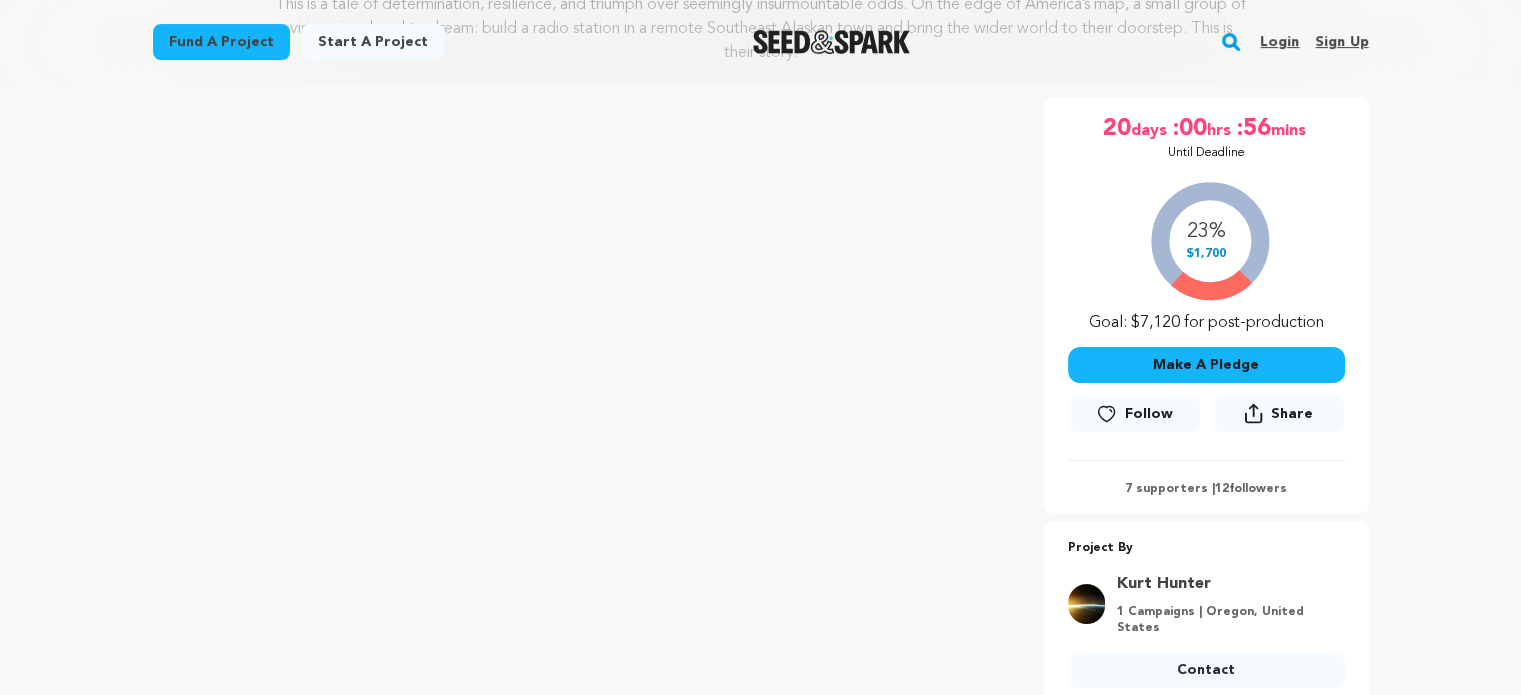 click on "Make A Pledge" at bounding box center [1206, 365] 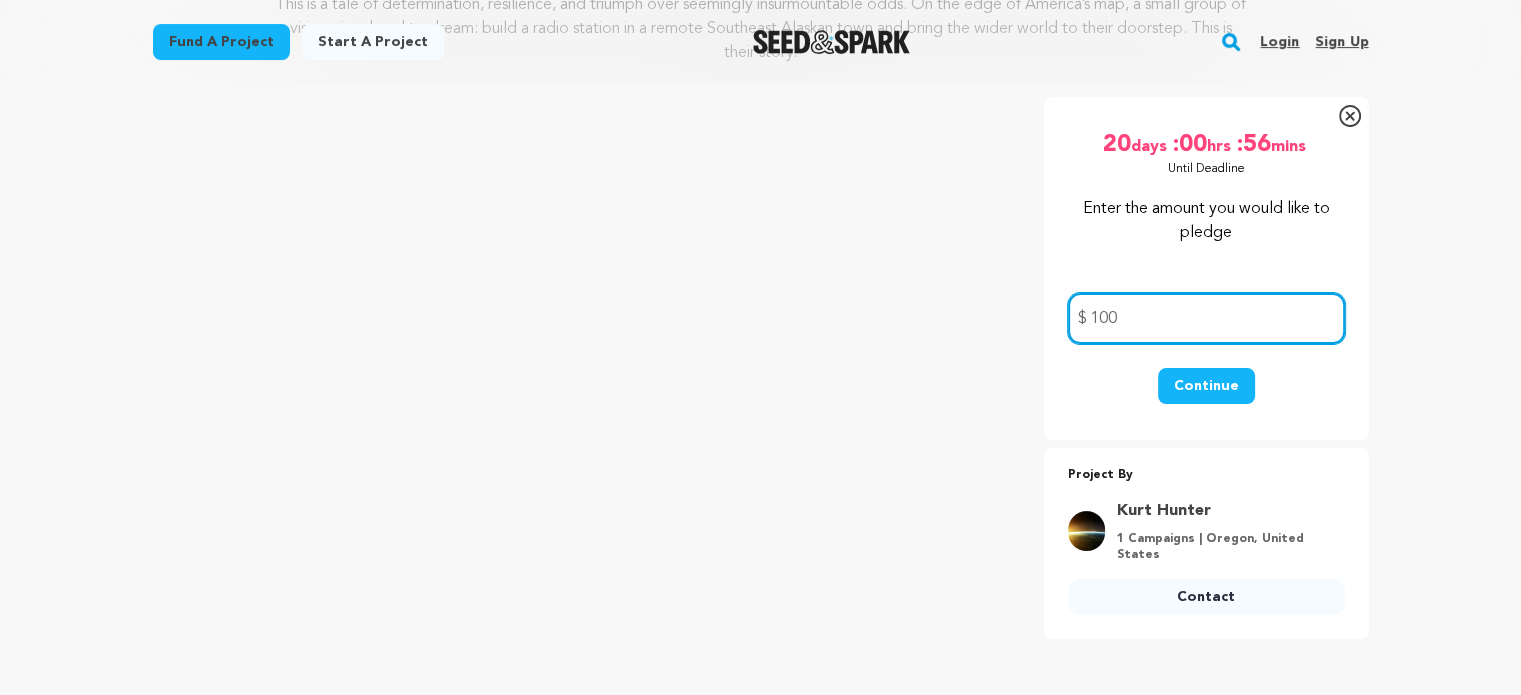 type on "100" 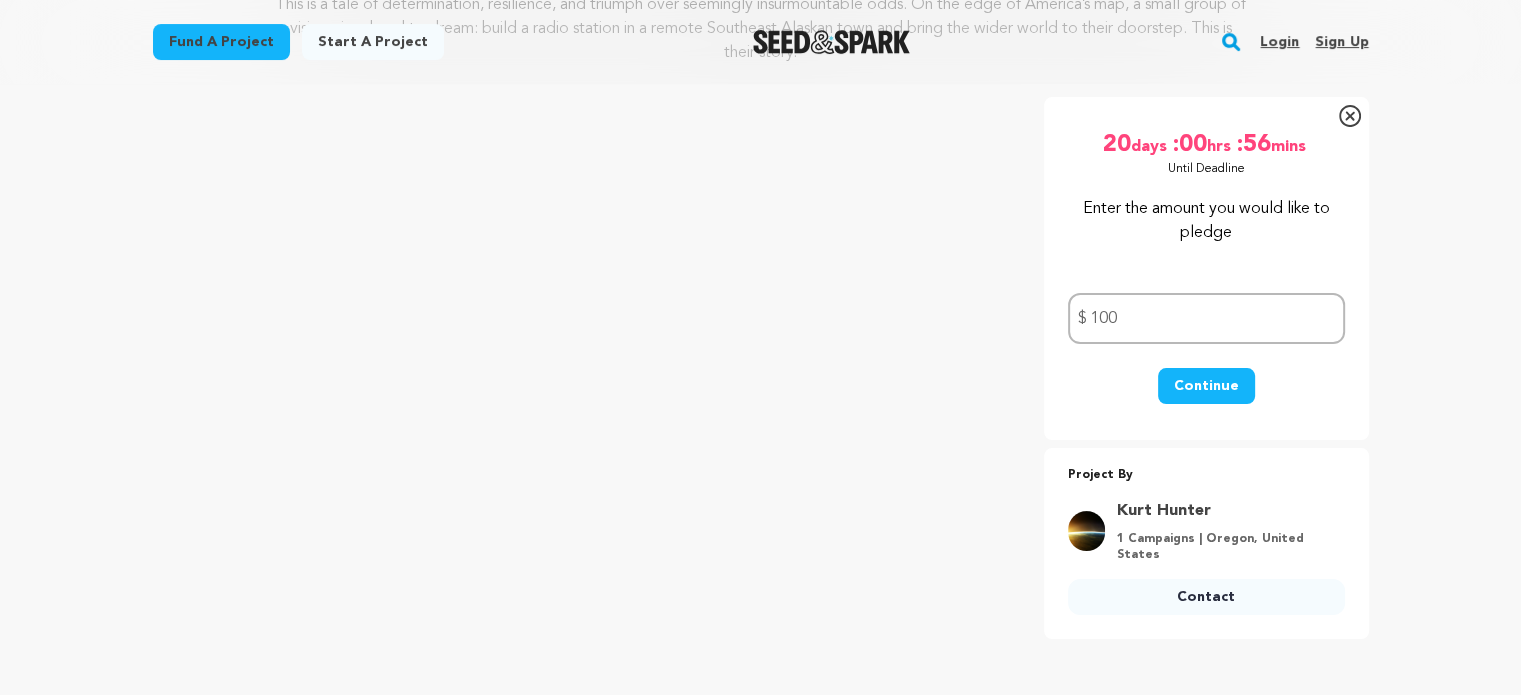 click on "Continue" at bounding box center (1206, 386) 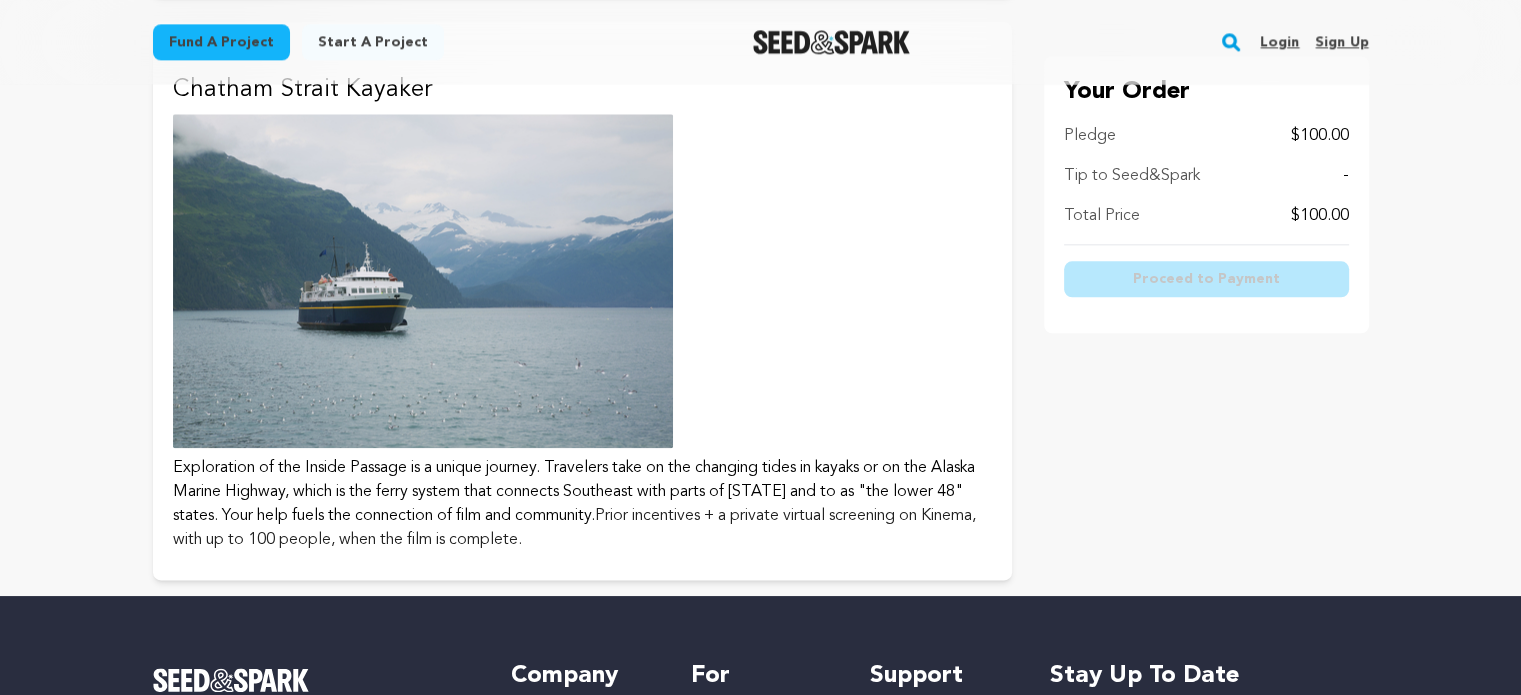 scroll, scrollTop: 2400, scrollLeft: 0, axis: vertical 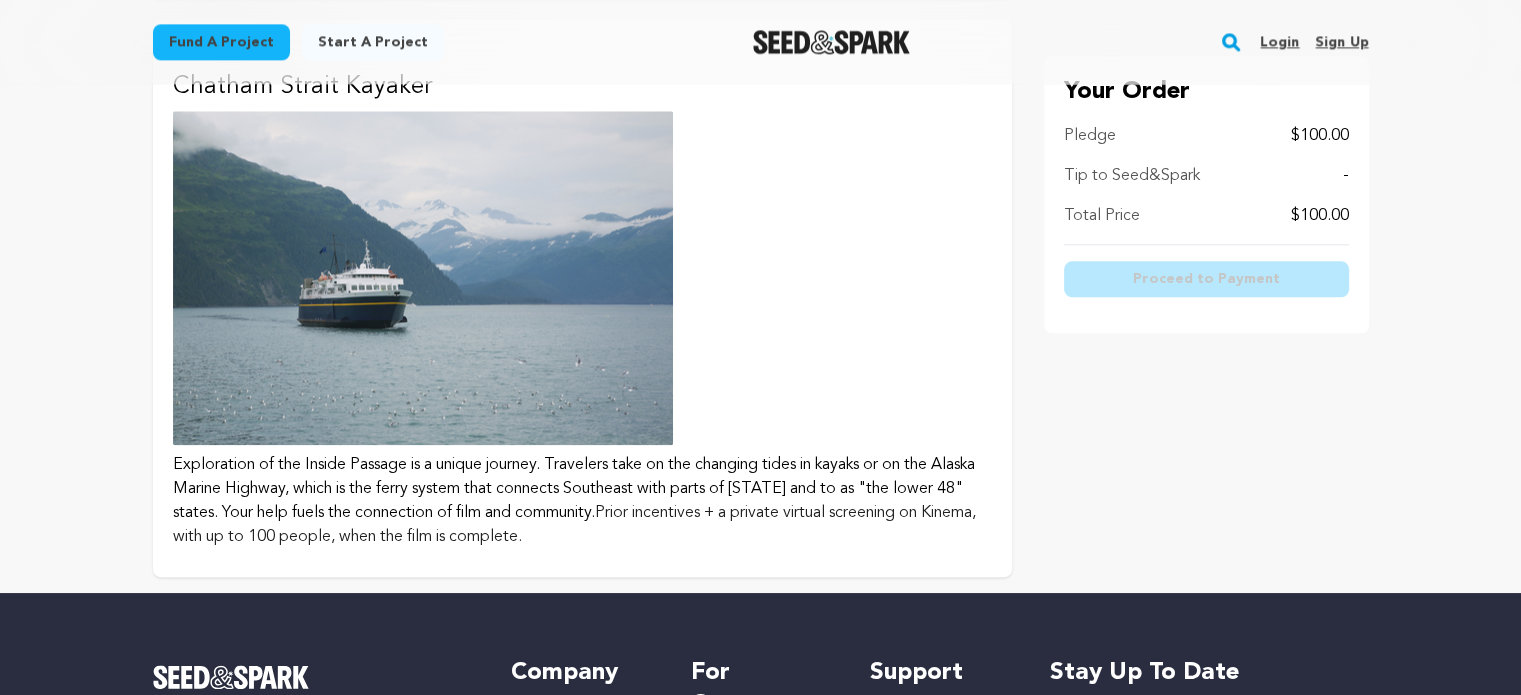 click at bounding box center [423, 278] 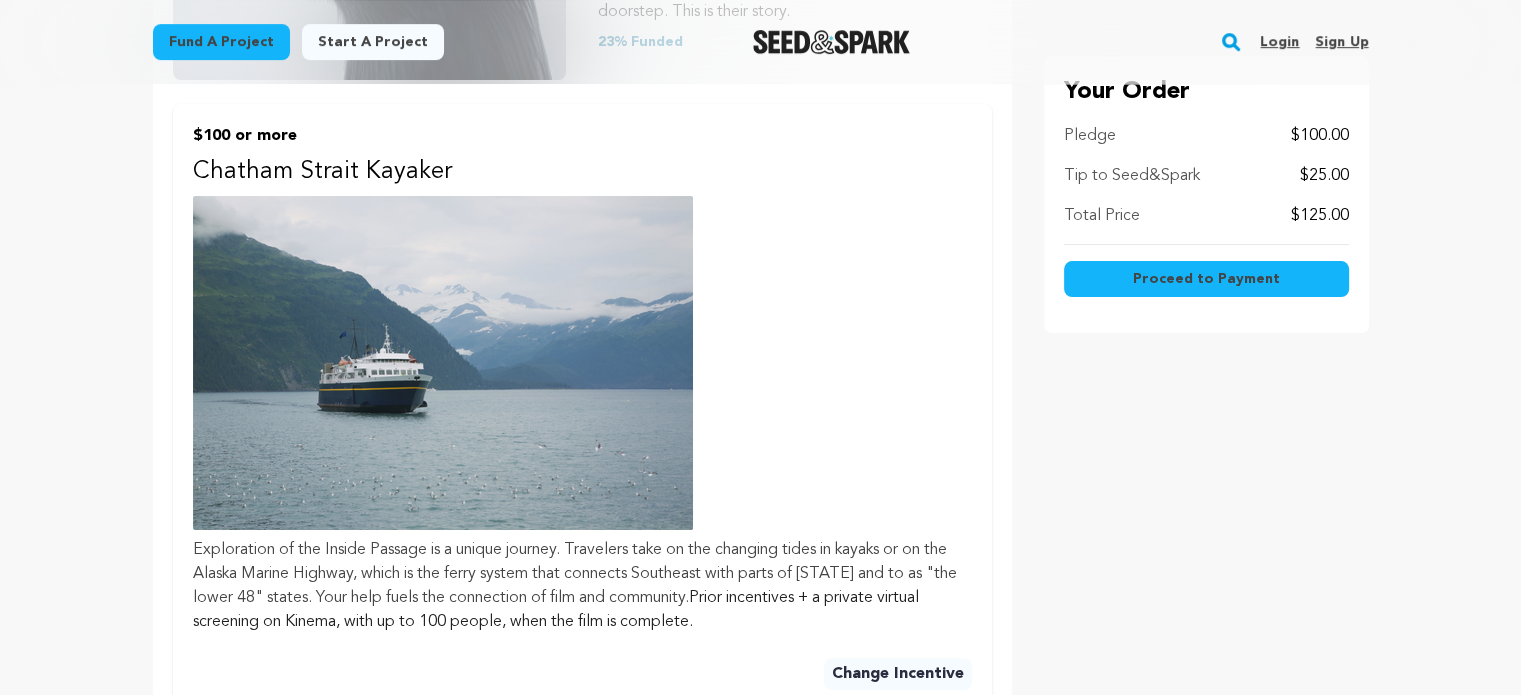 scroll, scrollTop: 700, scrollLeft: 0, axis: vertical 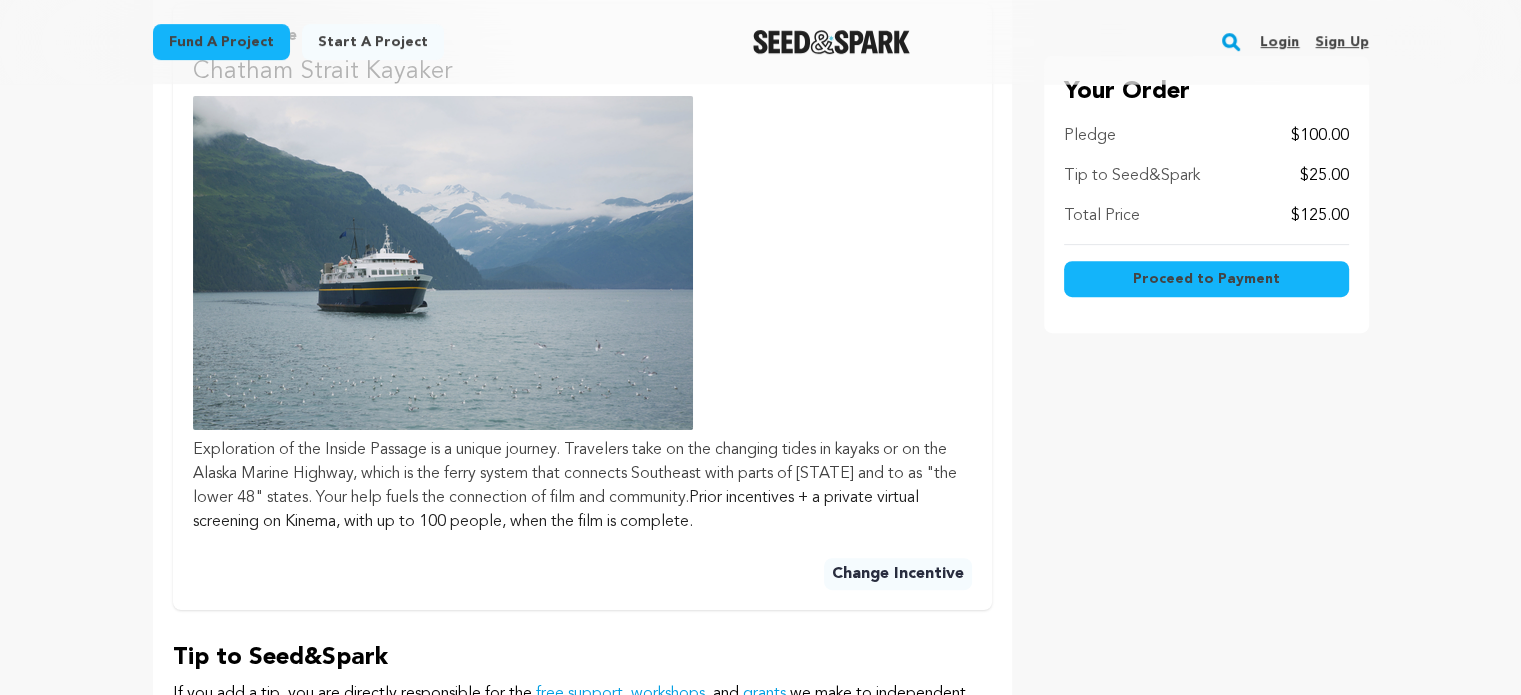 click on "Change
Incentive" at bounding box center (898, 574) 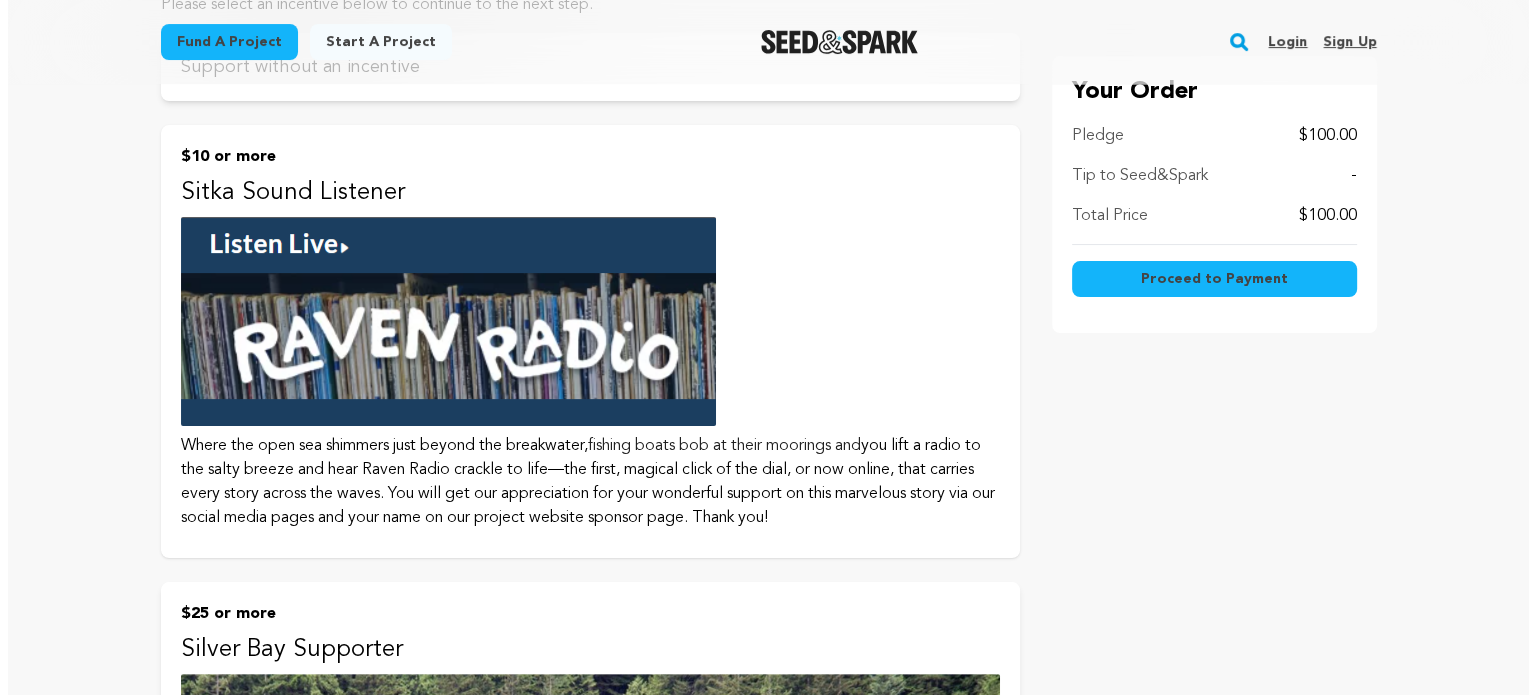 scroll, scrollTop: 0, scrollLeft: 0, axis: both 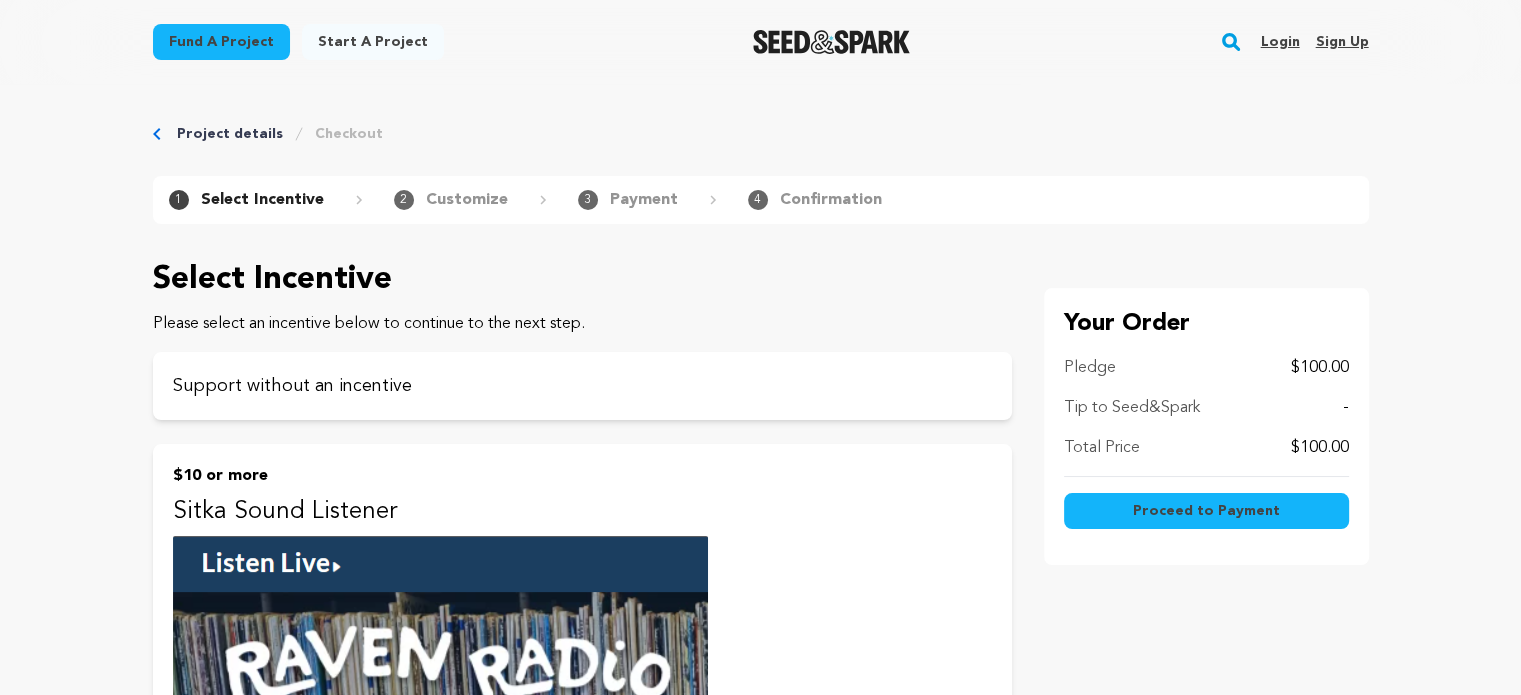 click on "Proceed to Payment" at bounding box center (1206, 511) 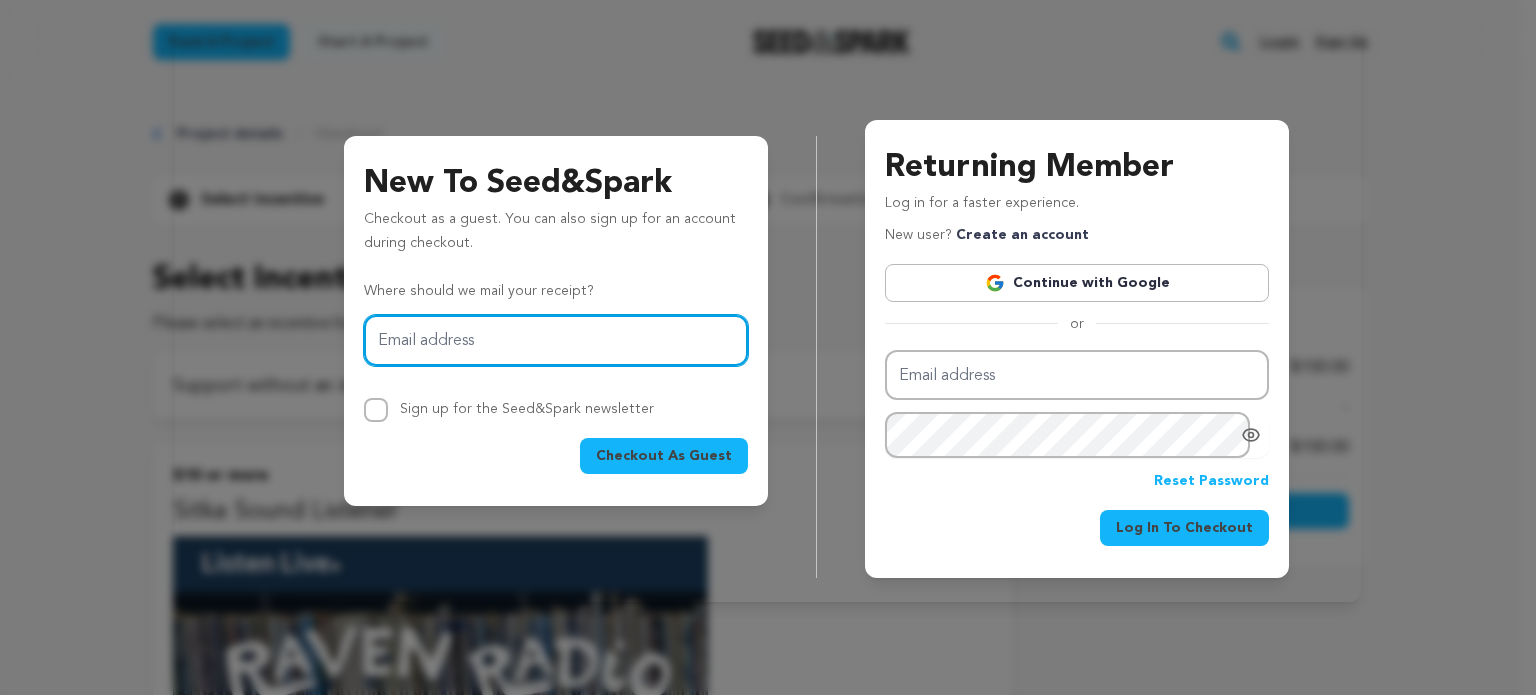 click on "Email address" at bounding box center (556, 340) 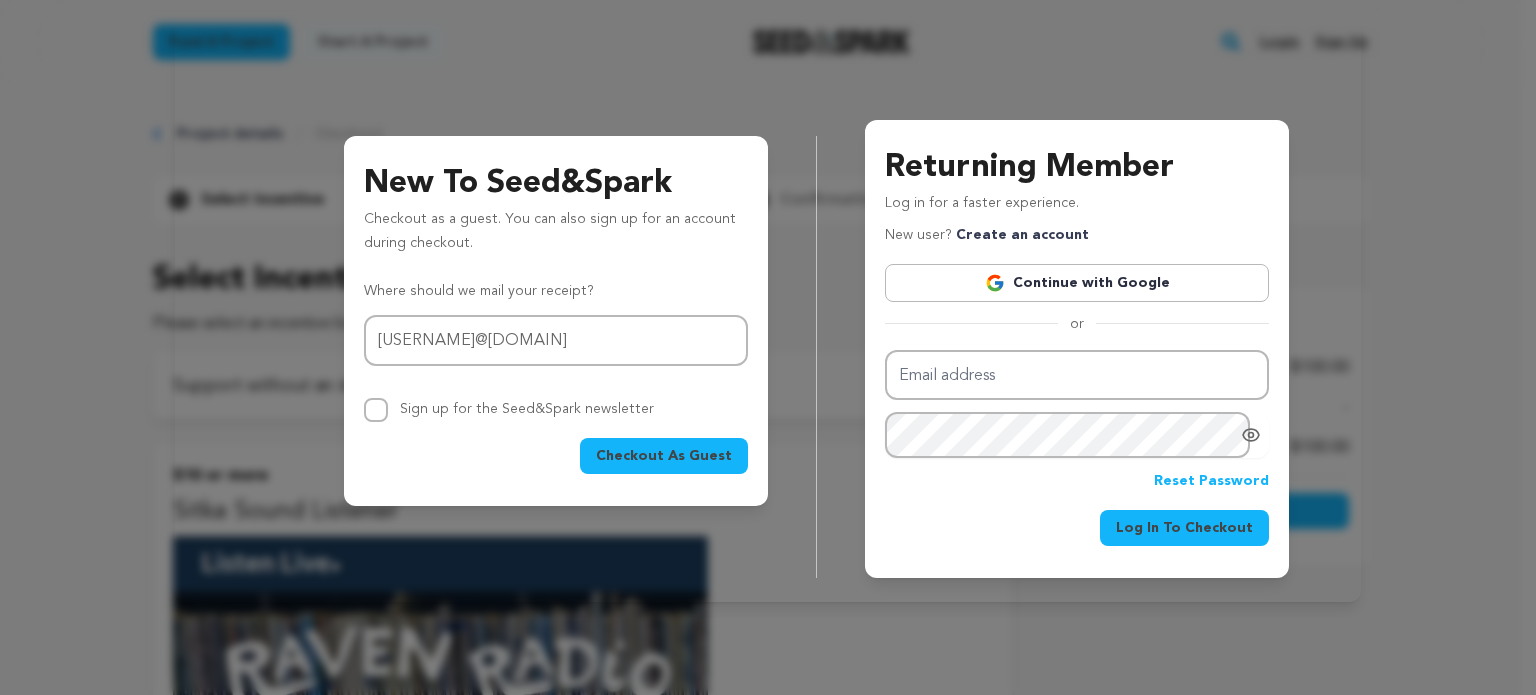 click on "Checkout As Guest" at bounding box center [664, 456] 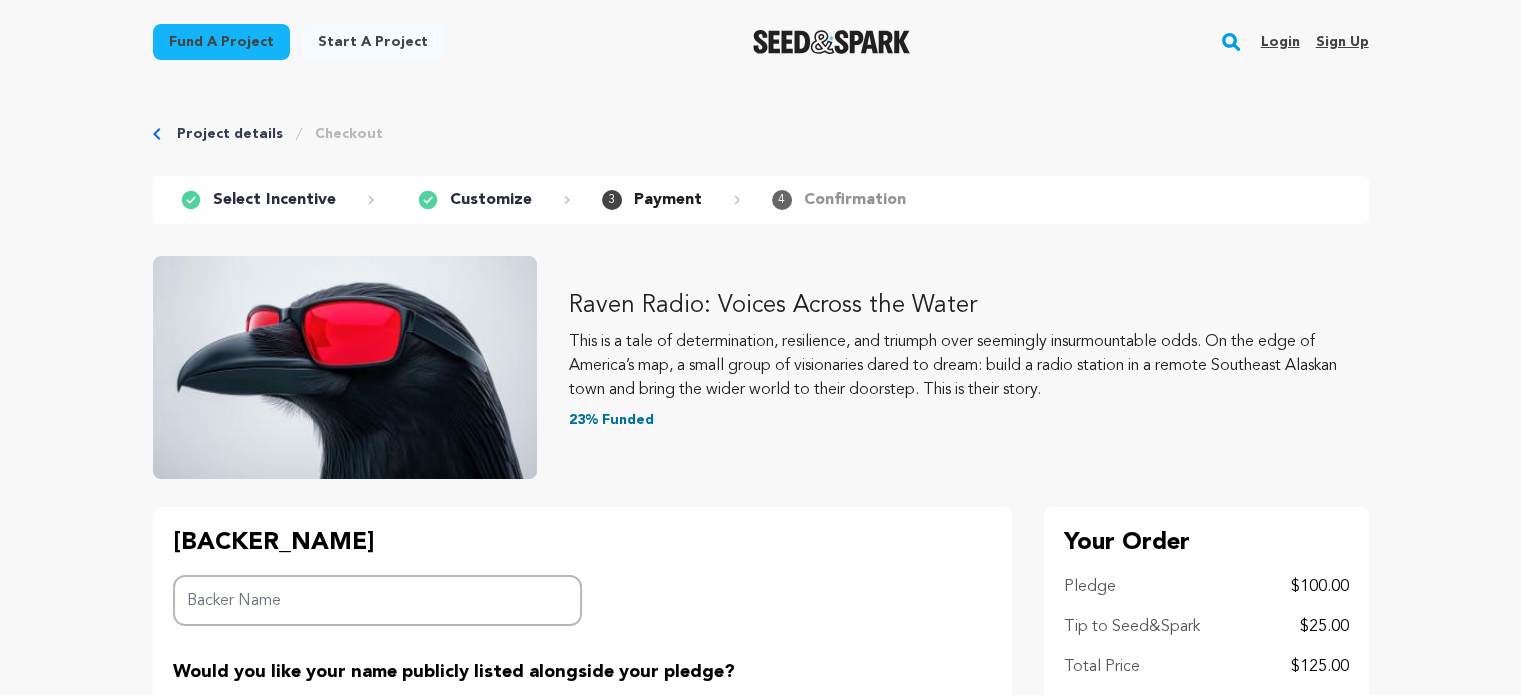 scroll, scrollTop: 100, scrollLeft: 0, axis: vertical 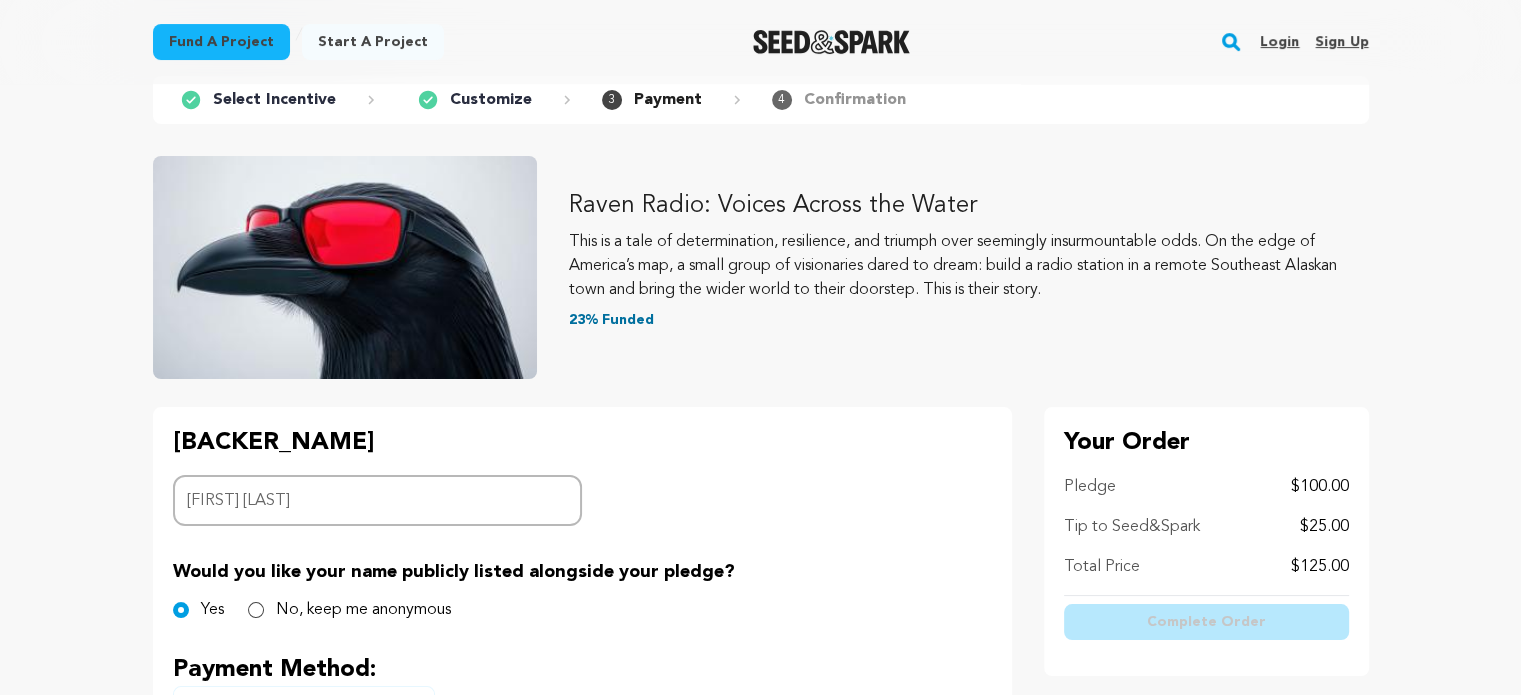 type on "[FIRST] [LAST]" 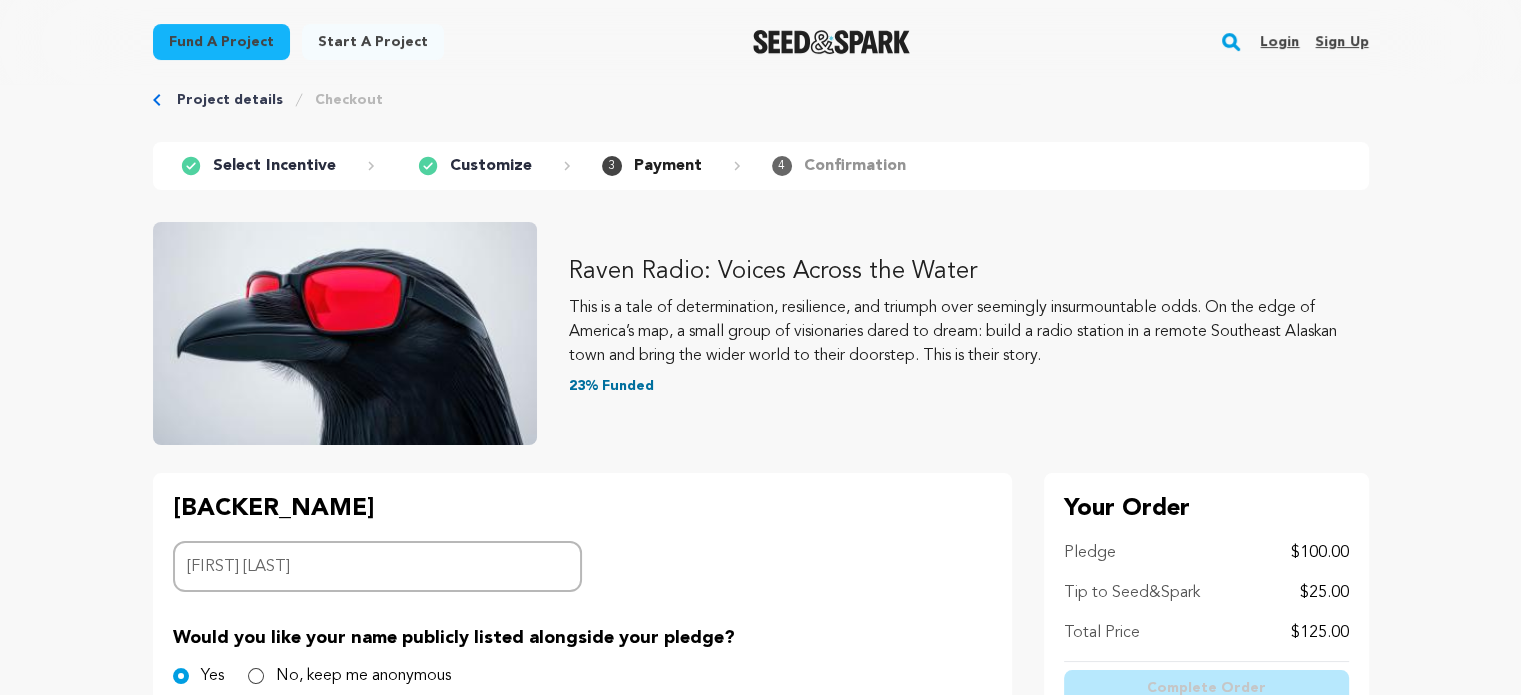 scroll, scrollTop: 0, scrollLeft: 0, axis: both 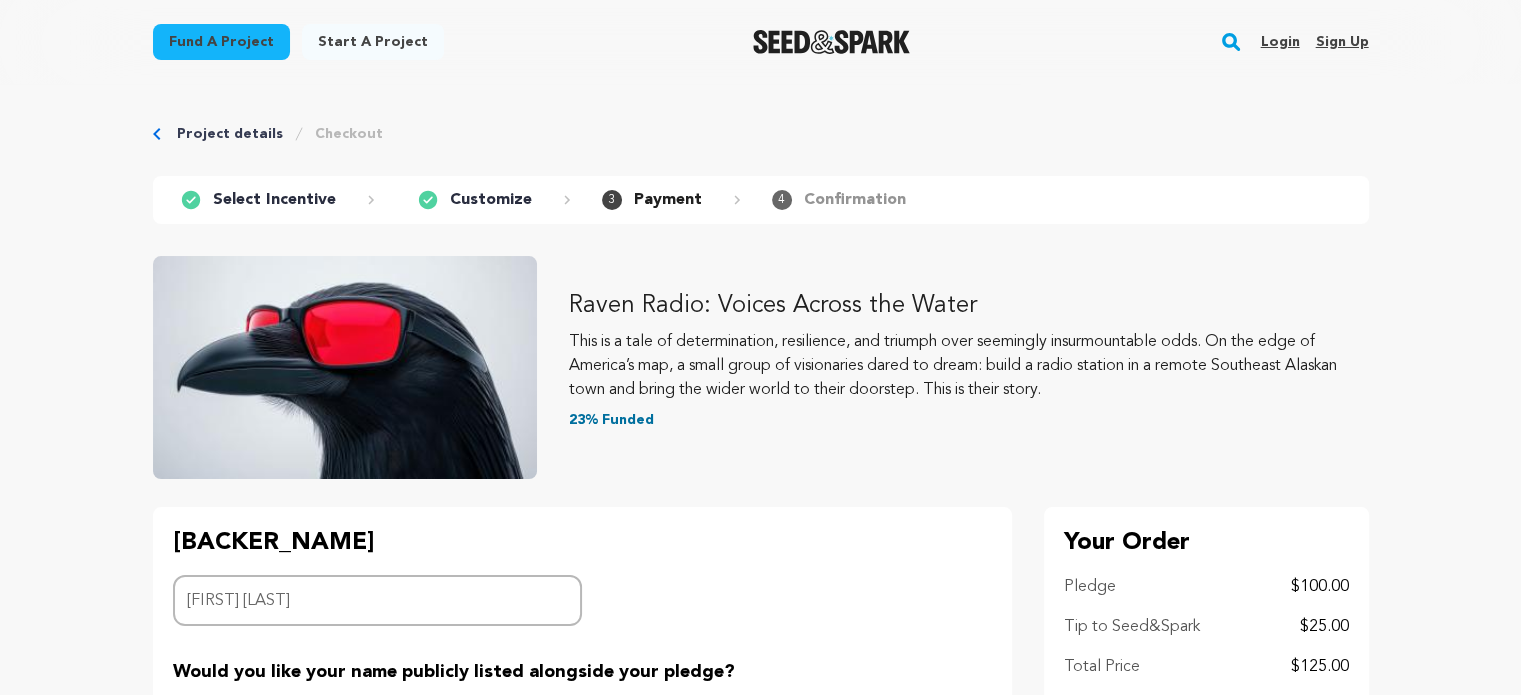 click on "Select Incentive" at bounding box center [274, 200] 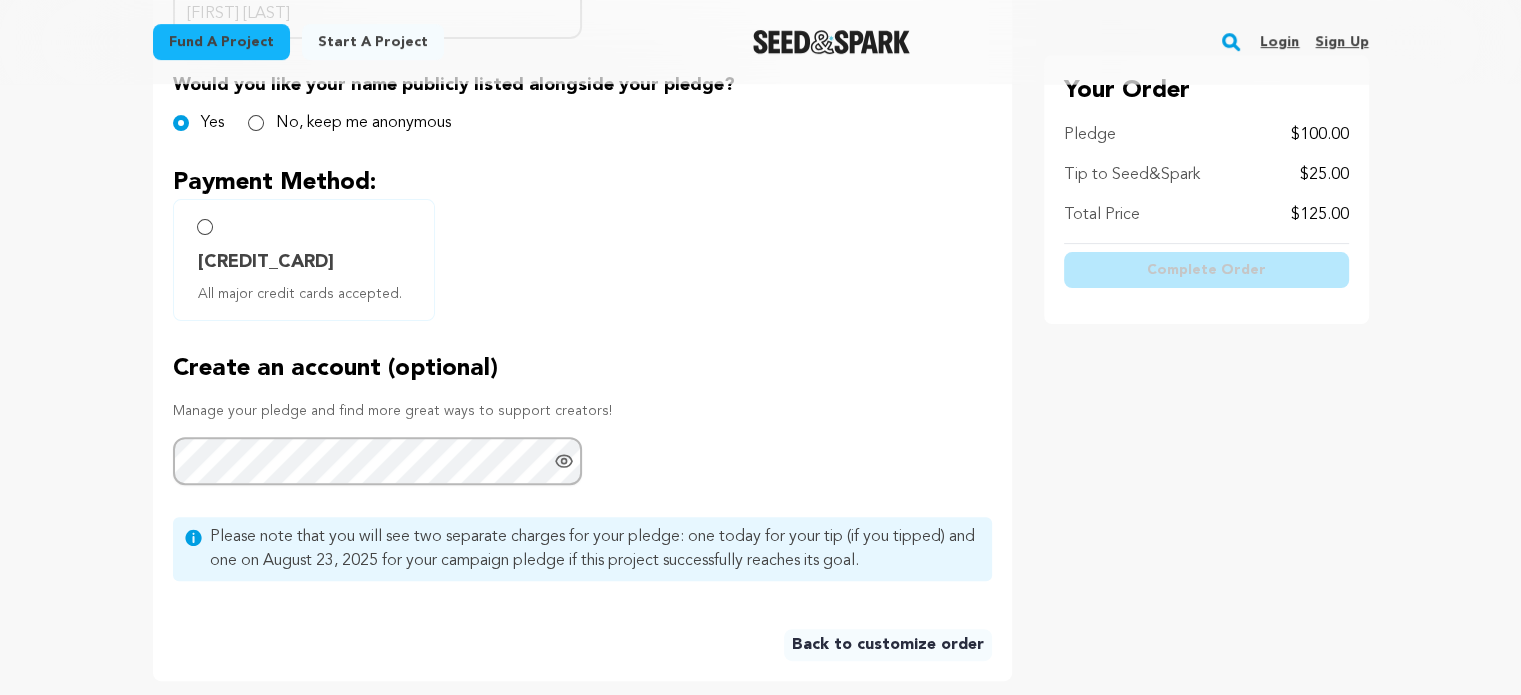 scroll, scrollTop: 600, scrollLeft: 0, axis: vertical 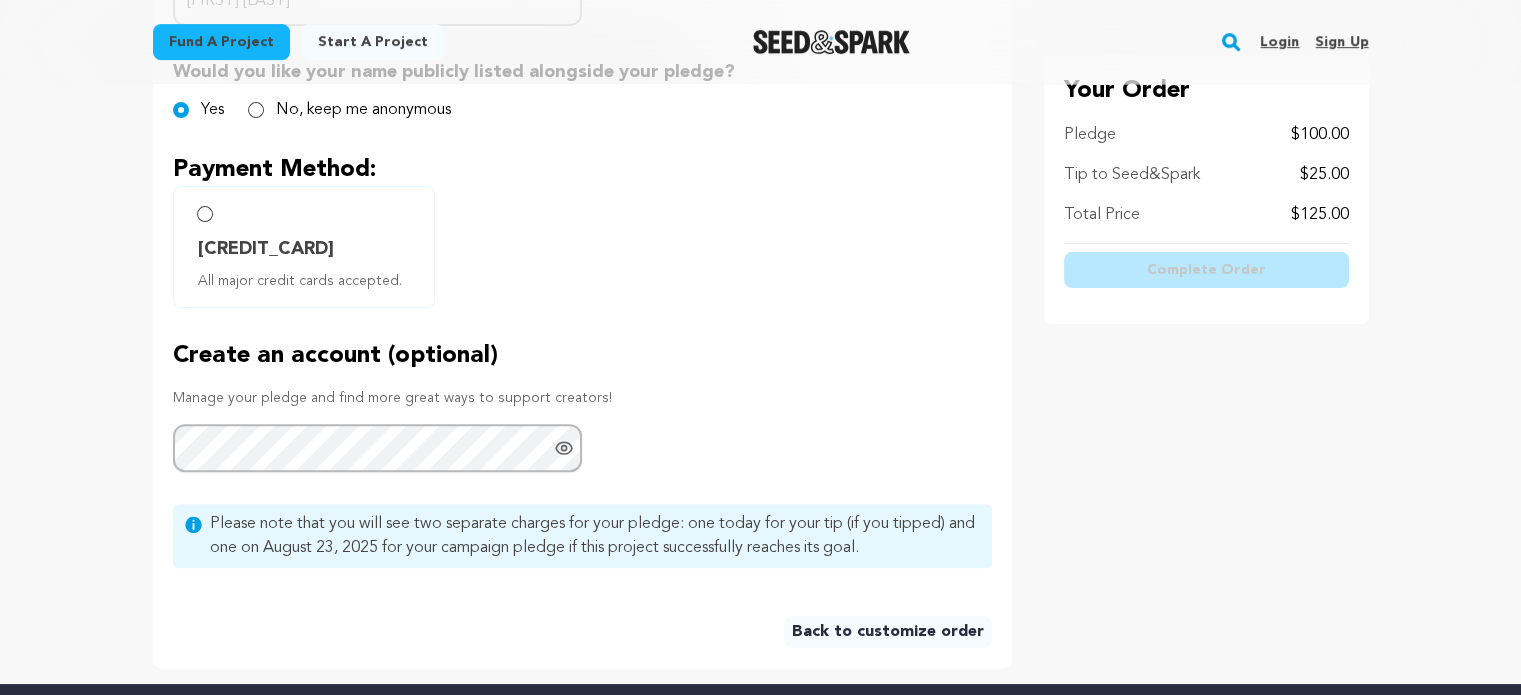 click on "Back to customize order" at bounding box center (888, 632) 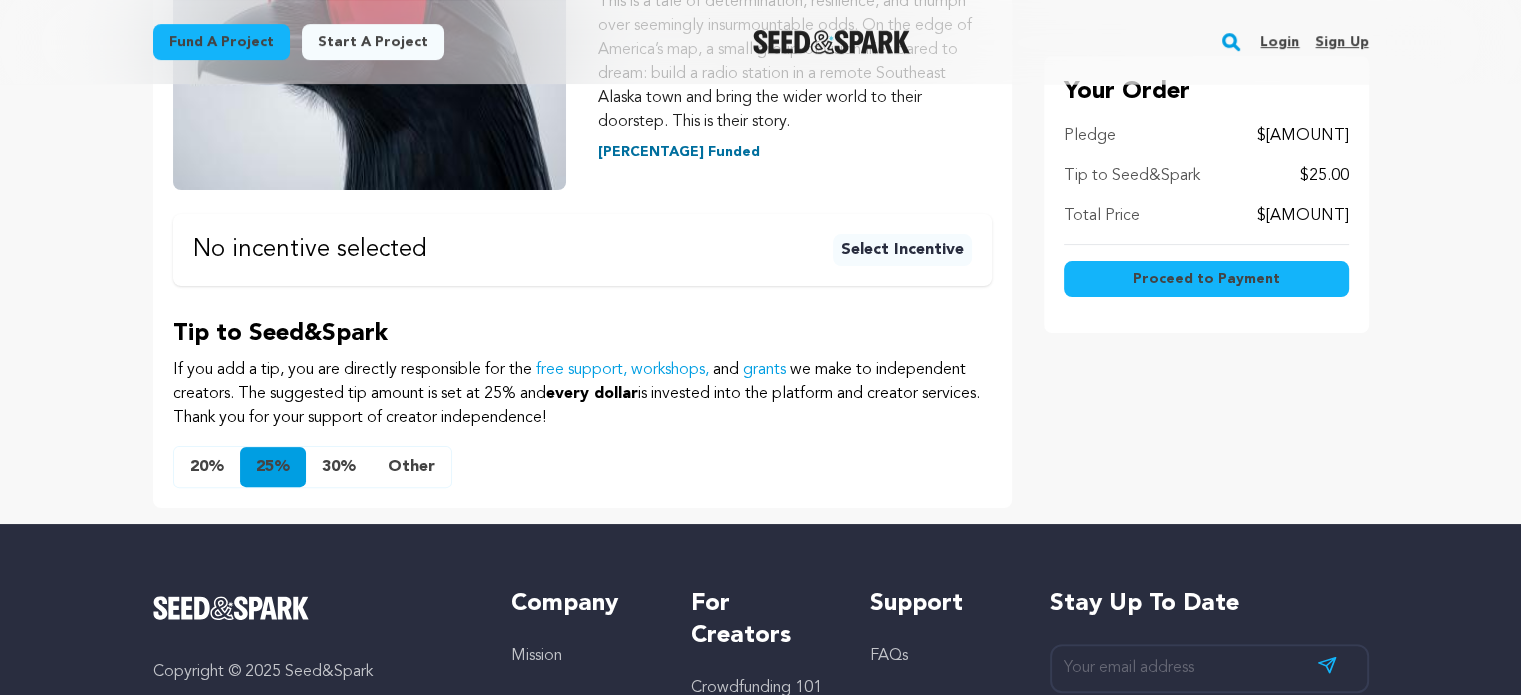 scroll, scrollTop: 500, scrollLeft: 0, axis: vertical 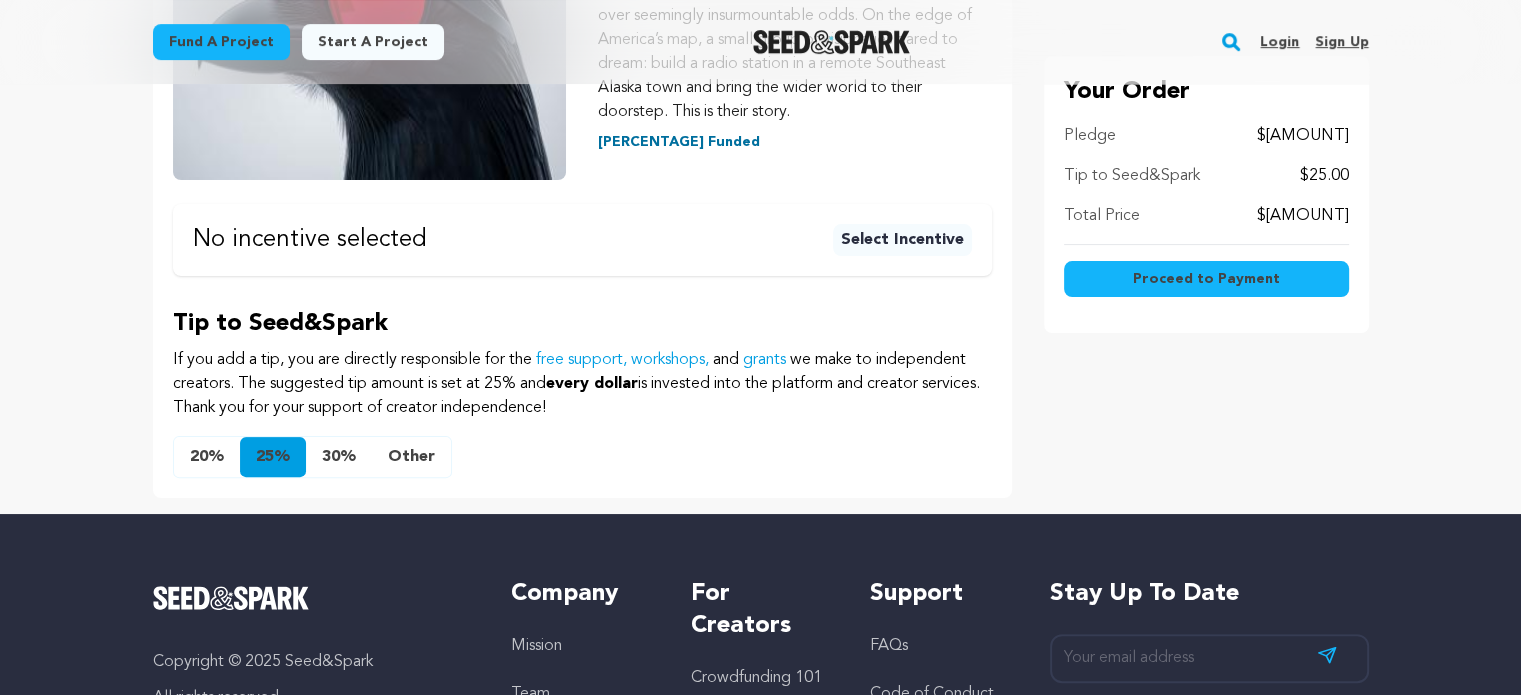 click on "Other" at bounding box center (411, 457) 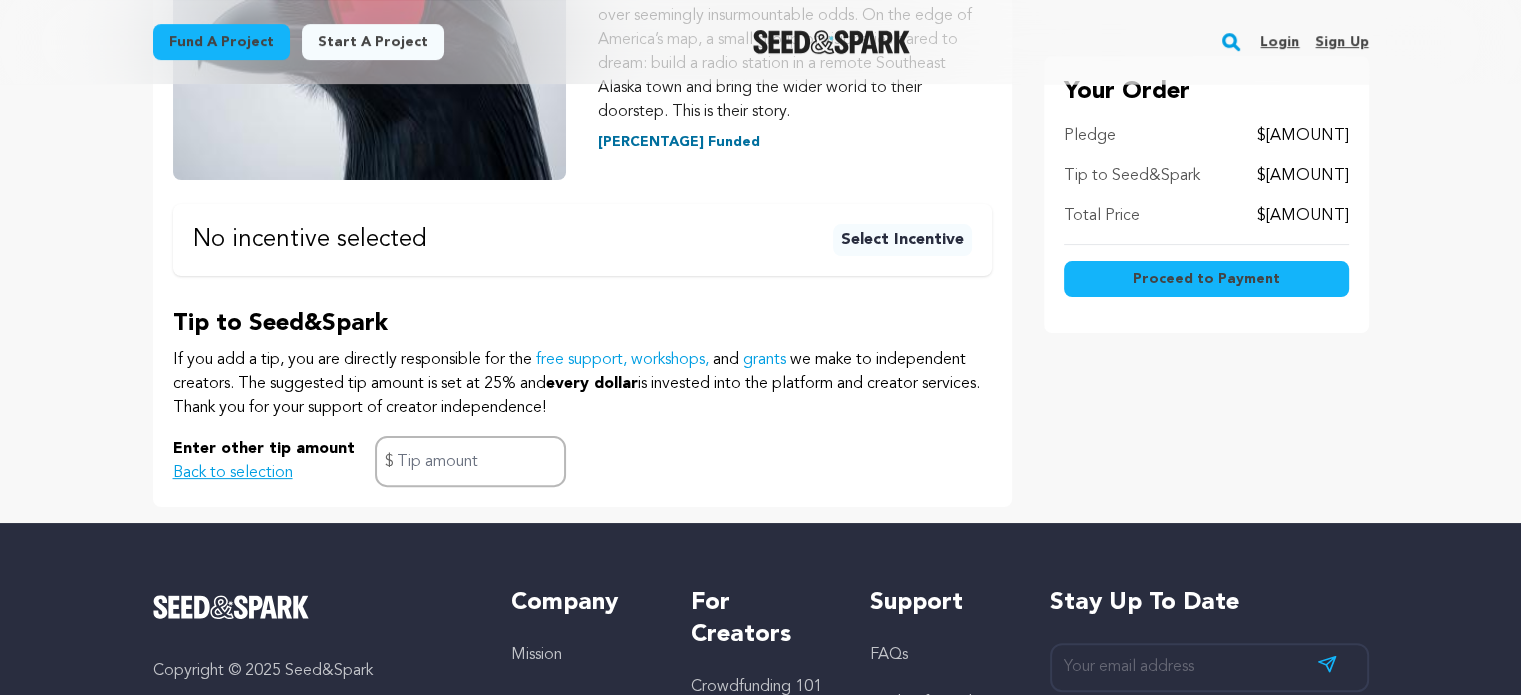 click on "Back to selection" at bounding box center (233, 473) 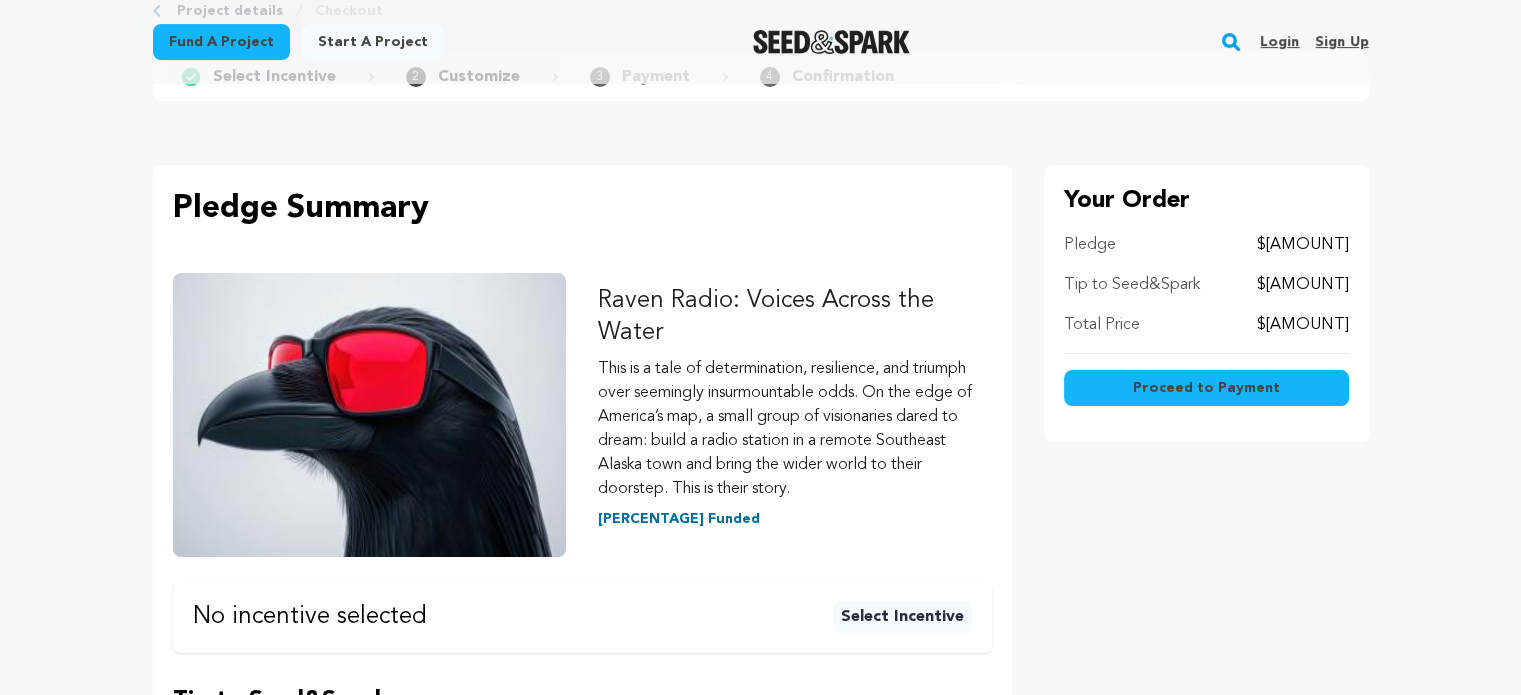 scroll, scrollTop: 0, scrollLeft: 0, axis: both 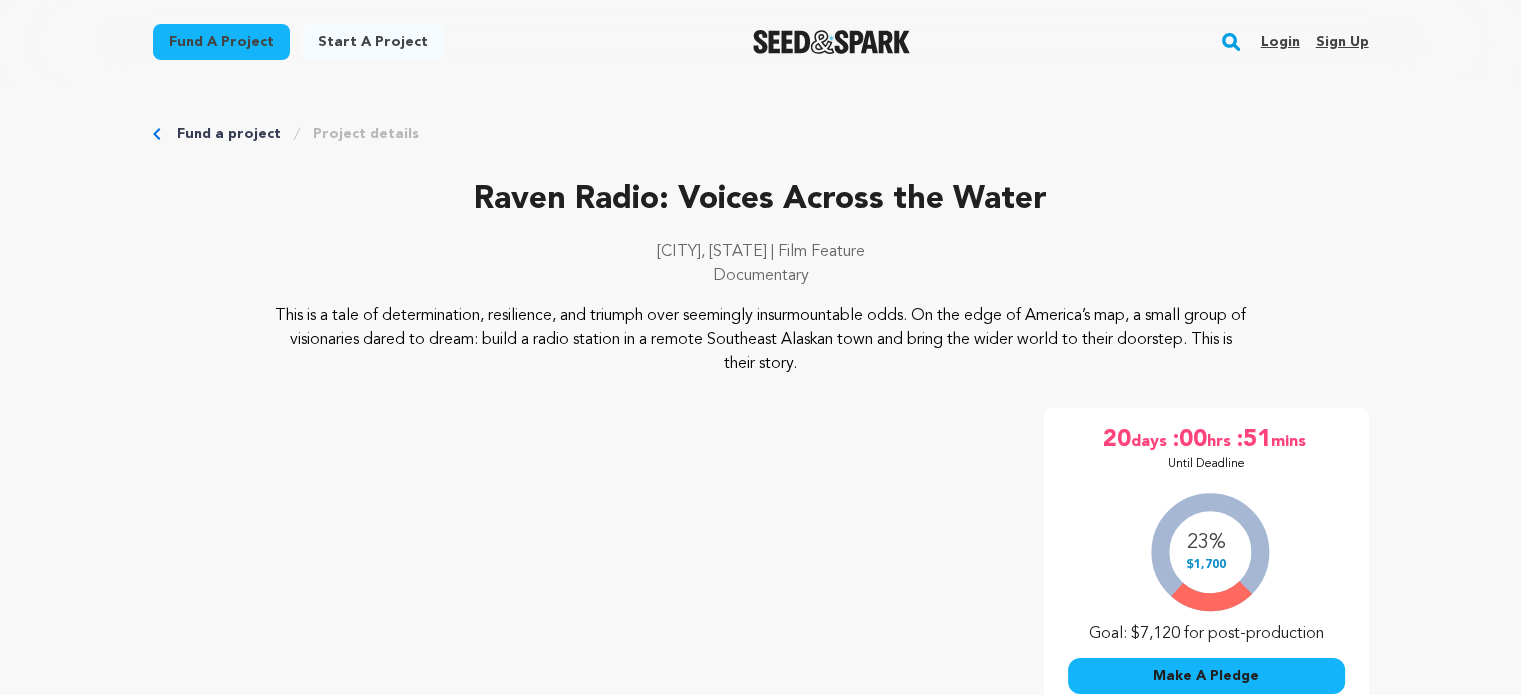 click on "Make A Pledge" at bounding box center [1206, 676] 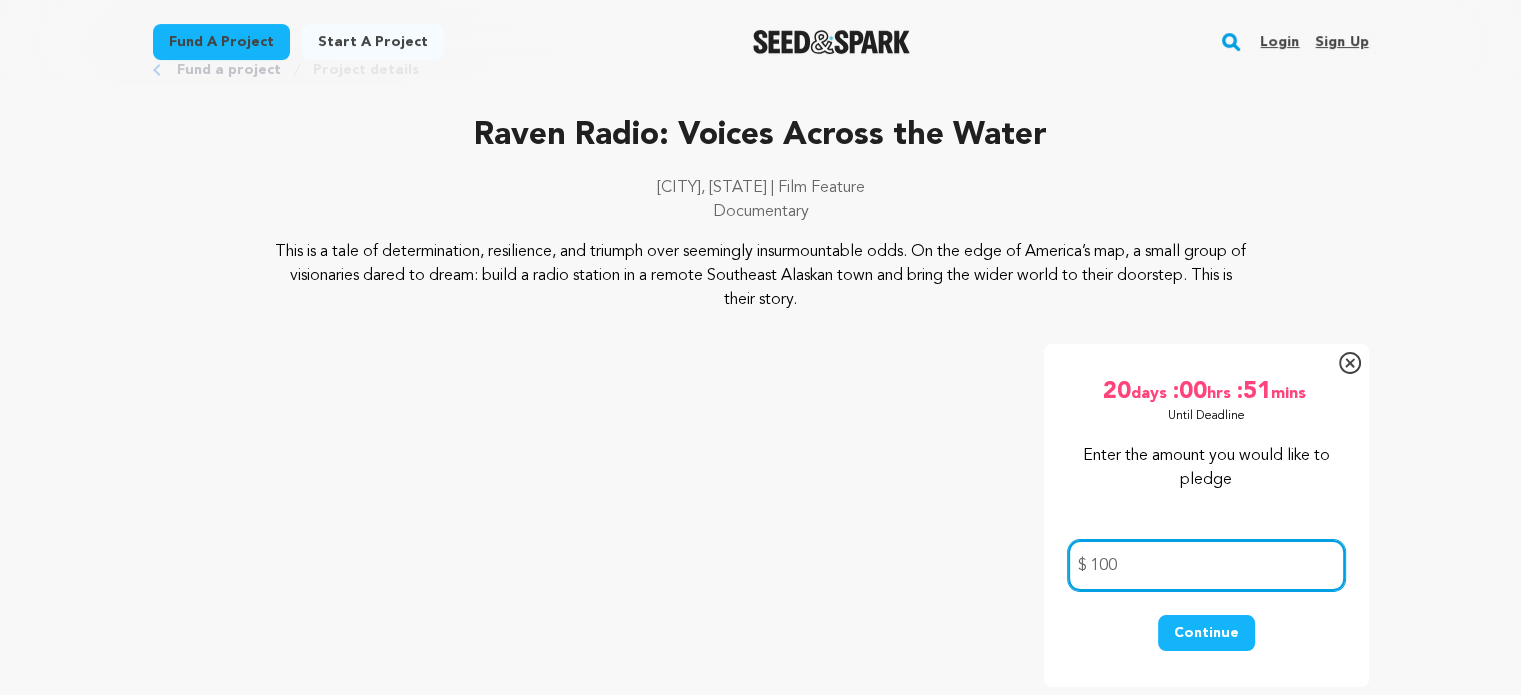 scroll, scrollTop: 200, scrollLeft: 0, axis: vertical 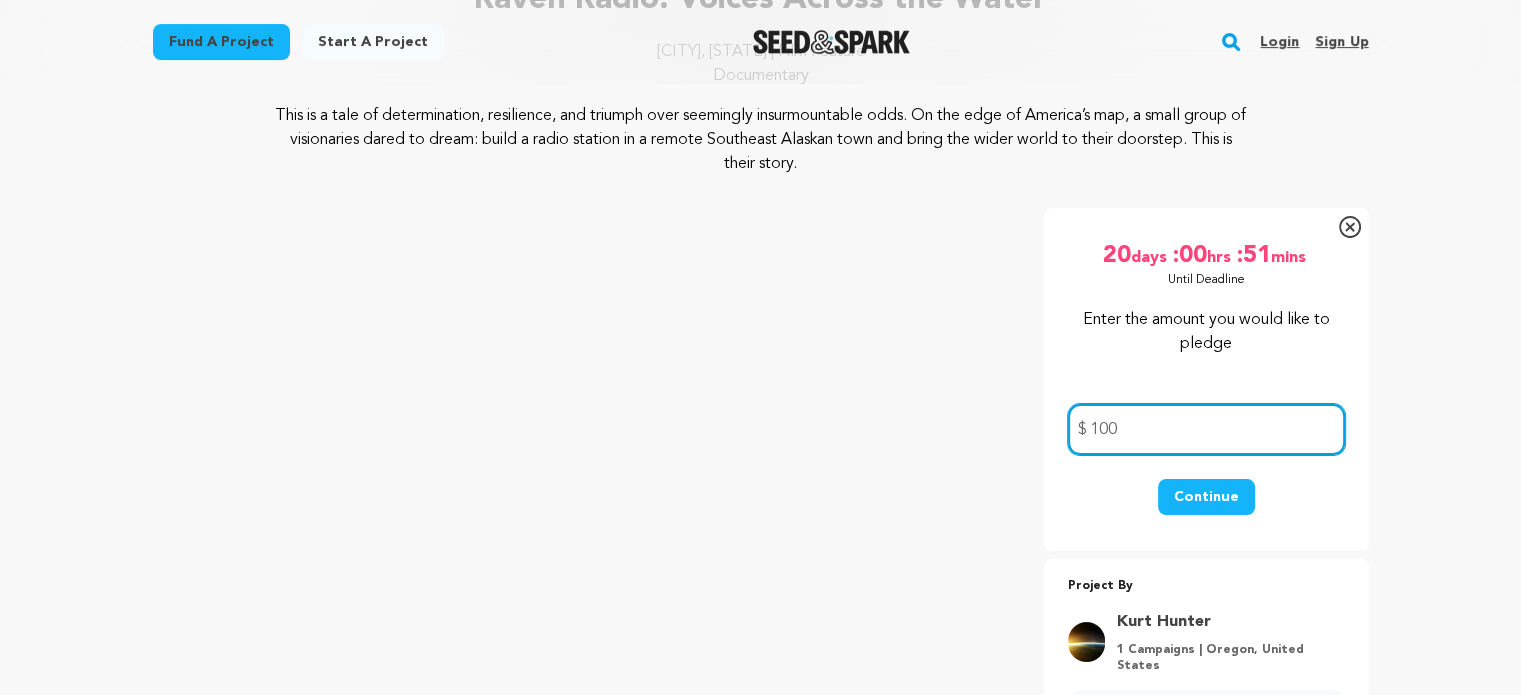 type on "100" 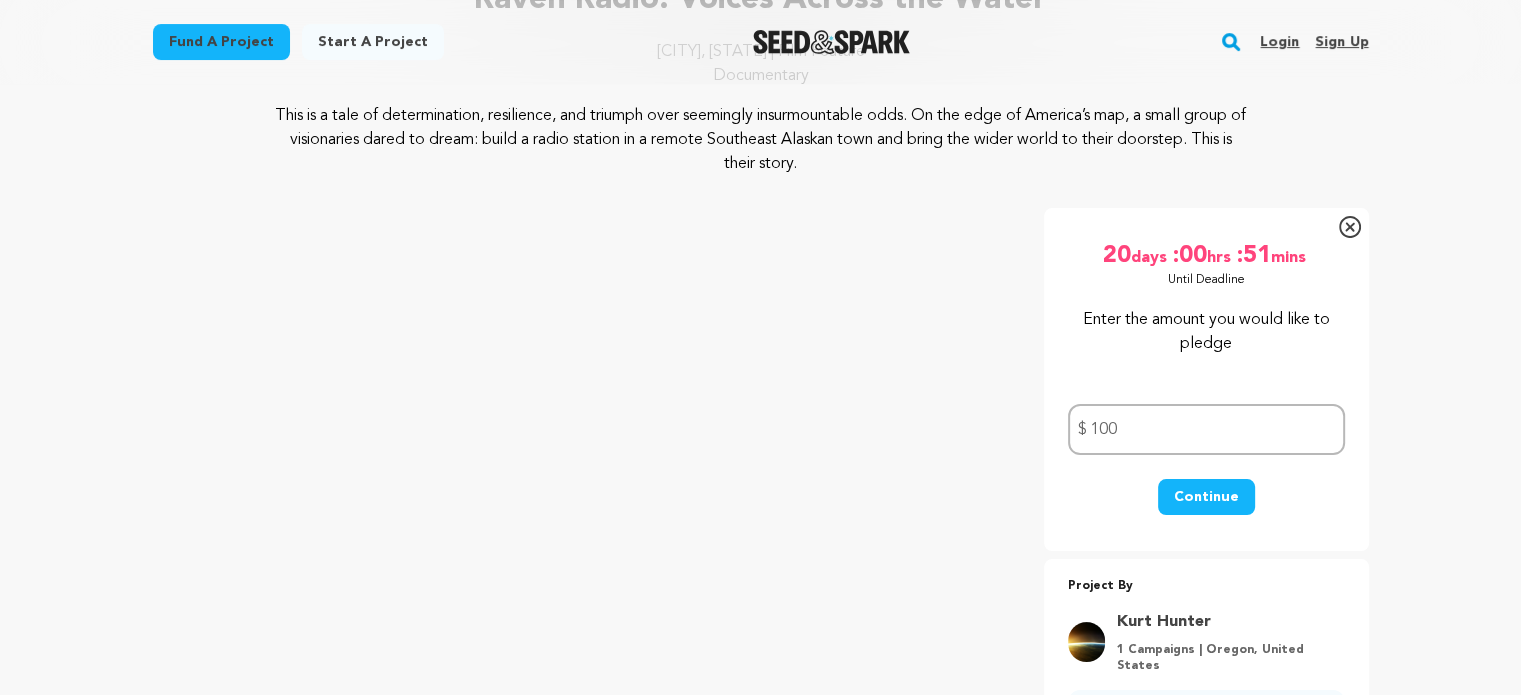 click on "Continue" at bounding box center [1206, 497] 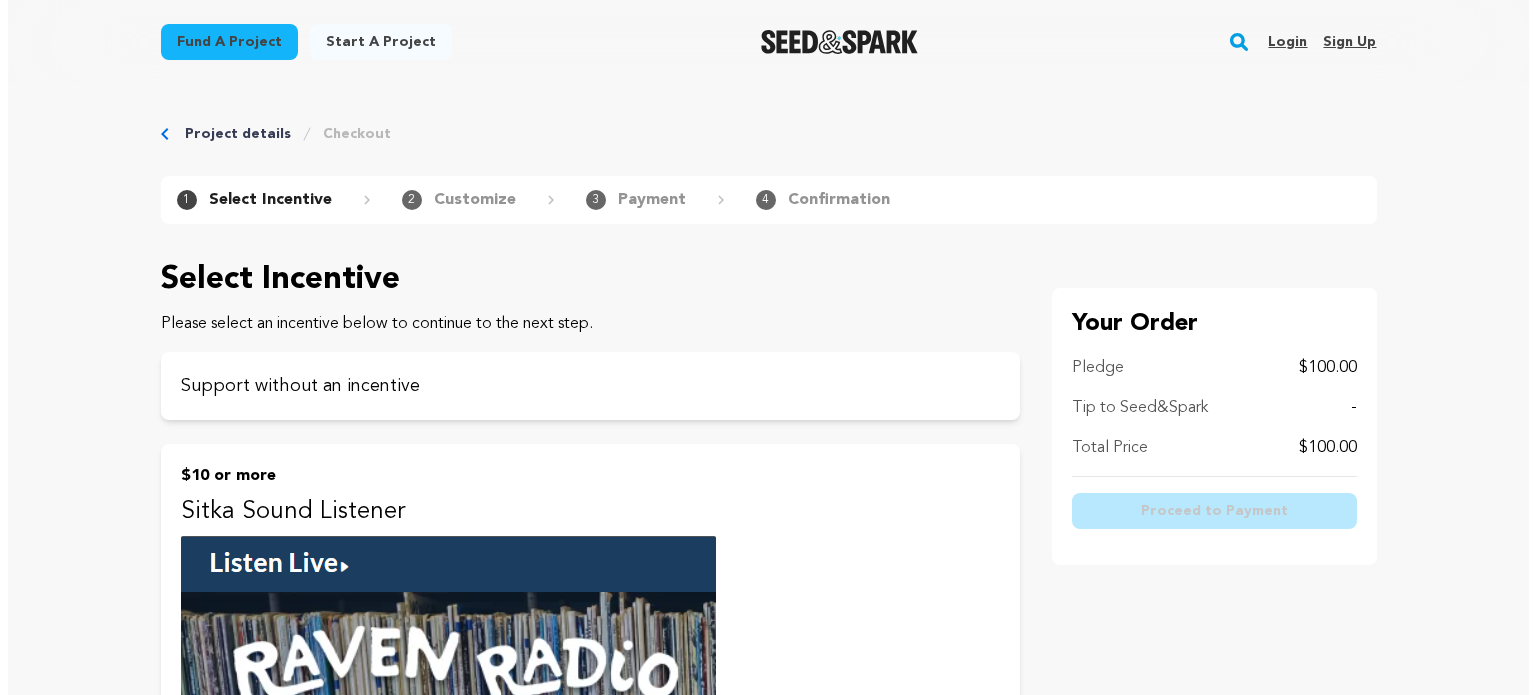 scroll, scrollTop: 0, scrollLeft: 0, axis: both 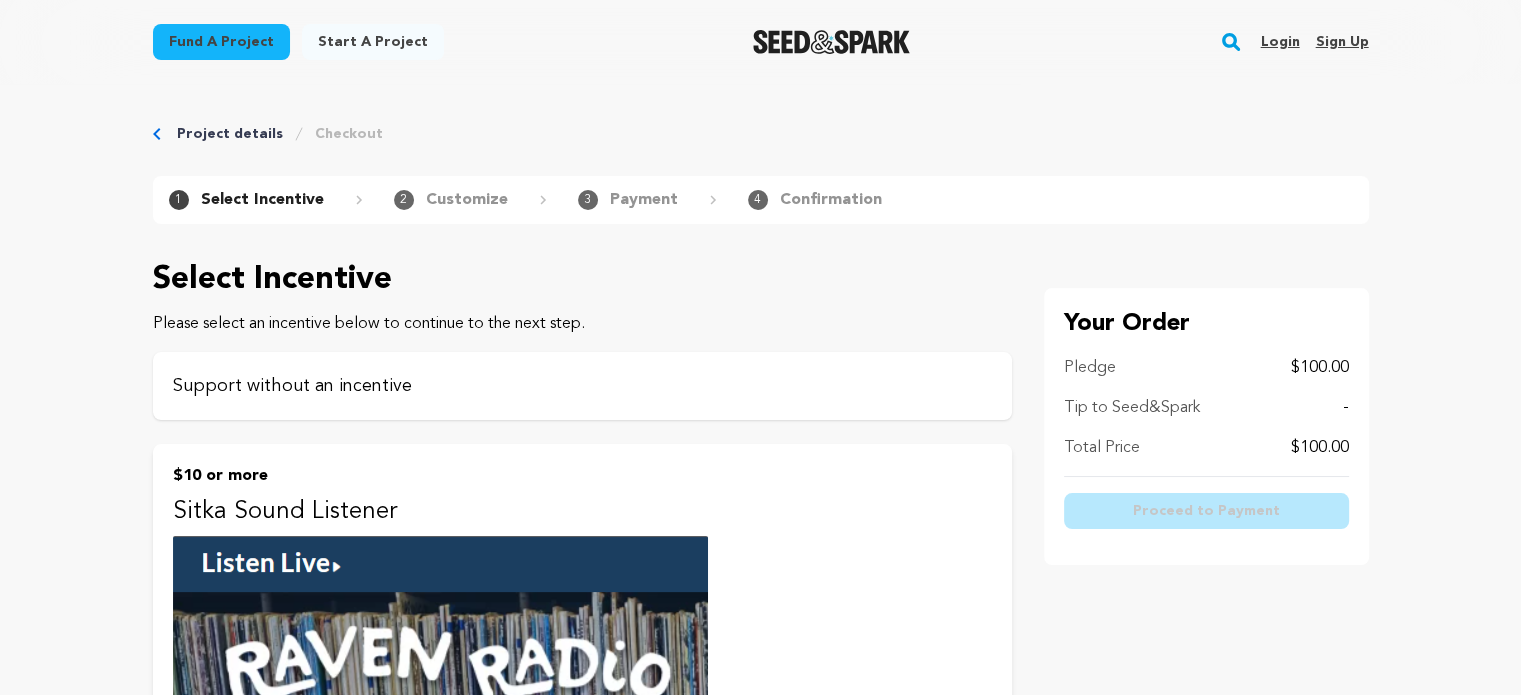 click on "Support without an incentive" at bounding box center (582, 386) 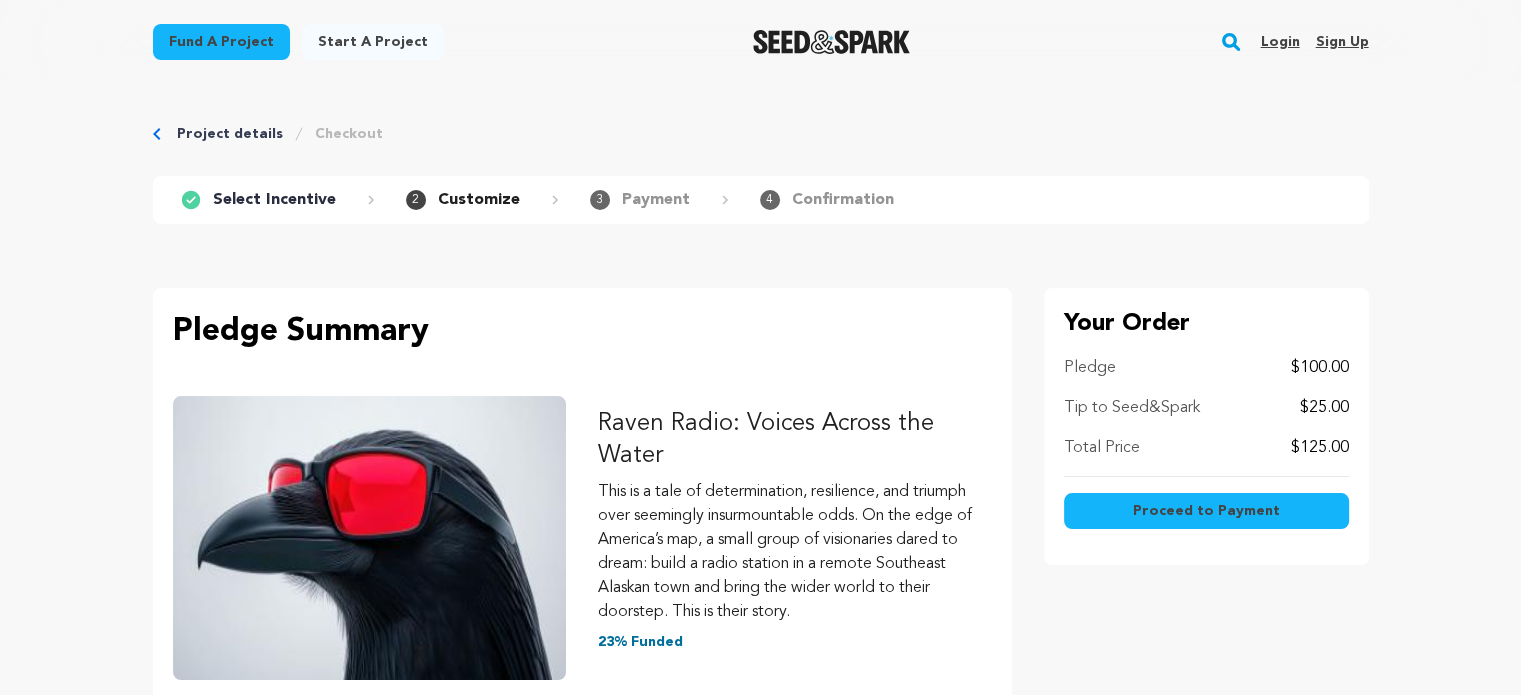 click on "Proceed to Payment" at bounding box center [1206, 511] 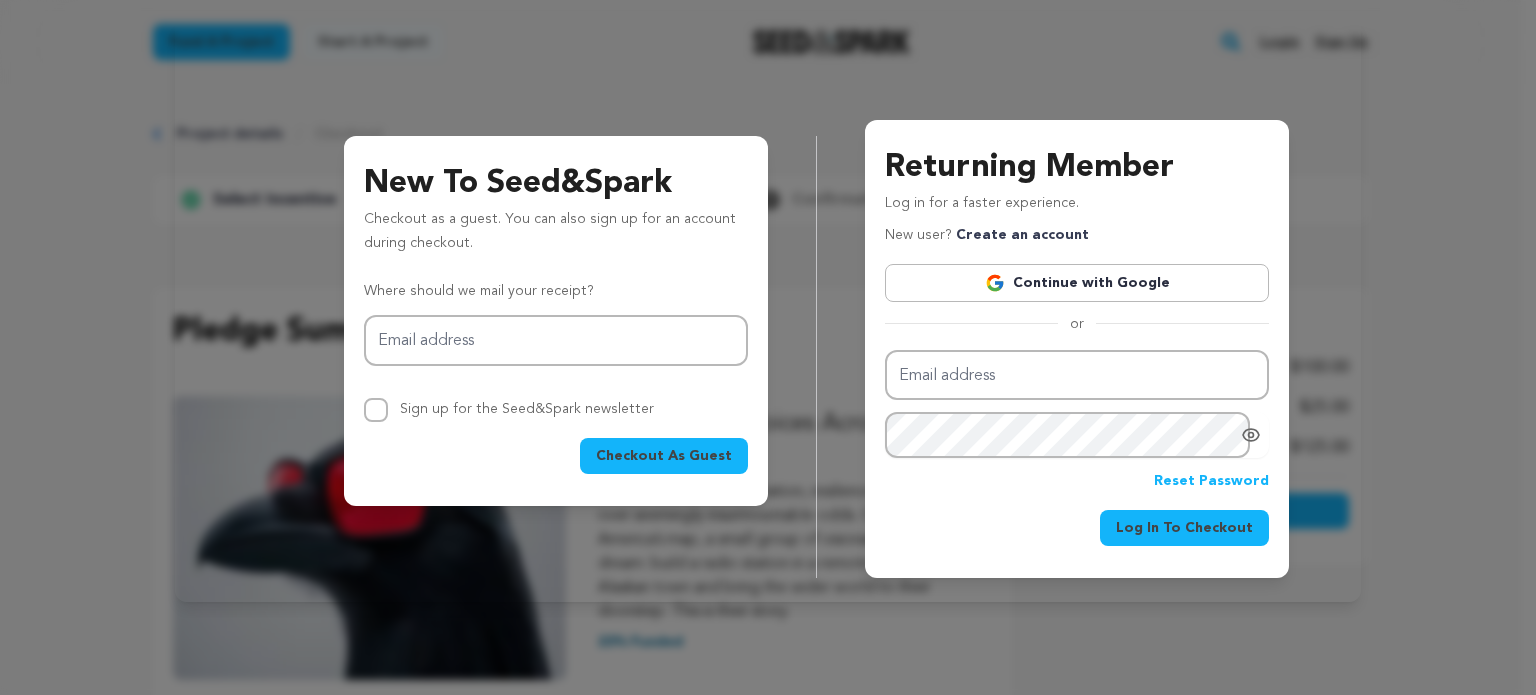 click on "New To Seed&Spark
Checkout as a guest. You can also sign up for an account during checkout.
Where should we mail your receipt?
Email address
Sign up for the Seed&Spark newsletter
Checkout As Guest
Returning Member" at bounding box center (768, 309) 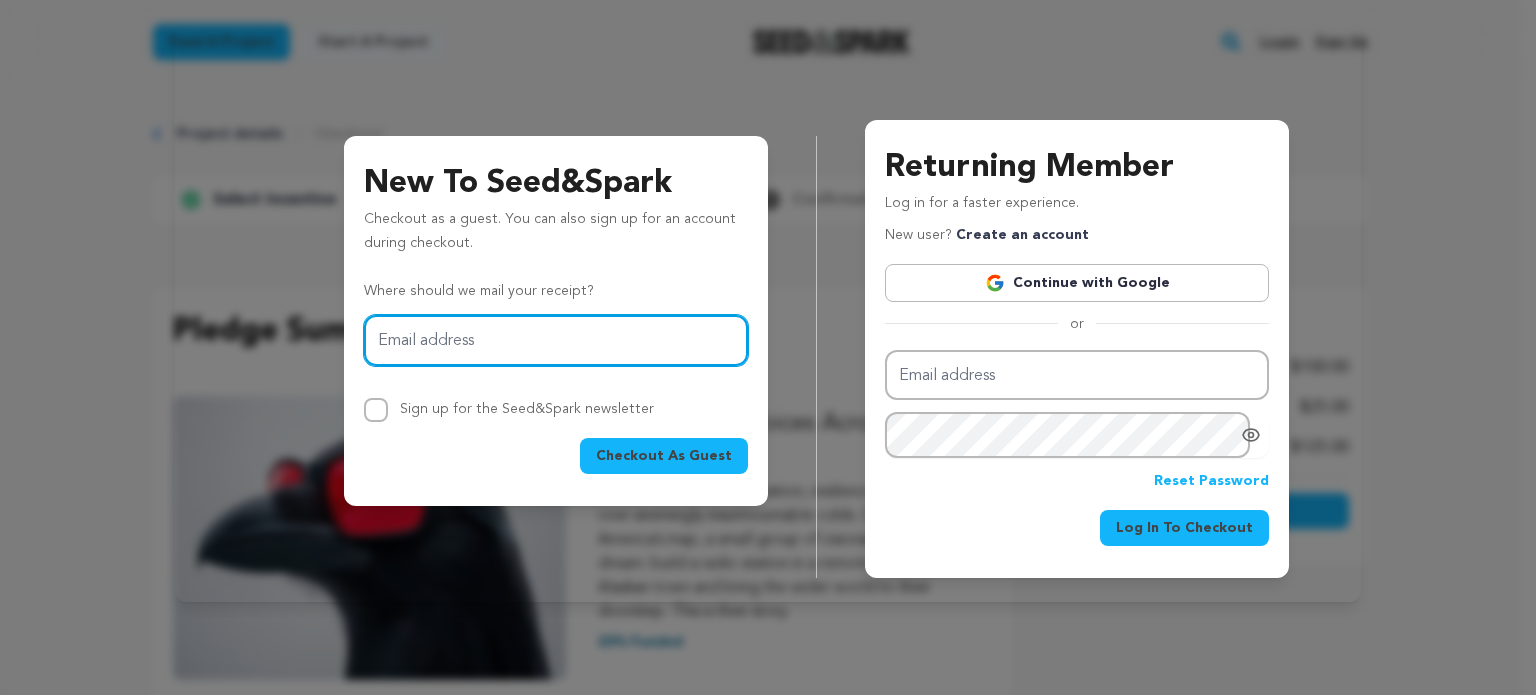 click on "Email address" at bounding box center (556, 340) 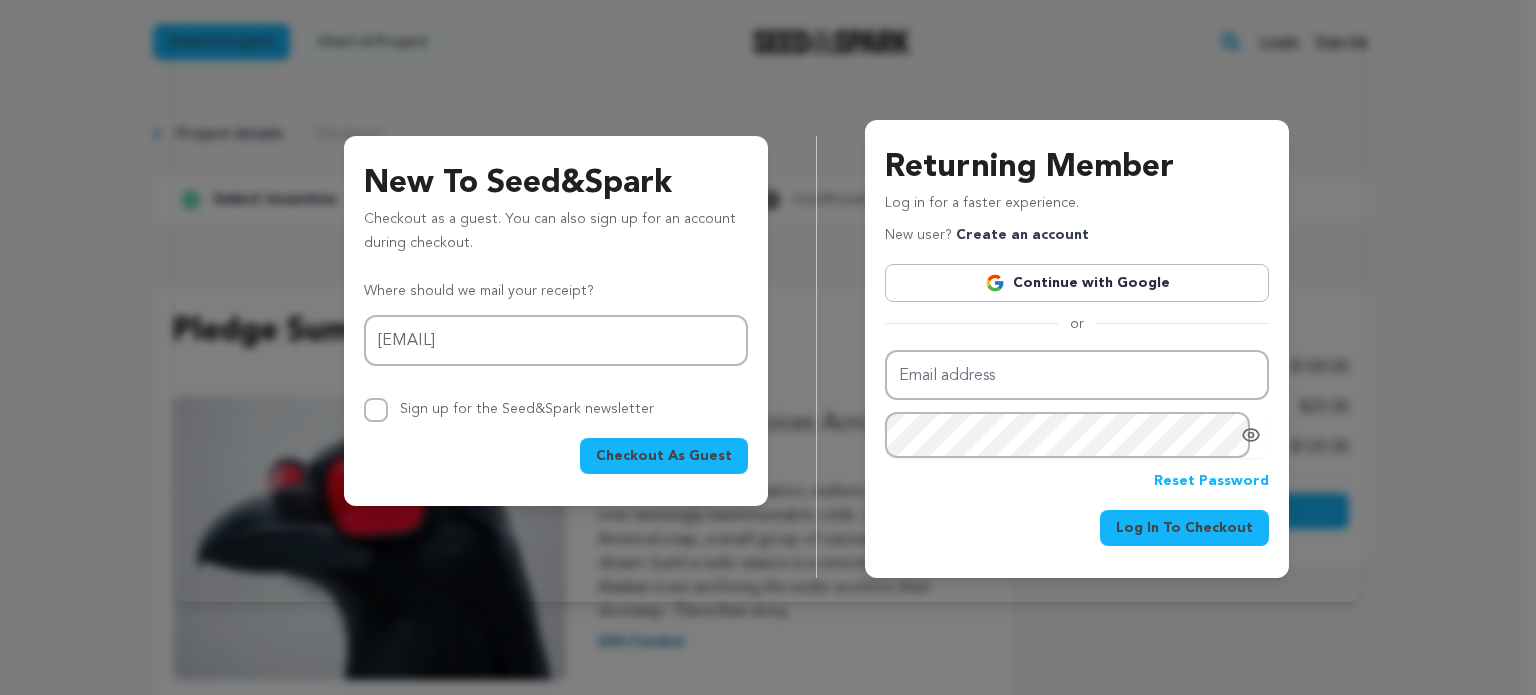 click on "Checkout As Guest" at bounding box center [664, 456] 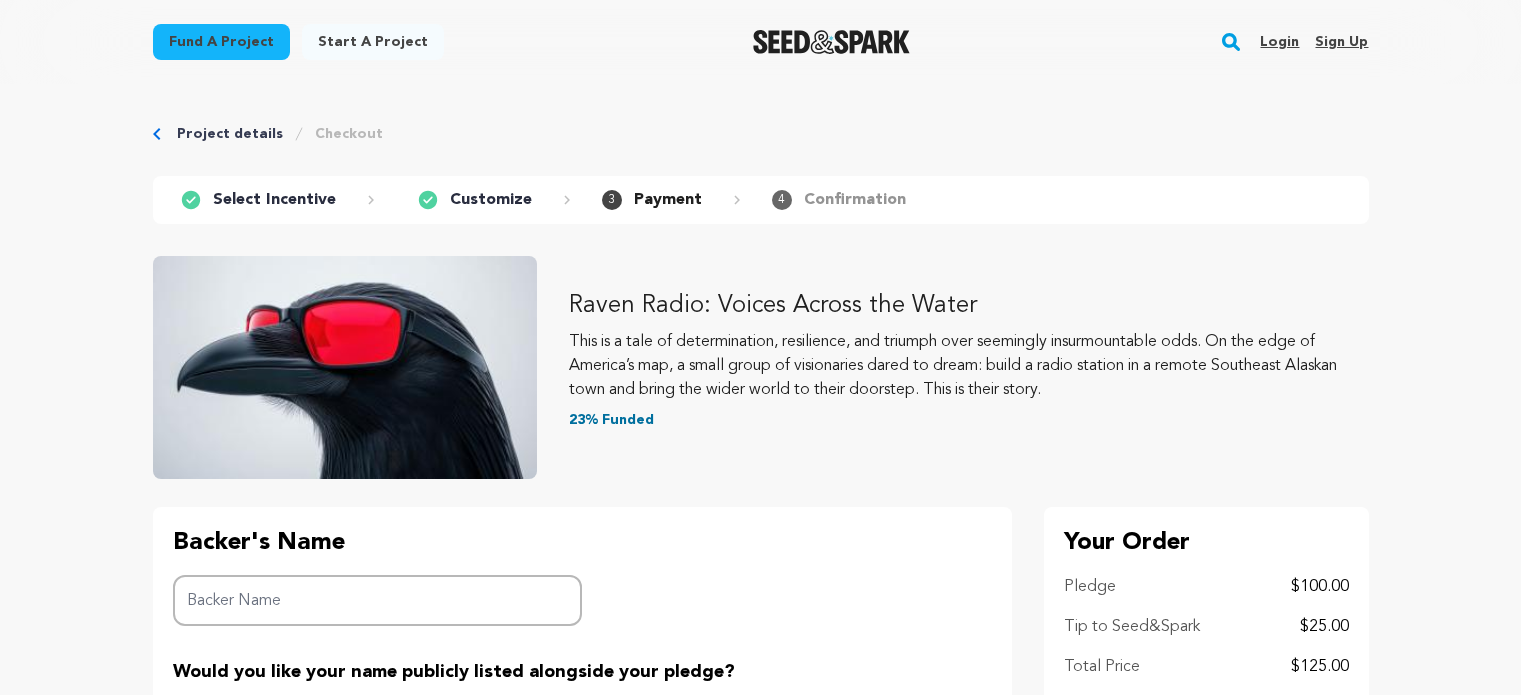 scroll, scrollTop: 0, scrollLeft: 0, axis: both 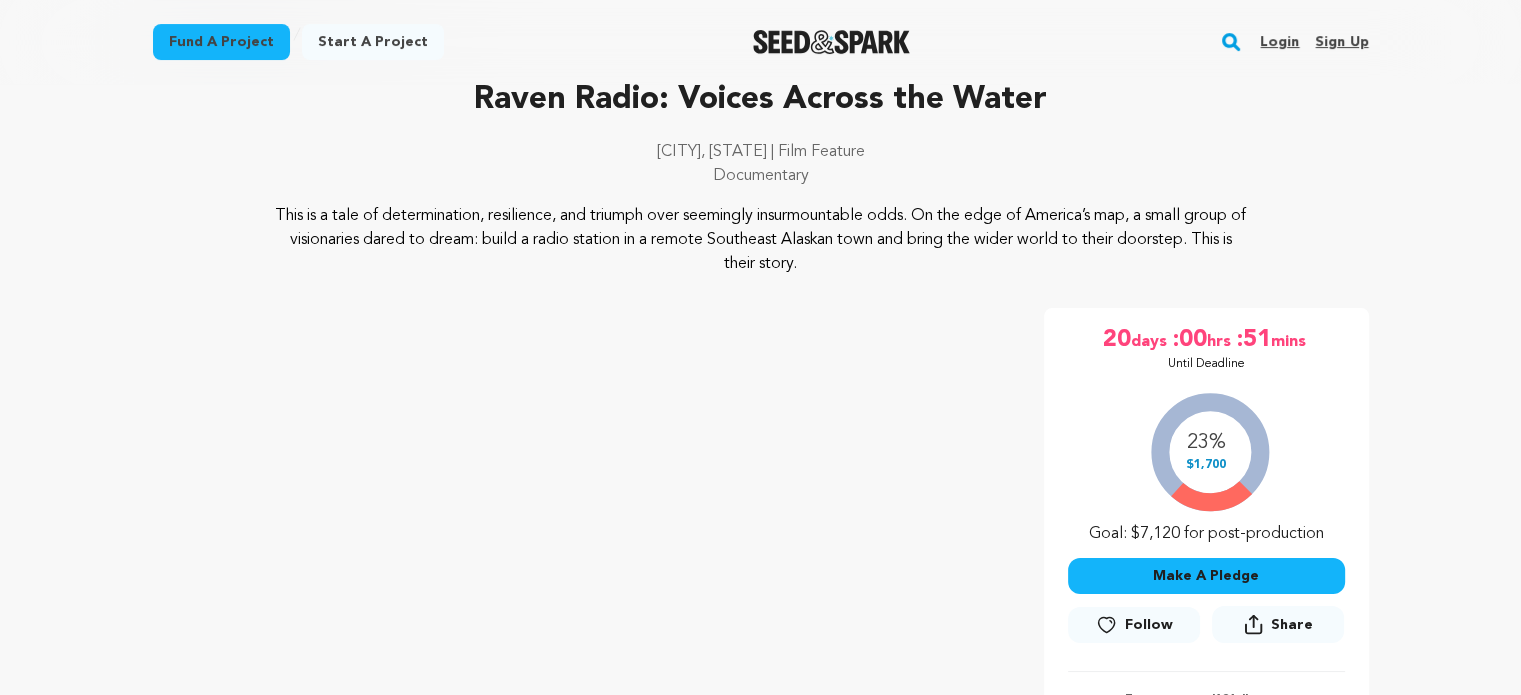 click on "Make A Pledge" at bounding box center (1206, 576) 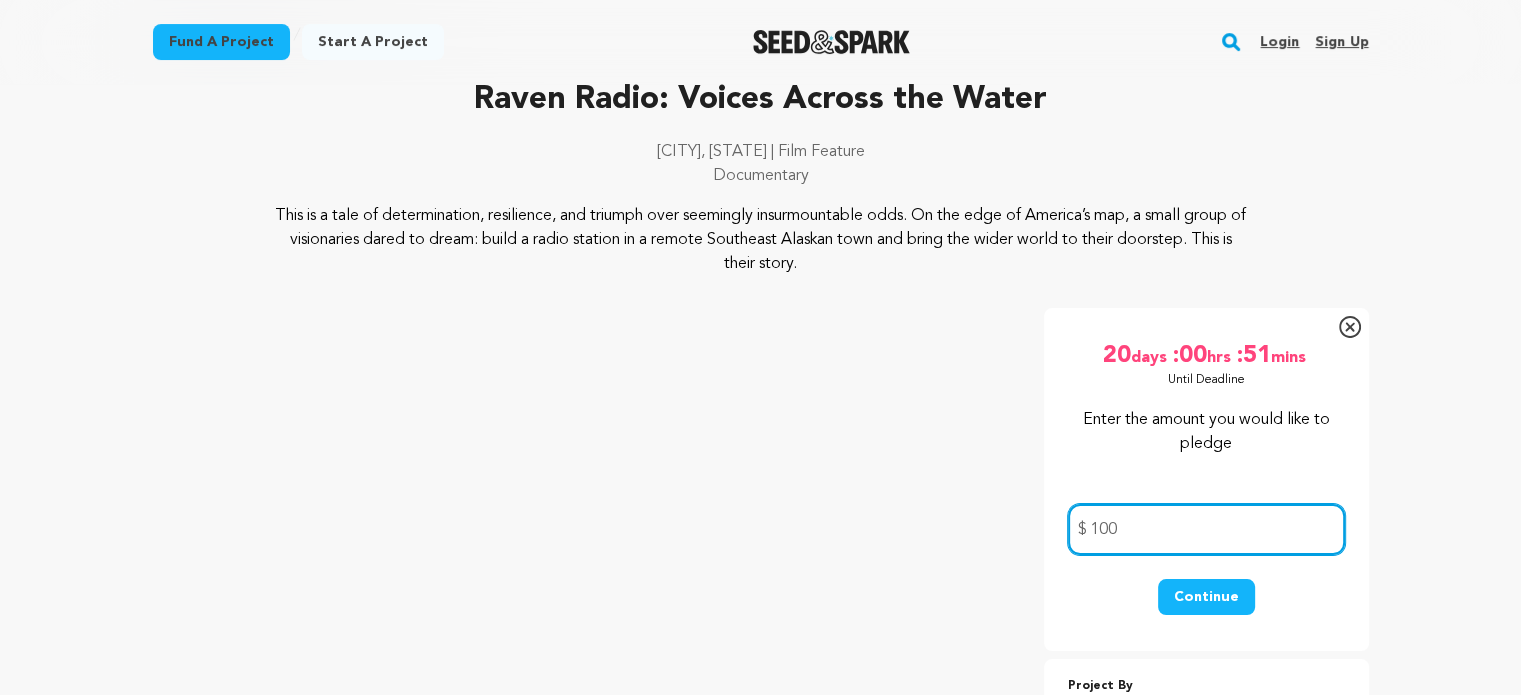 type on "100" 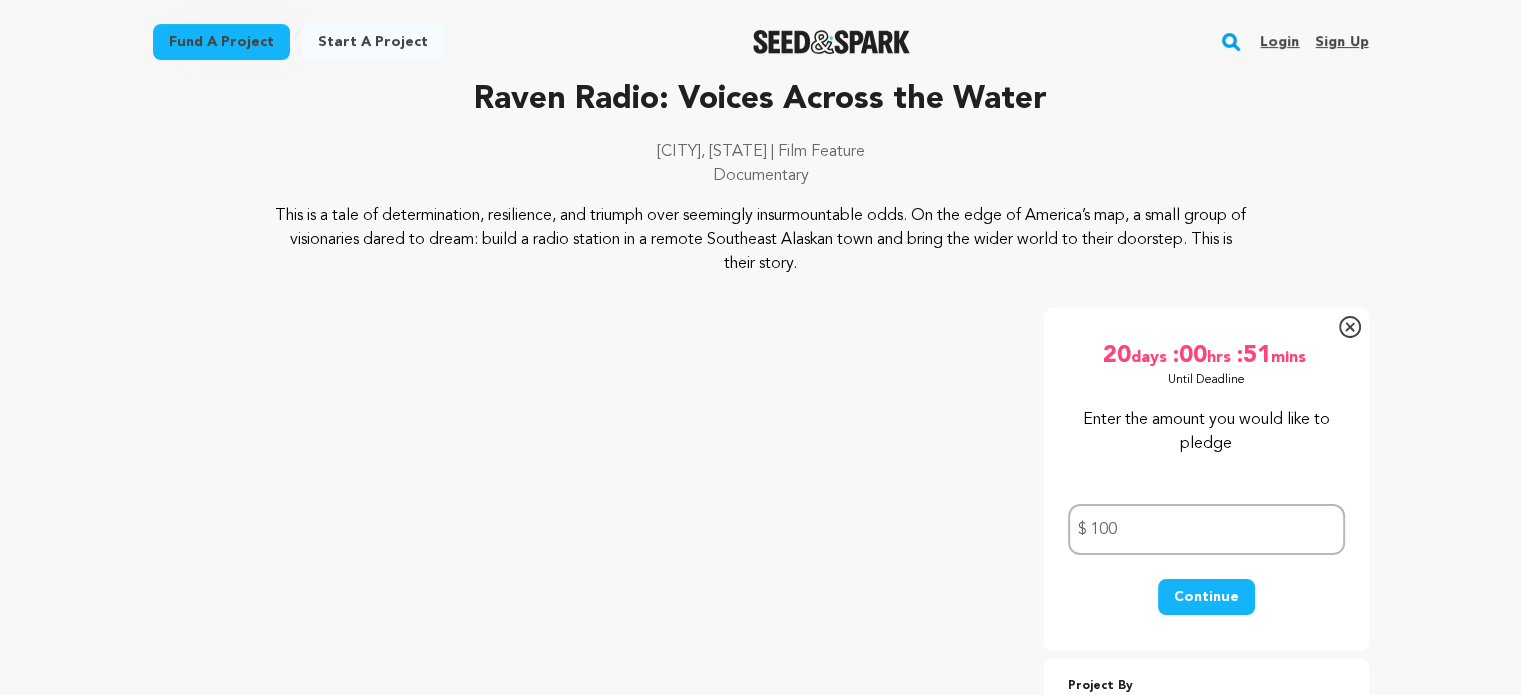 click on "Continue" at bounding box center (1206, 597) 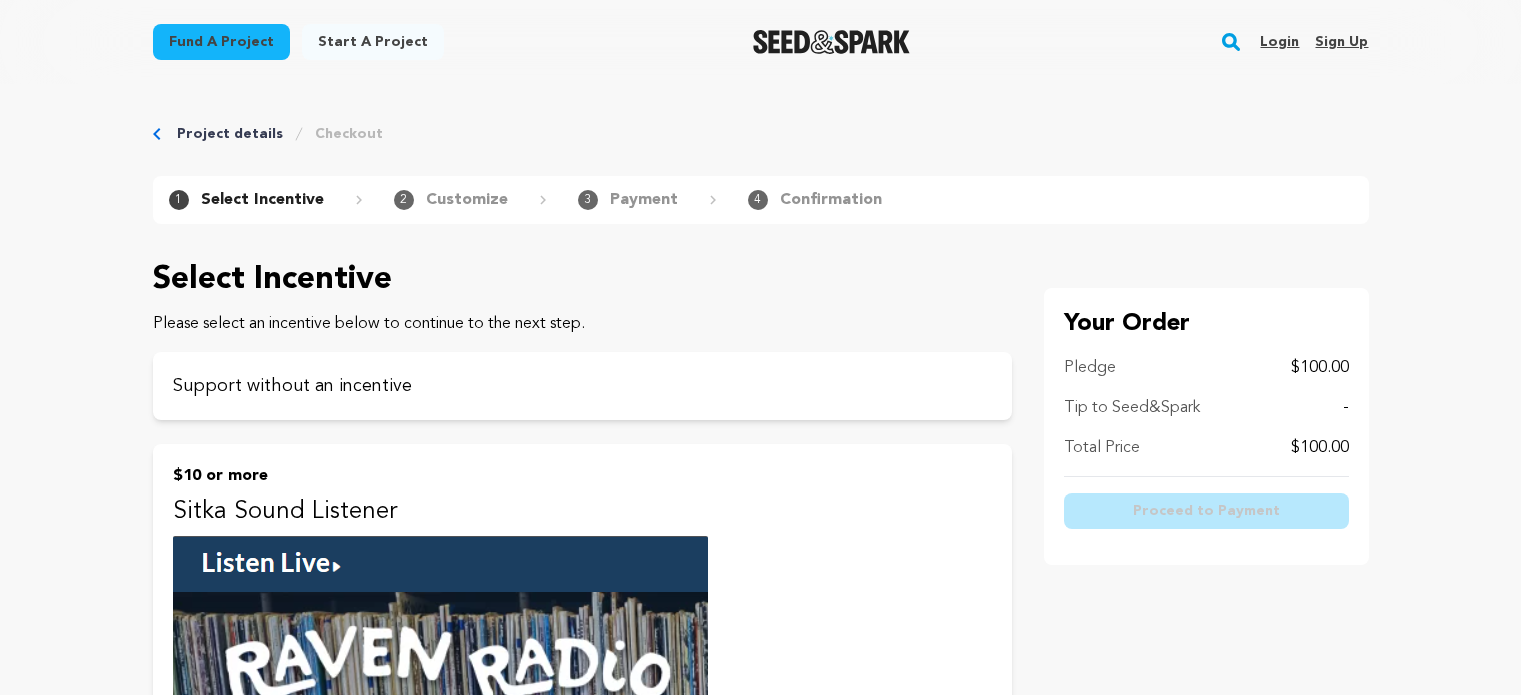 scroll, scrollTop: 0, scrollLeft: 0, axis: both 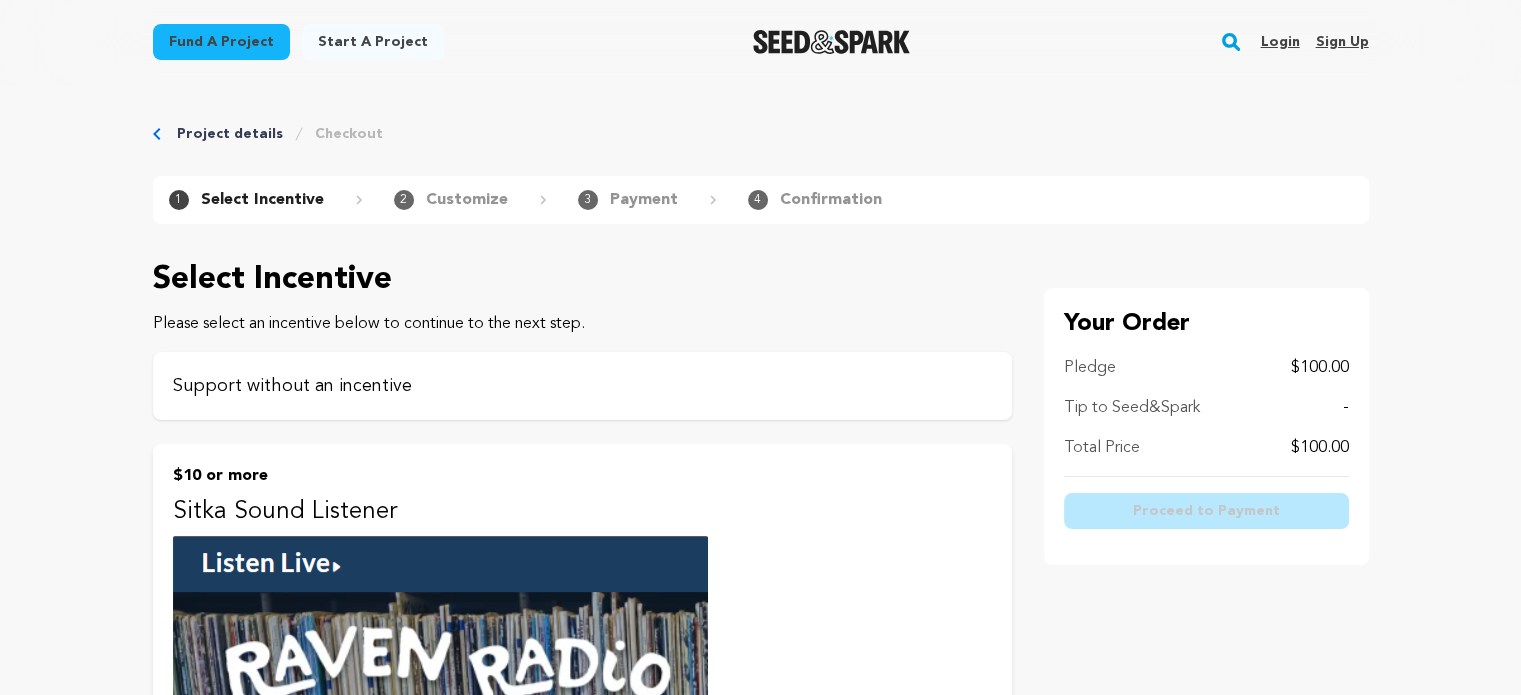 click on "Support without an incentive" at bounding box center (582, 386) 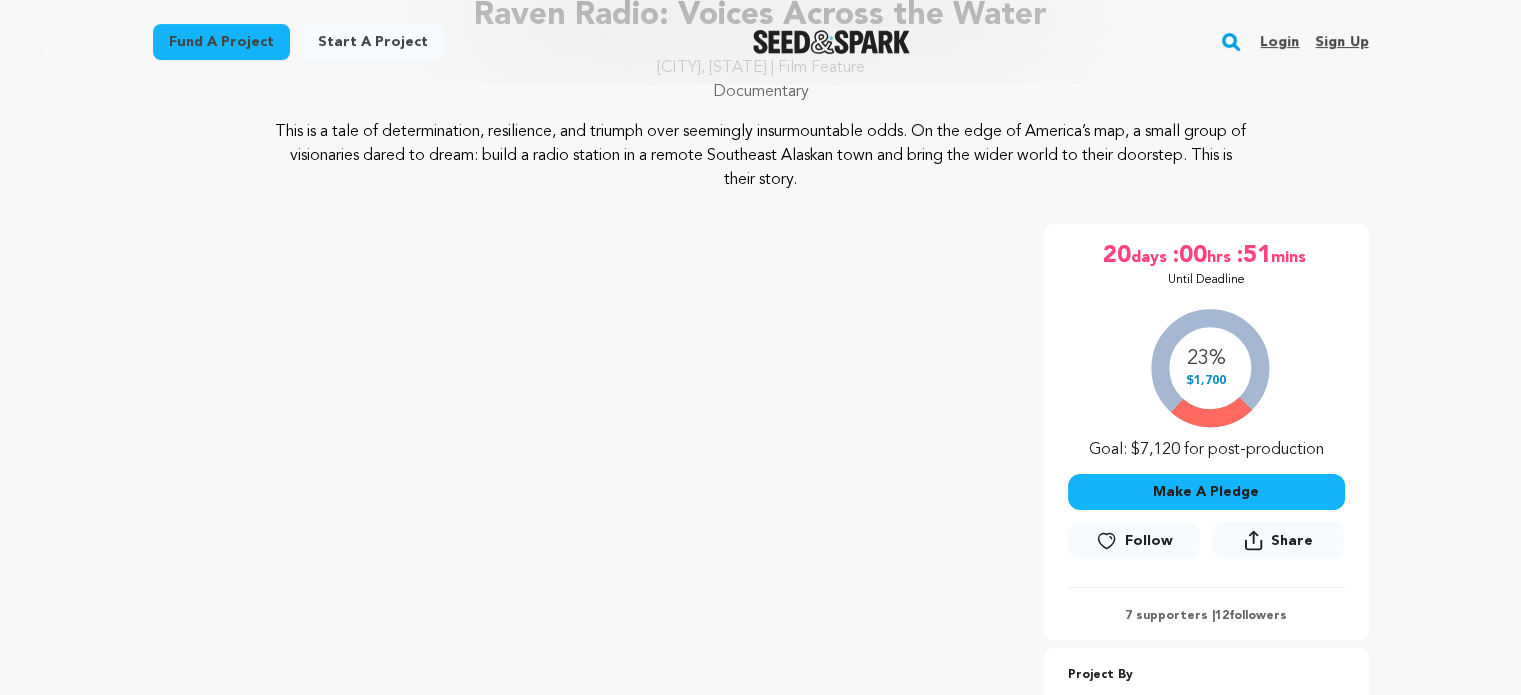scroll, scrollTop: 200, scrollLeft: 0, axis: vertical 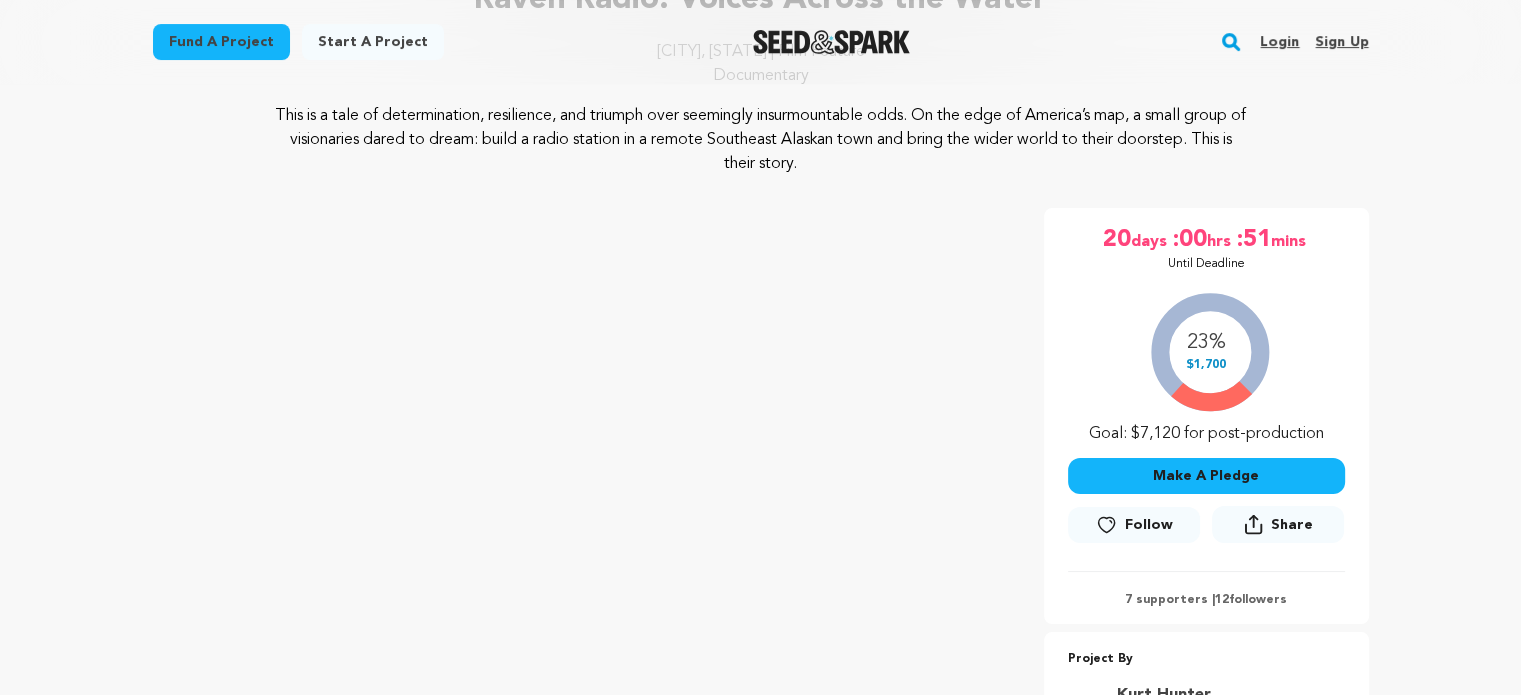 click on "Make A Pledge" at bounding box center (1206, 476) 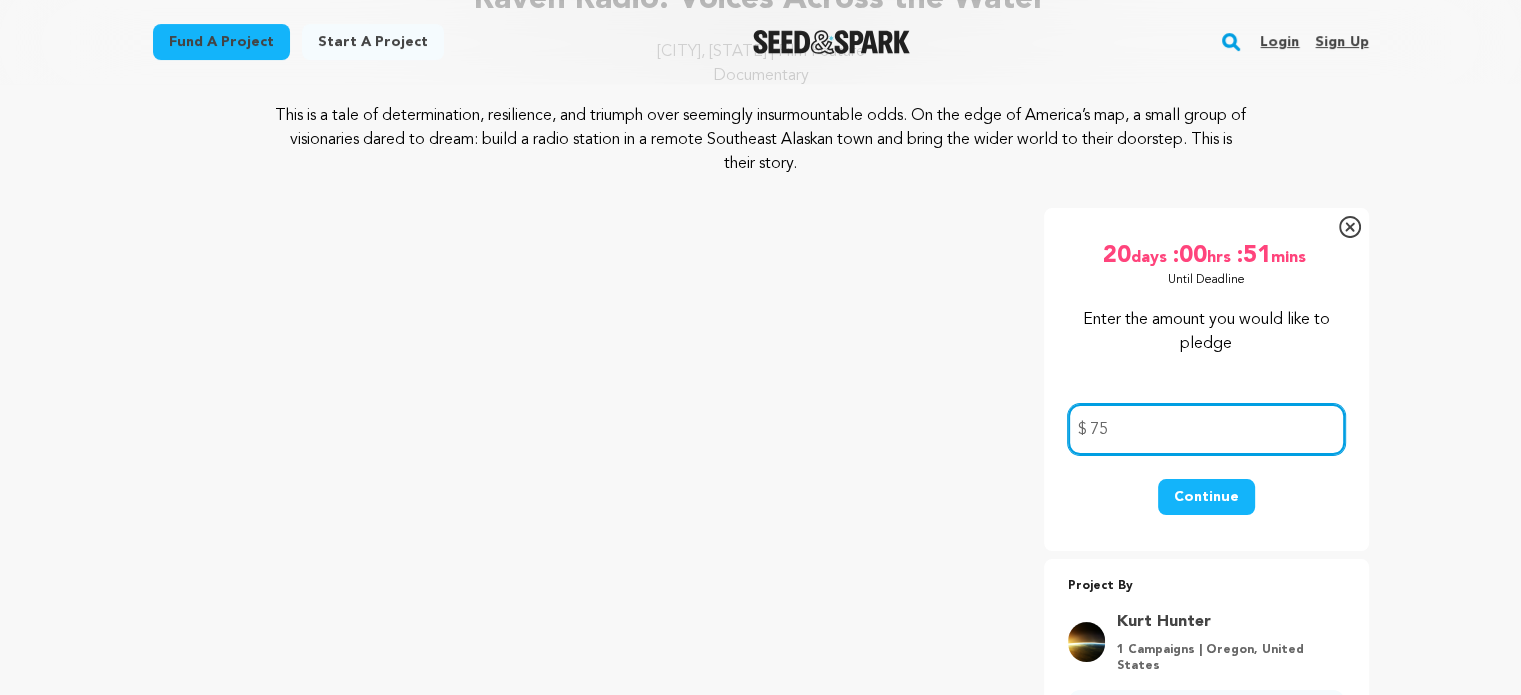type on "75" 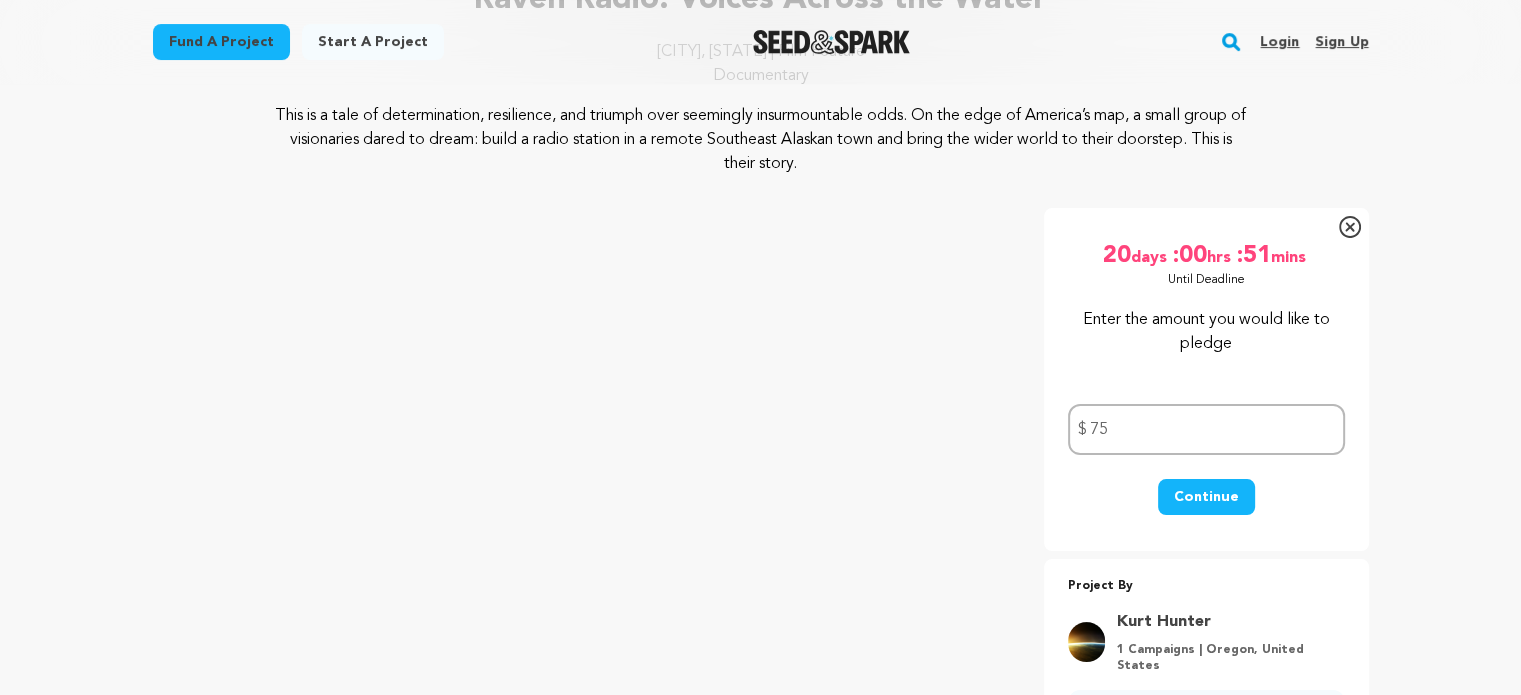 click on "Continue" at bounding box center [1206, 497] 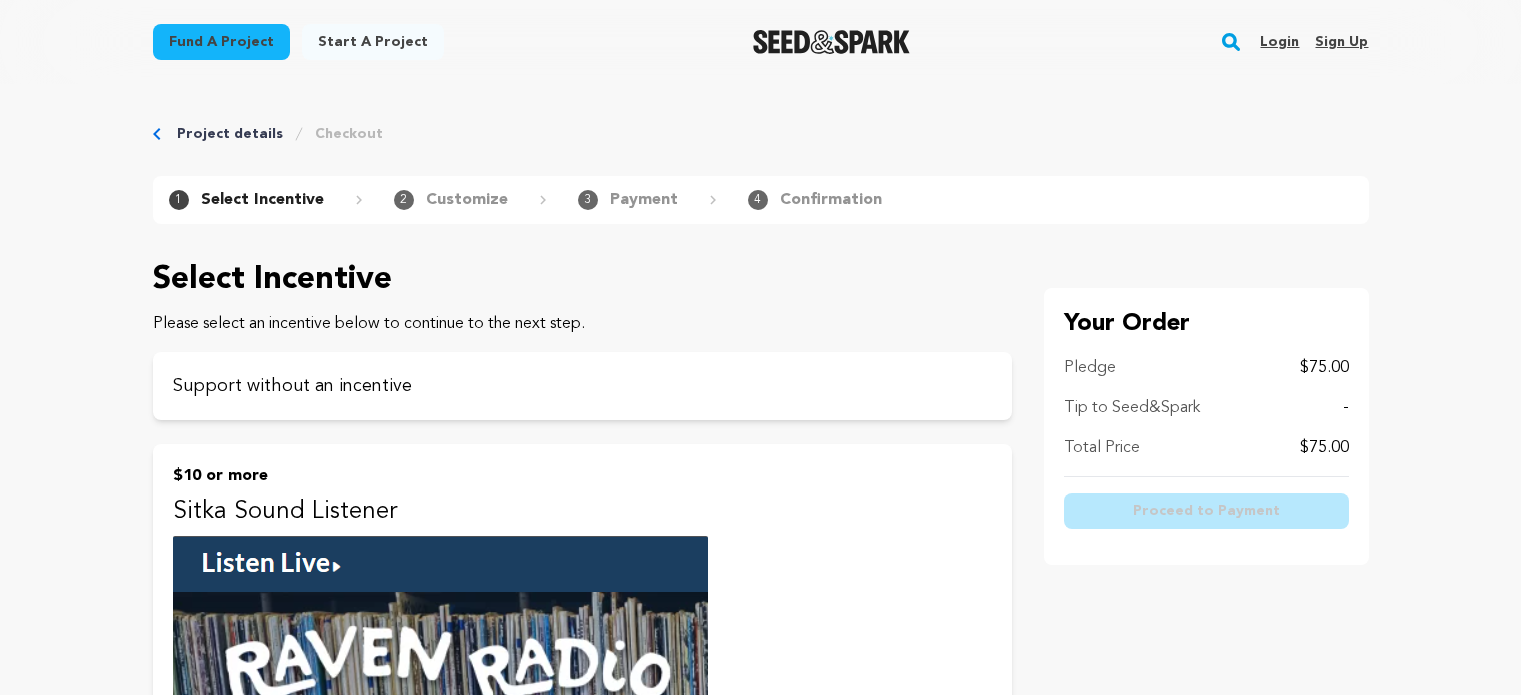 scroll, scrollTop: 0, scrollLeft: 0, axis: both 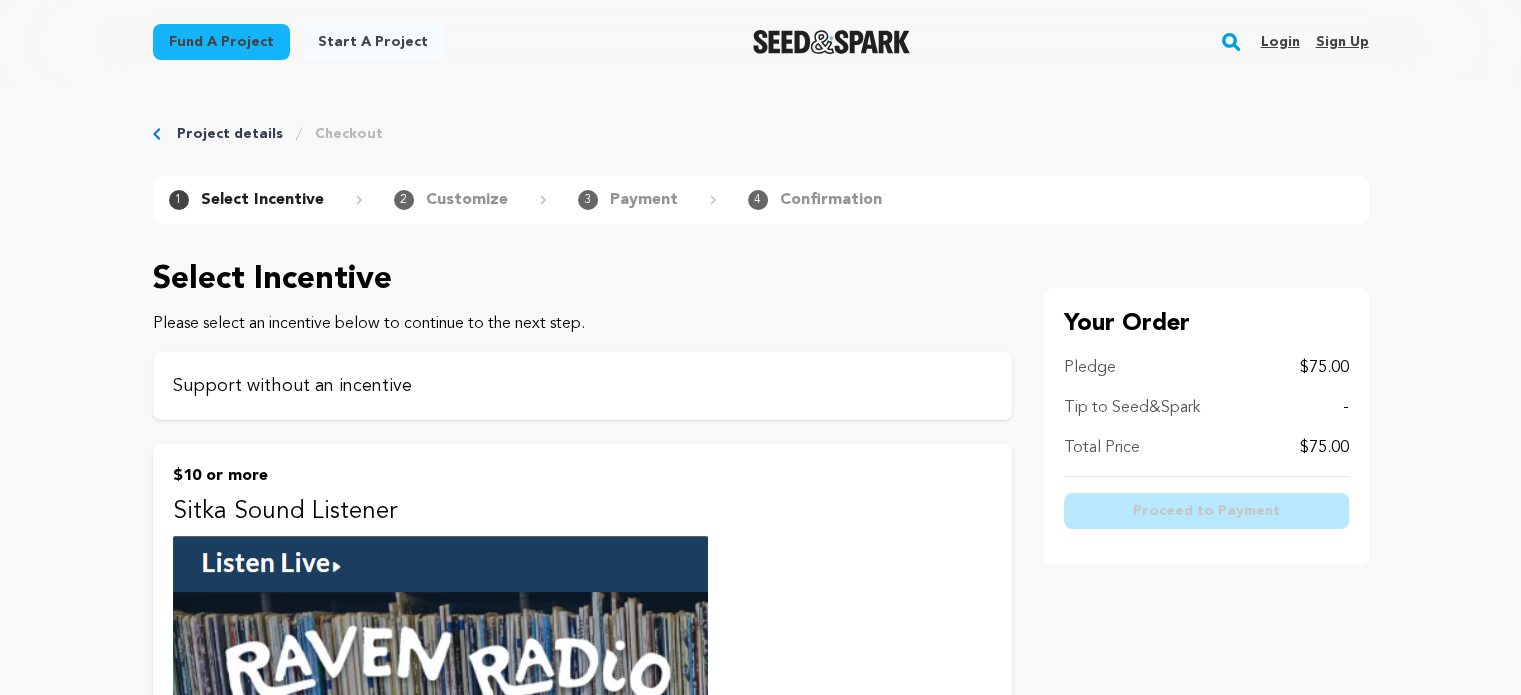 click on "Support without an incentive" at bounding box center [582, 386] 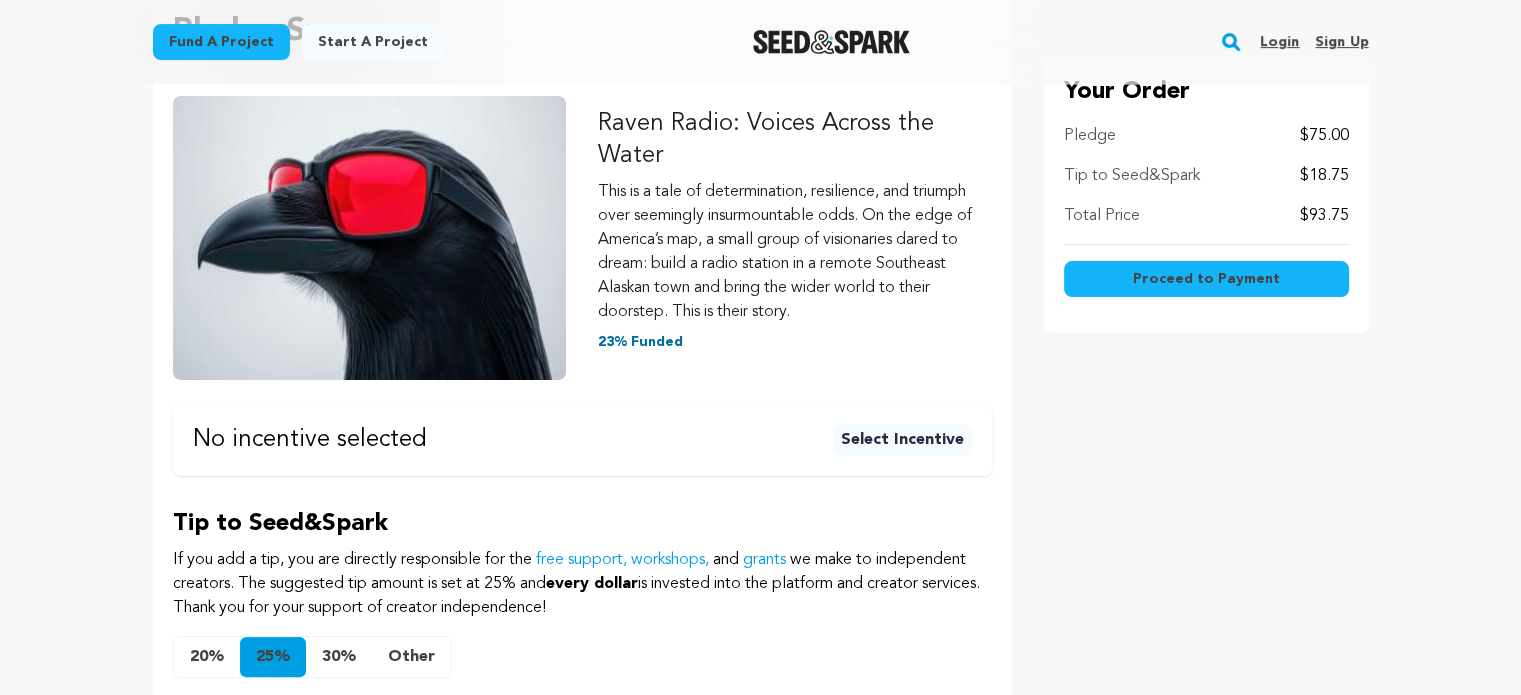 scroll, scrollTop: 400, scrollLeft: 0, axis: vertical 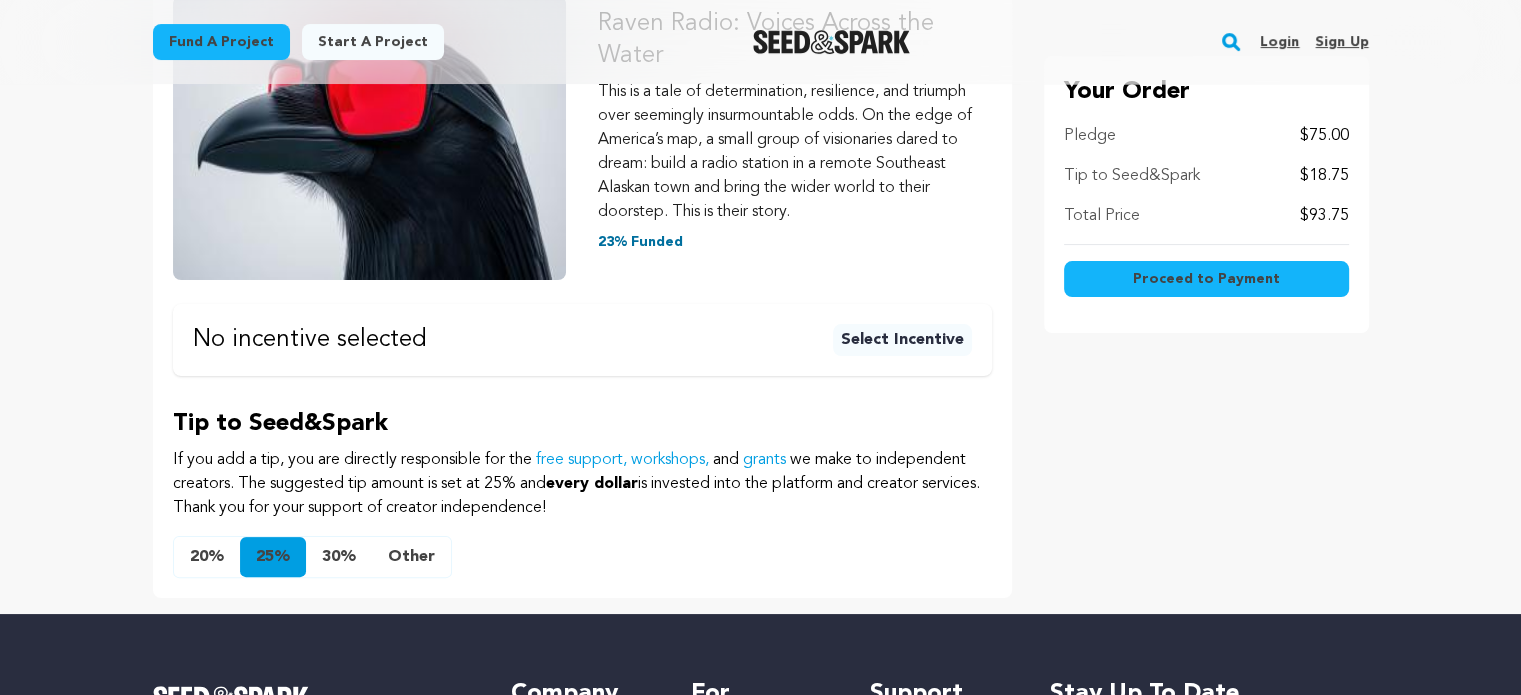 click on "Other" at bounding box center [411, 557] 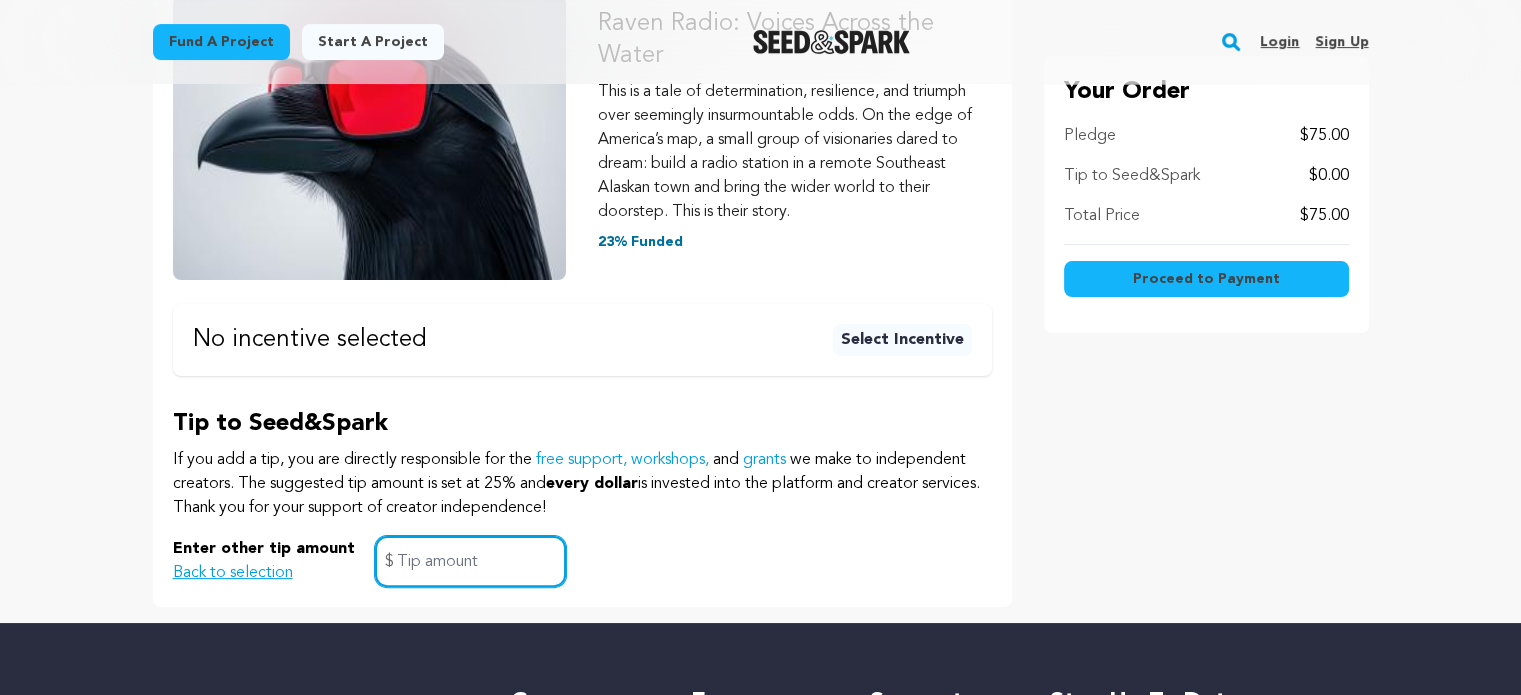 click at bounding box center (470, 561) 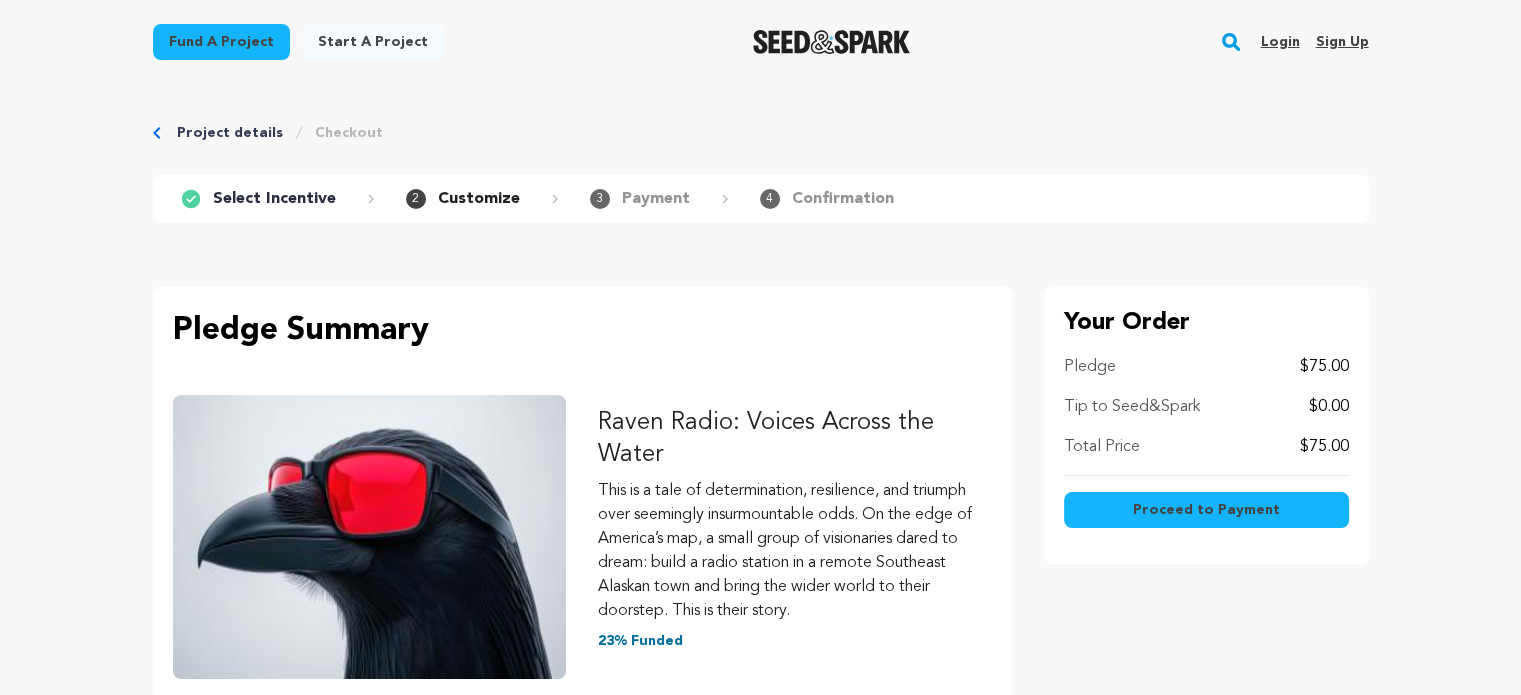 scroll, scrollTop: 0, scrollLeft: 0, axis: both 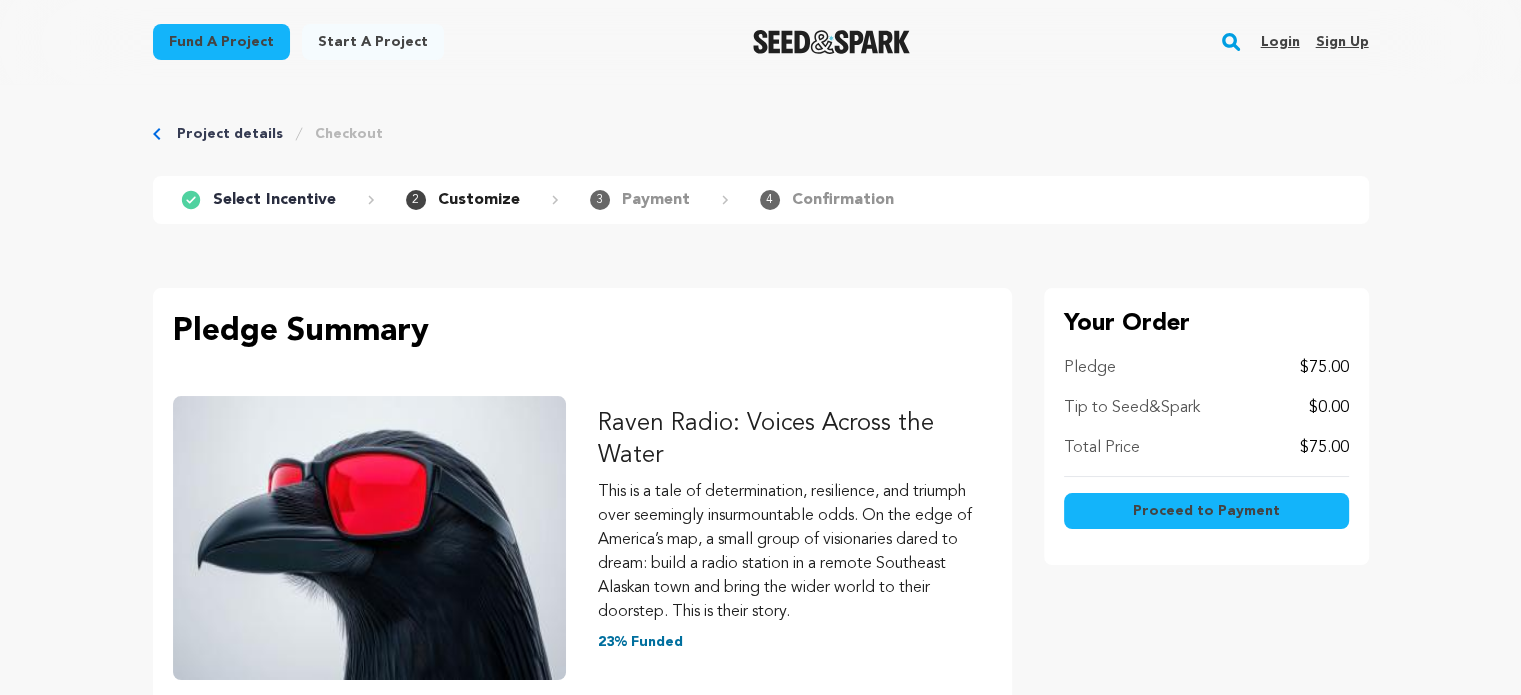 click on "Project details" at bounding box center (230, 134) 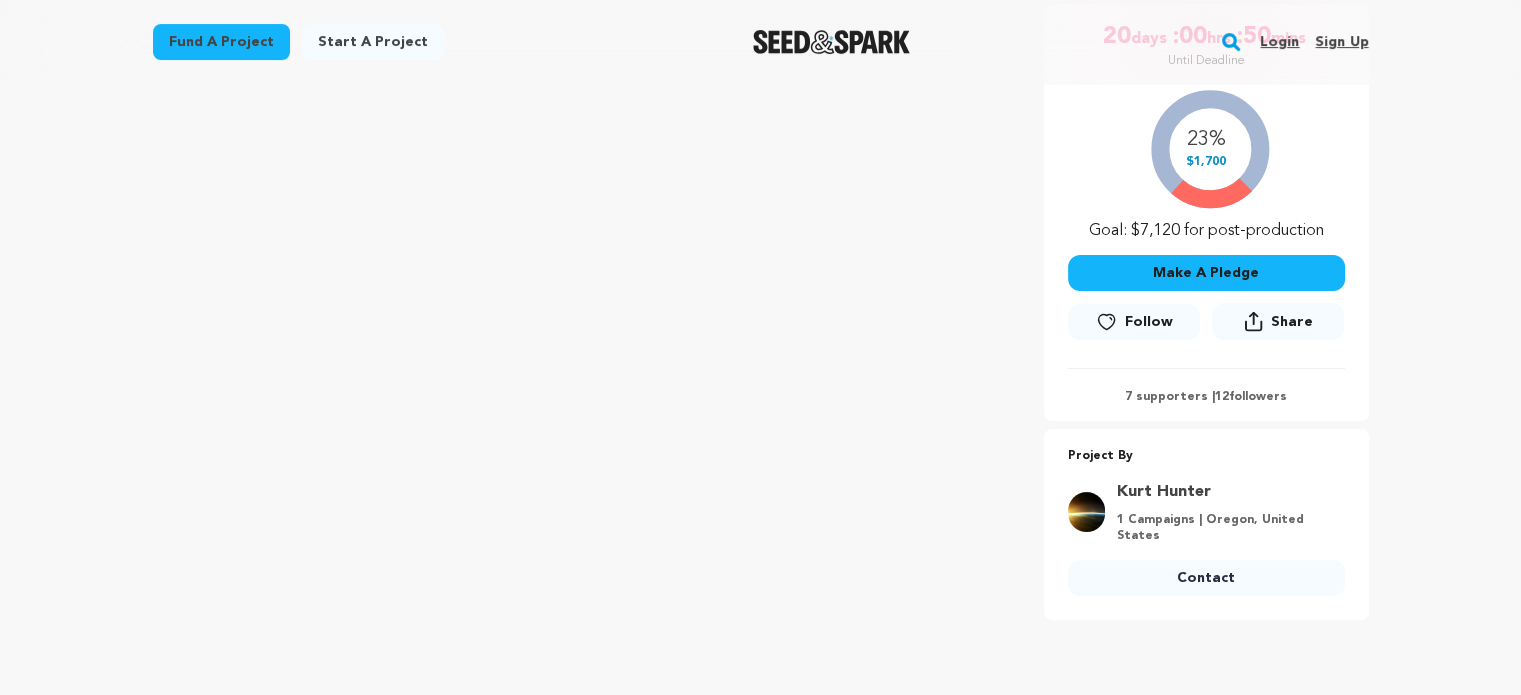 scroll, scrollTop: 400, scrollLeft: 0, axis: vertical 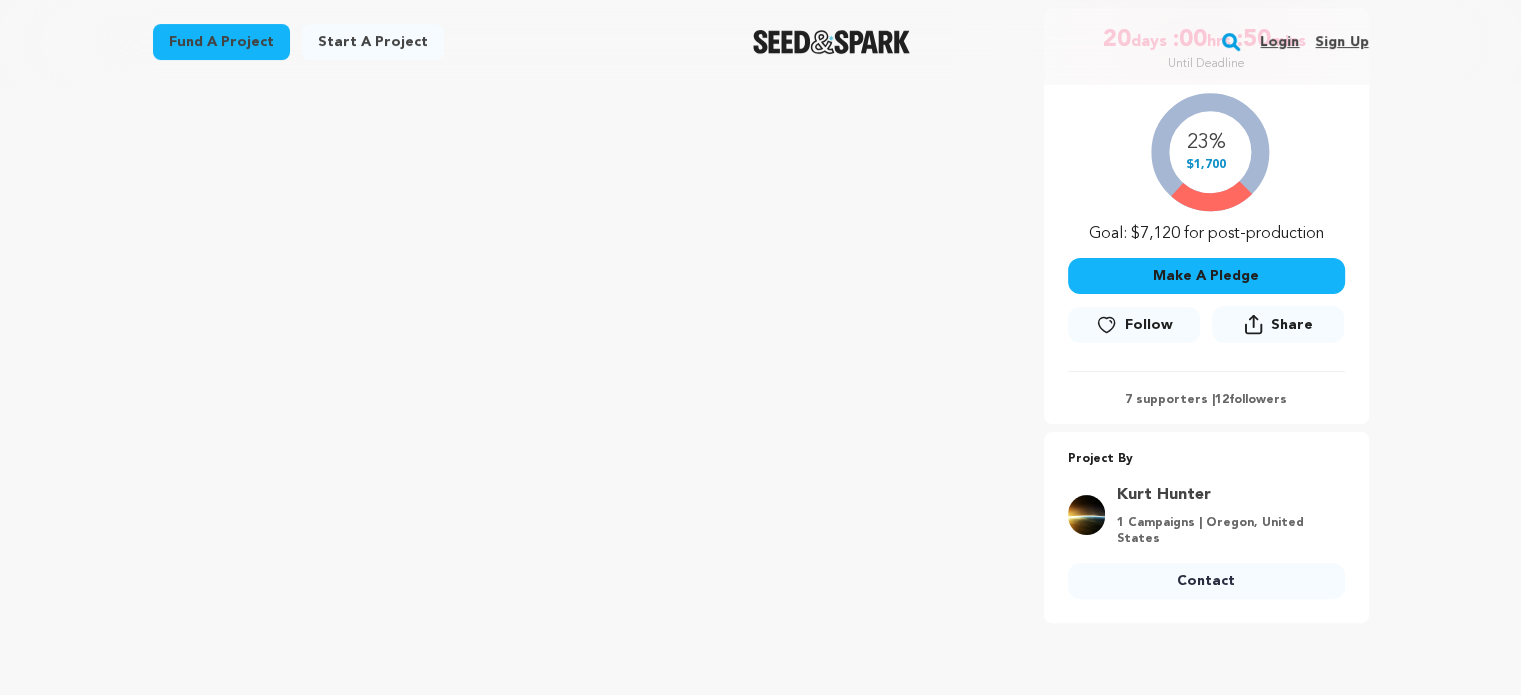 click on "Make A Pledge" at bounding box center [1206, 276] 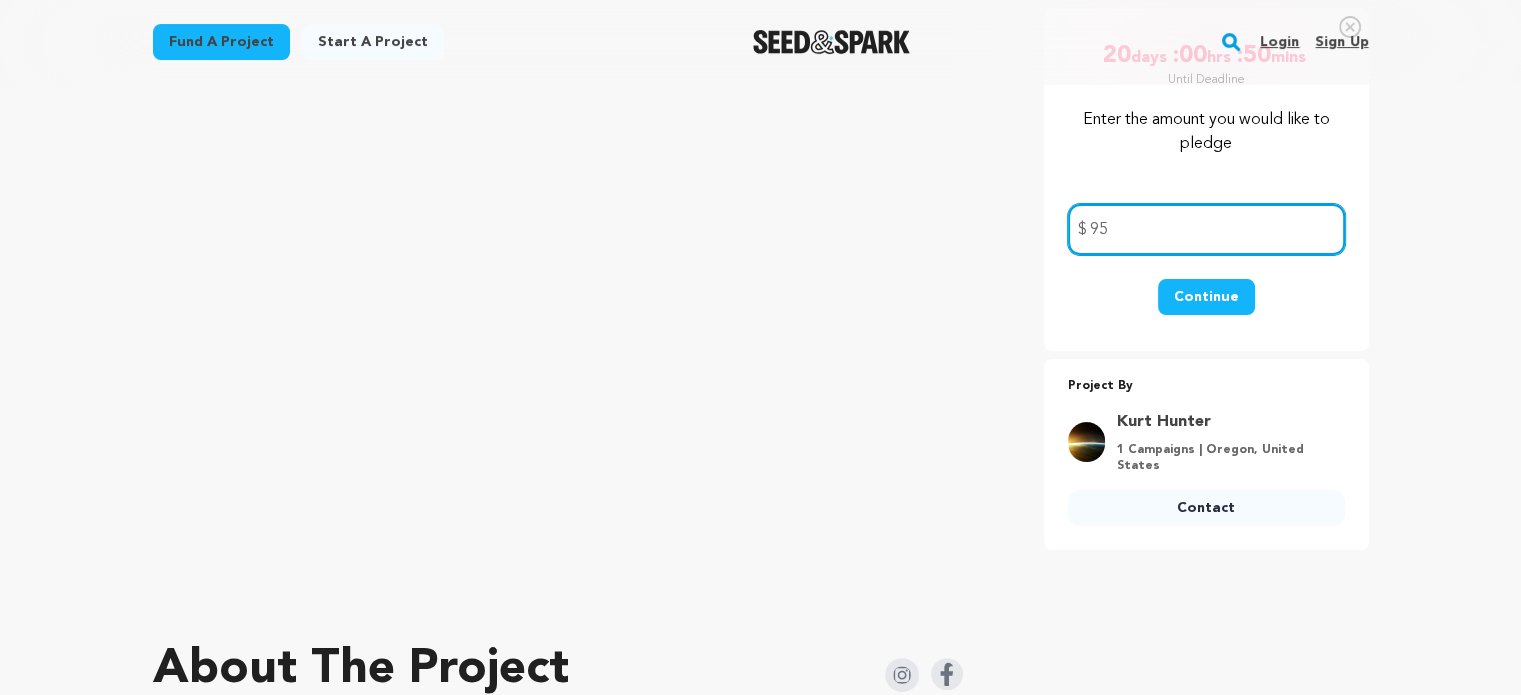 type on "95" 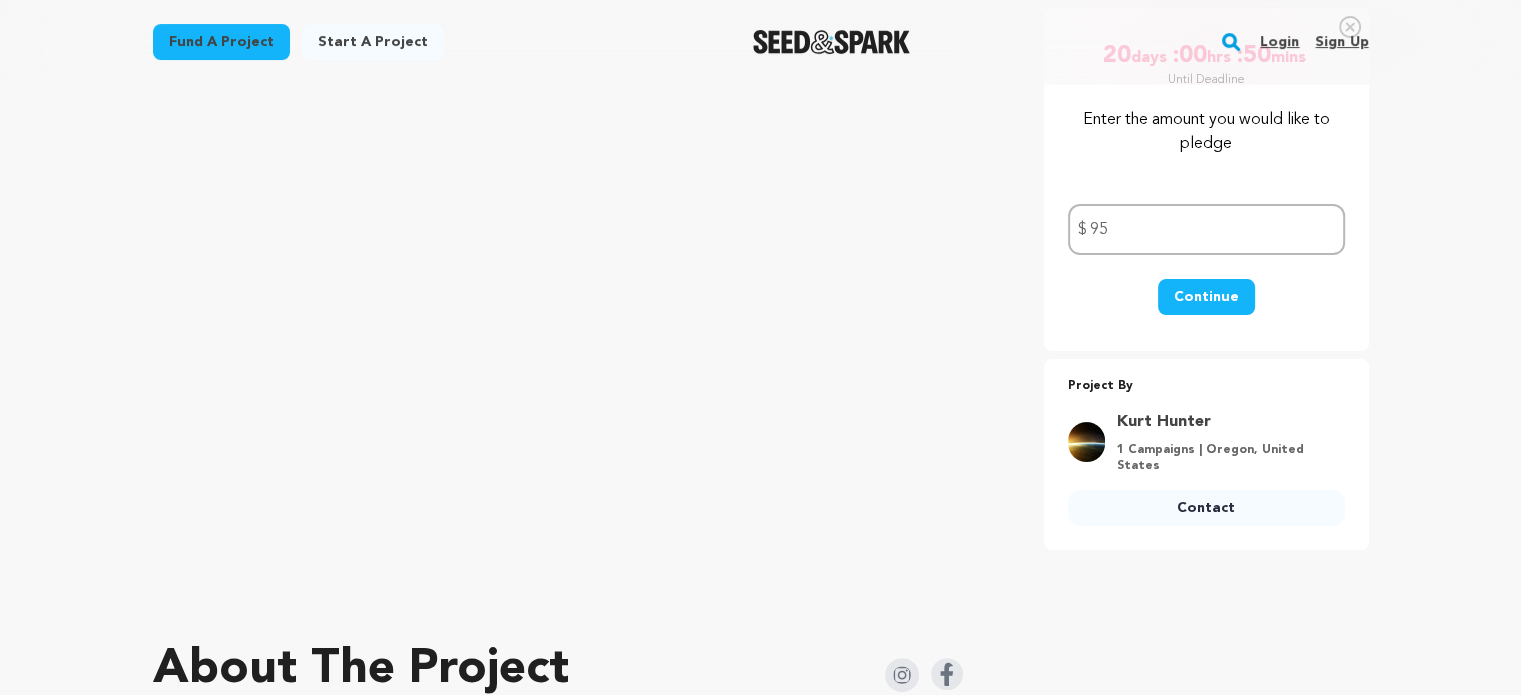 click on "Continue" at bounding box center (1206, 297) 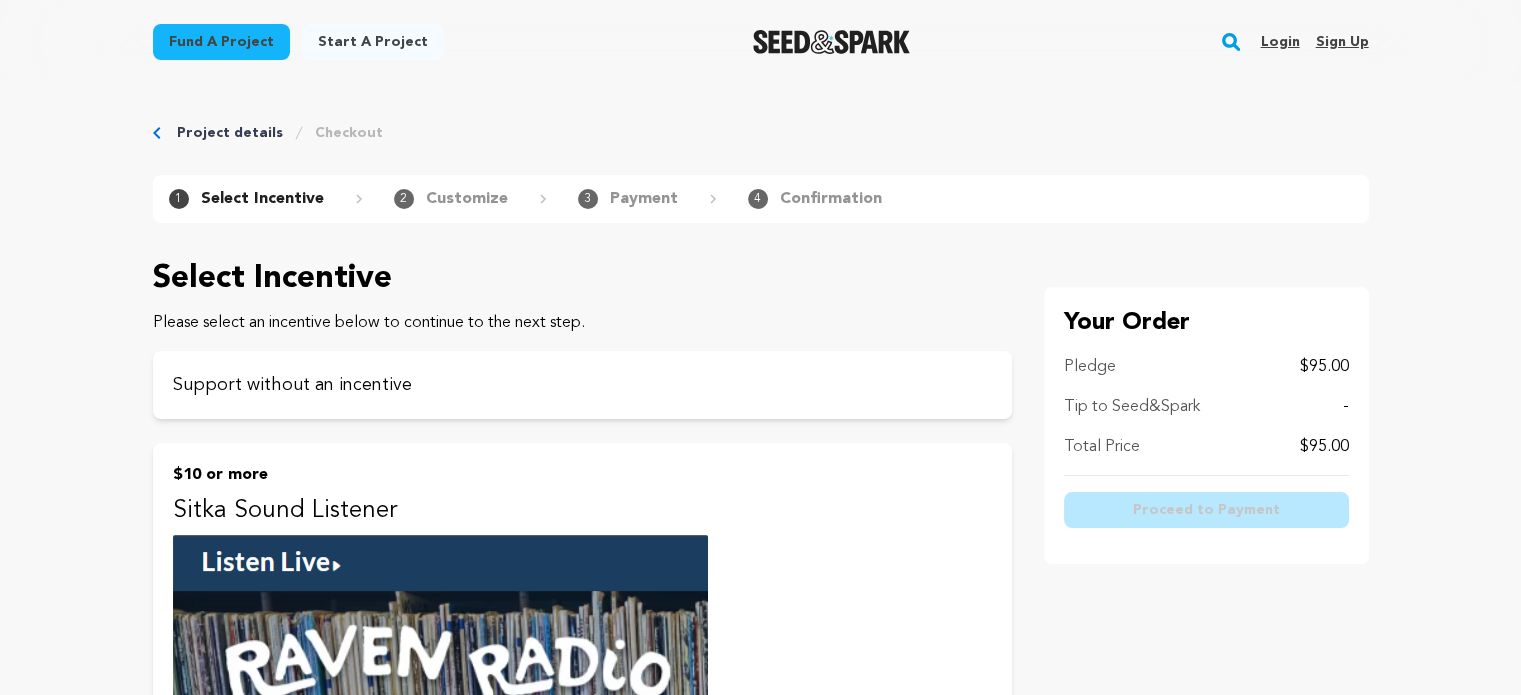 scroll, scrollTop: 0, scrollLeft: 0, axis: both 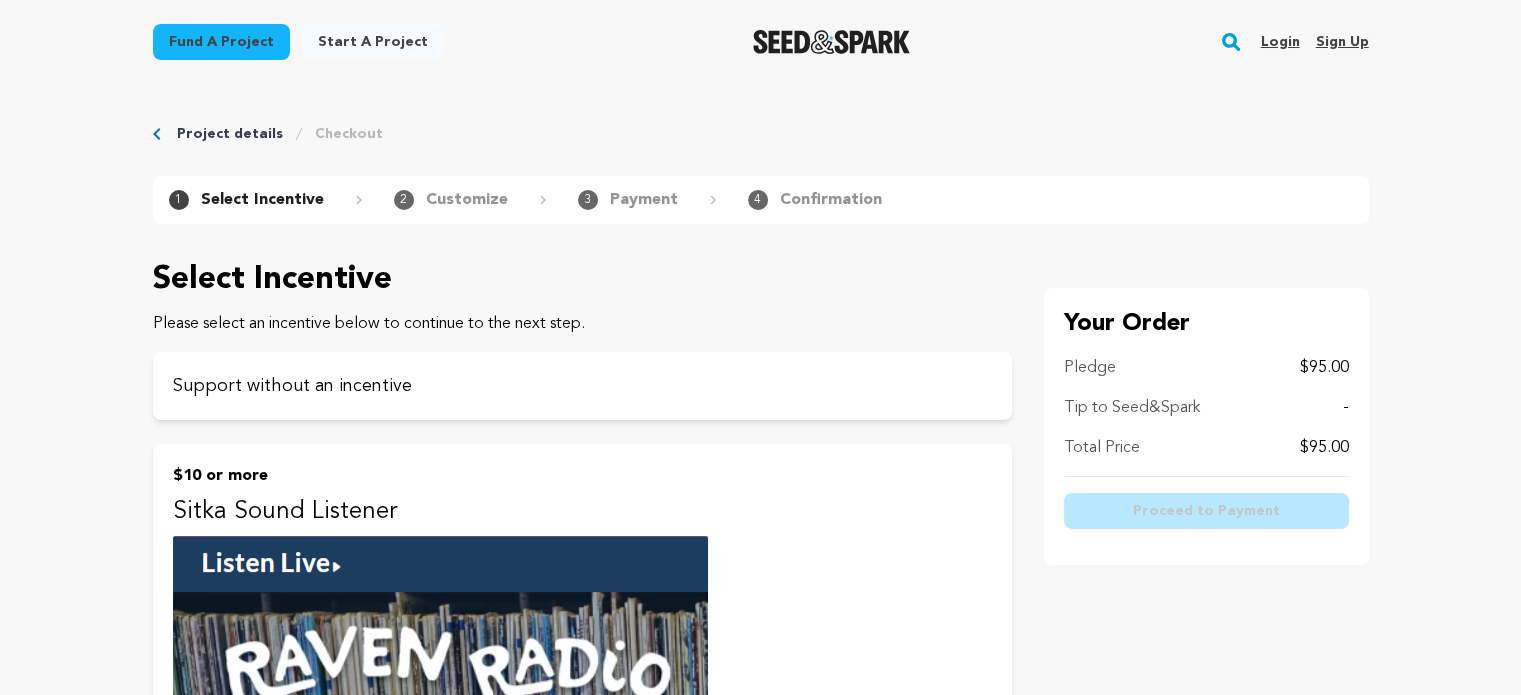 click on "Project details" at bounding box center [230, 134] 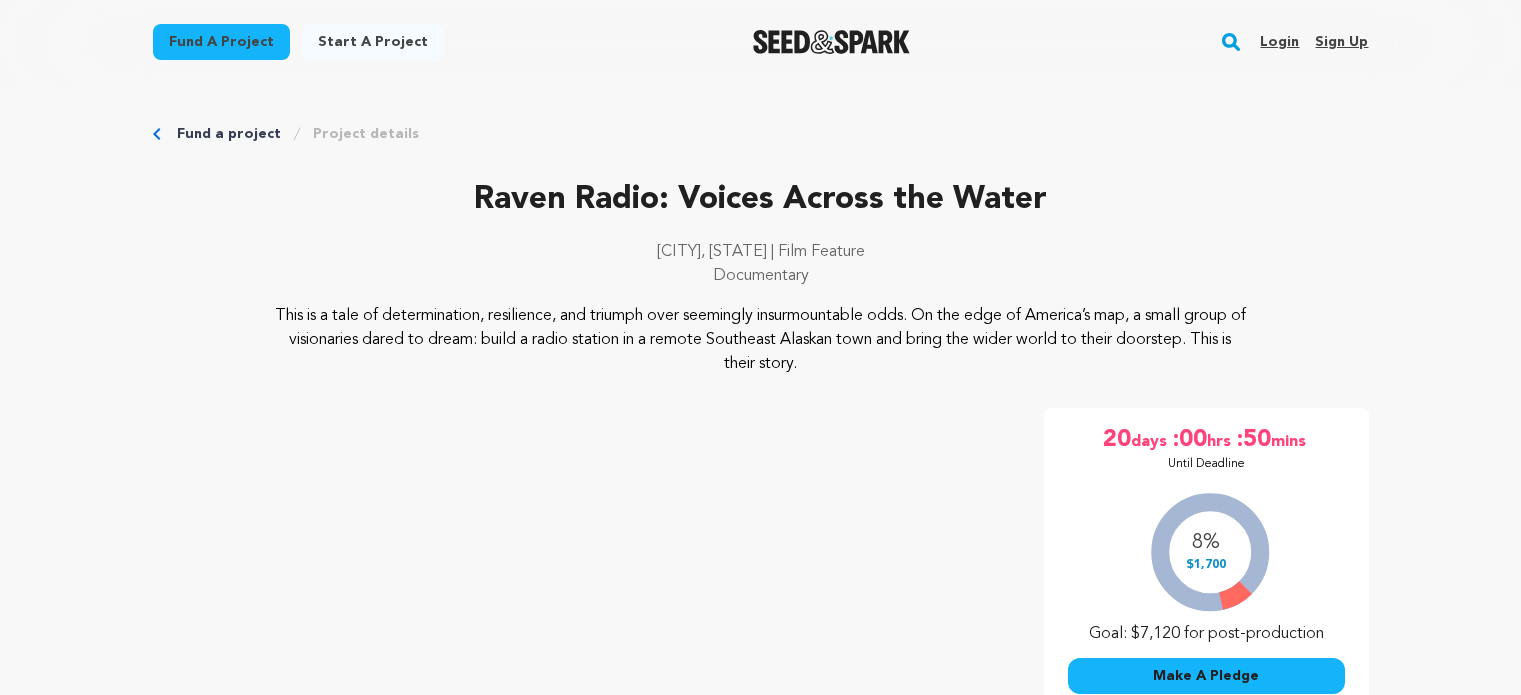 scroll, scrollTop: 0, scrollLeft: 0, axis: both 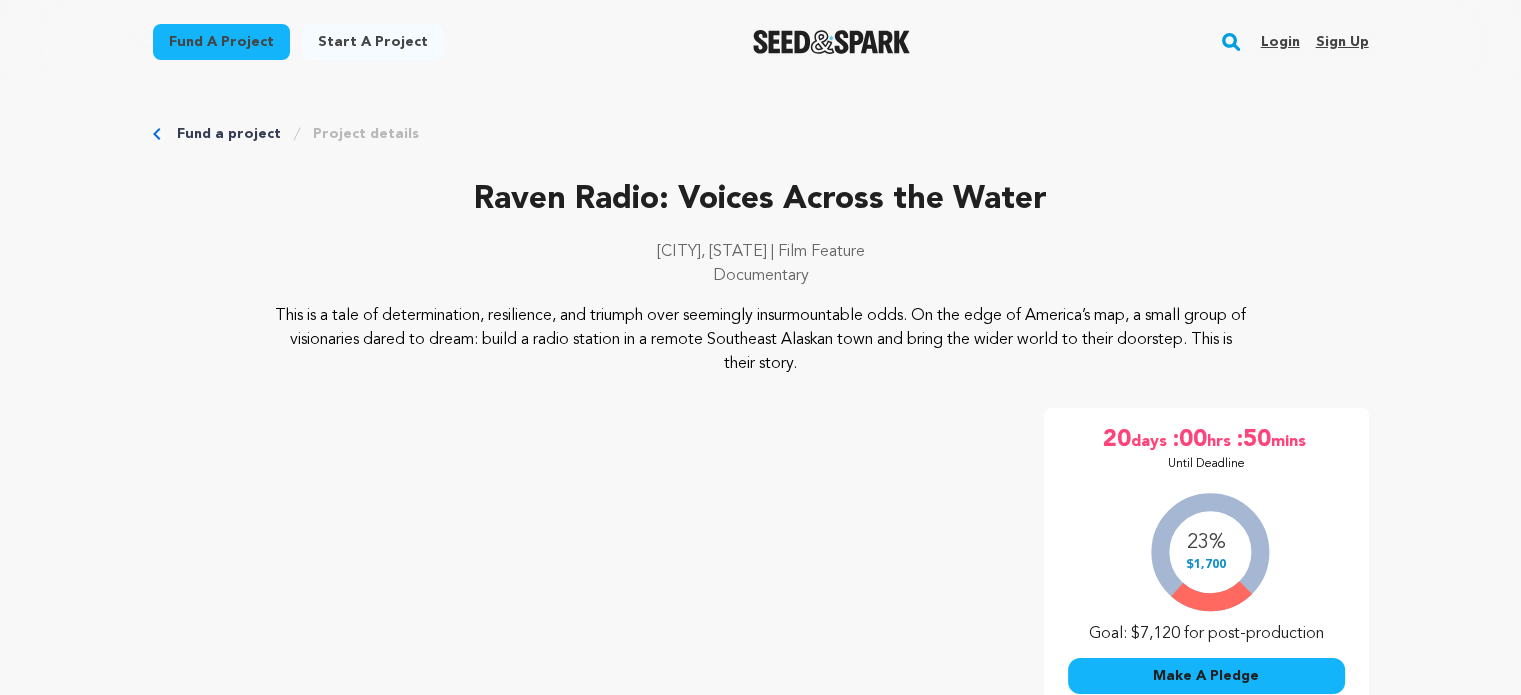 click on "Make A Pledge" at bounding box center (1206, 676) 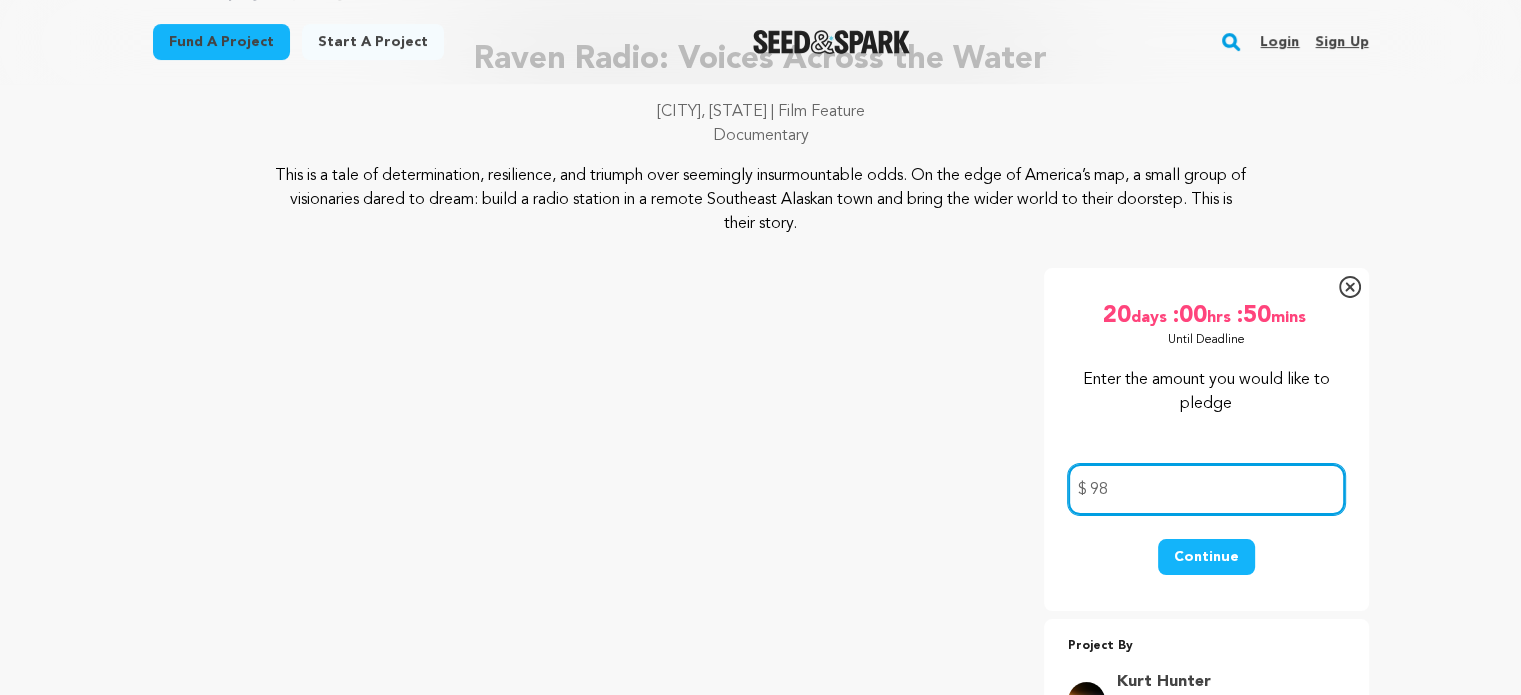 scroll, scrollTop: 200, scrollLeft: 0, axis: vertical 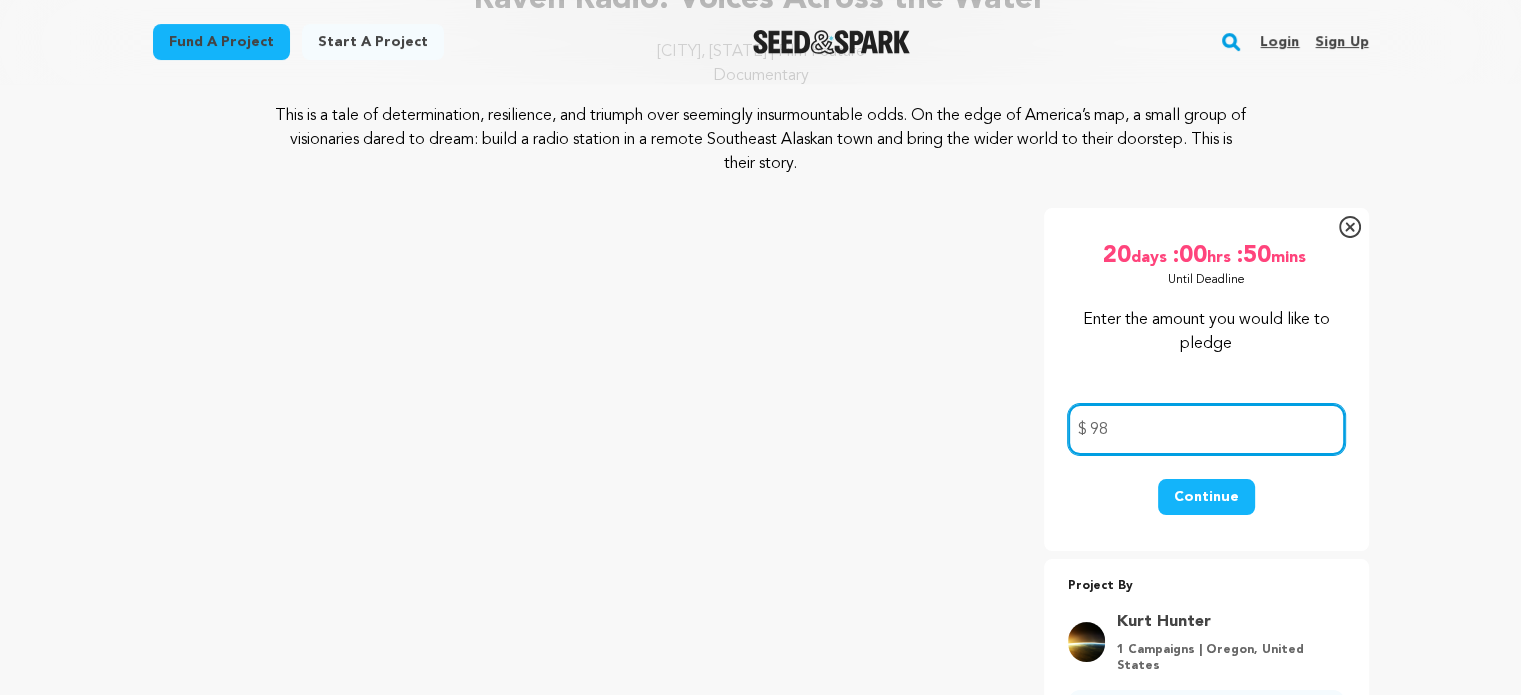 type on "98" 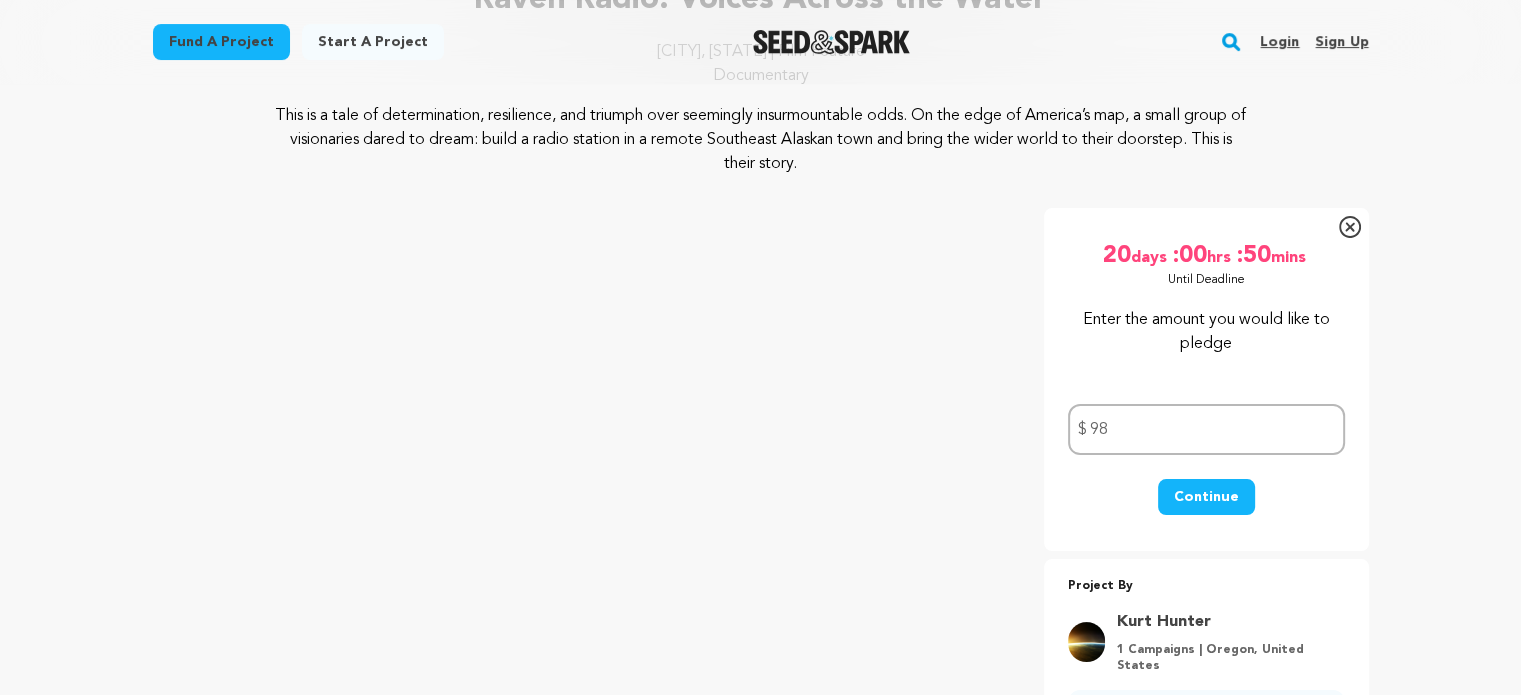 click on "Continue" at bounding box center [1206, 497] 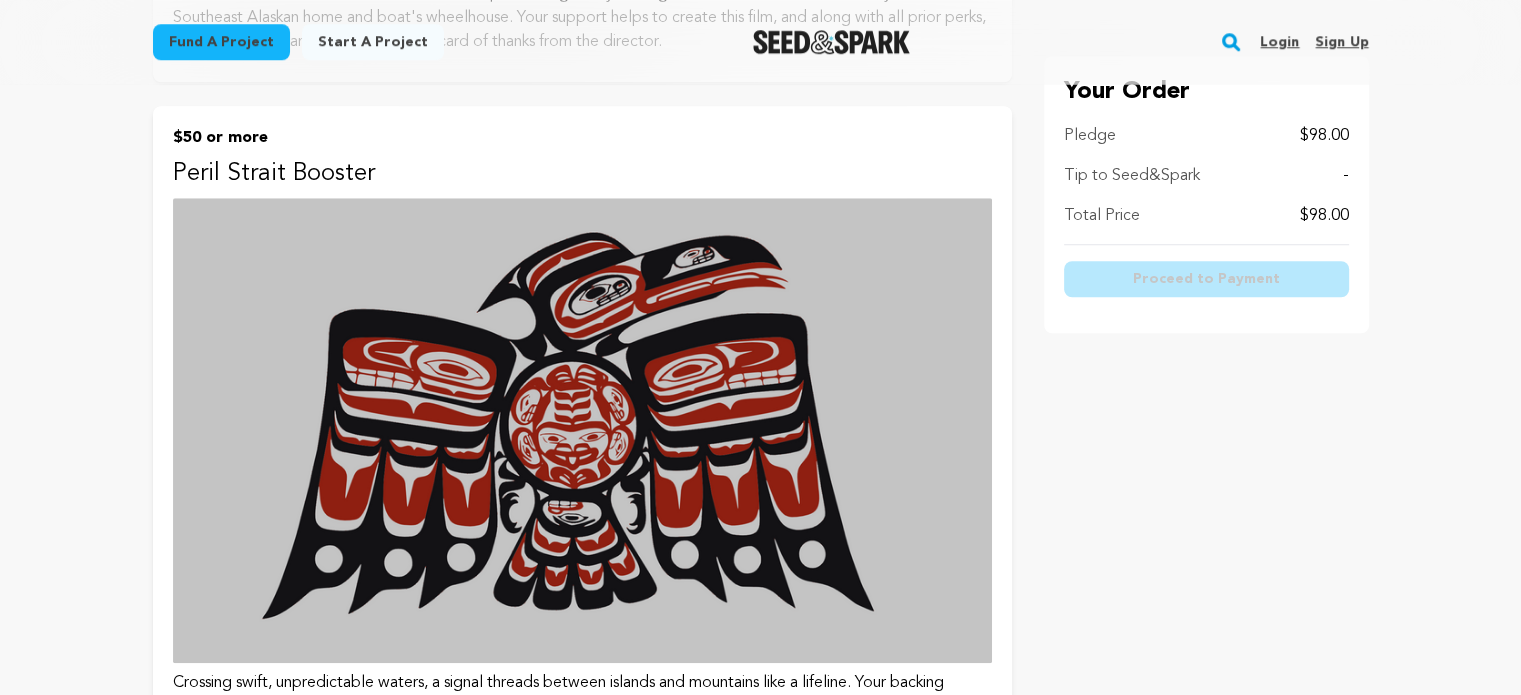 scroll, scrollTop: 1100, scrollLeft: 0, axis: vertical 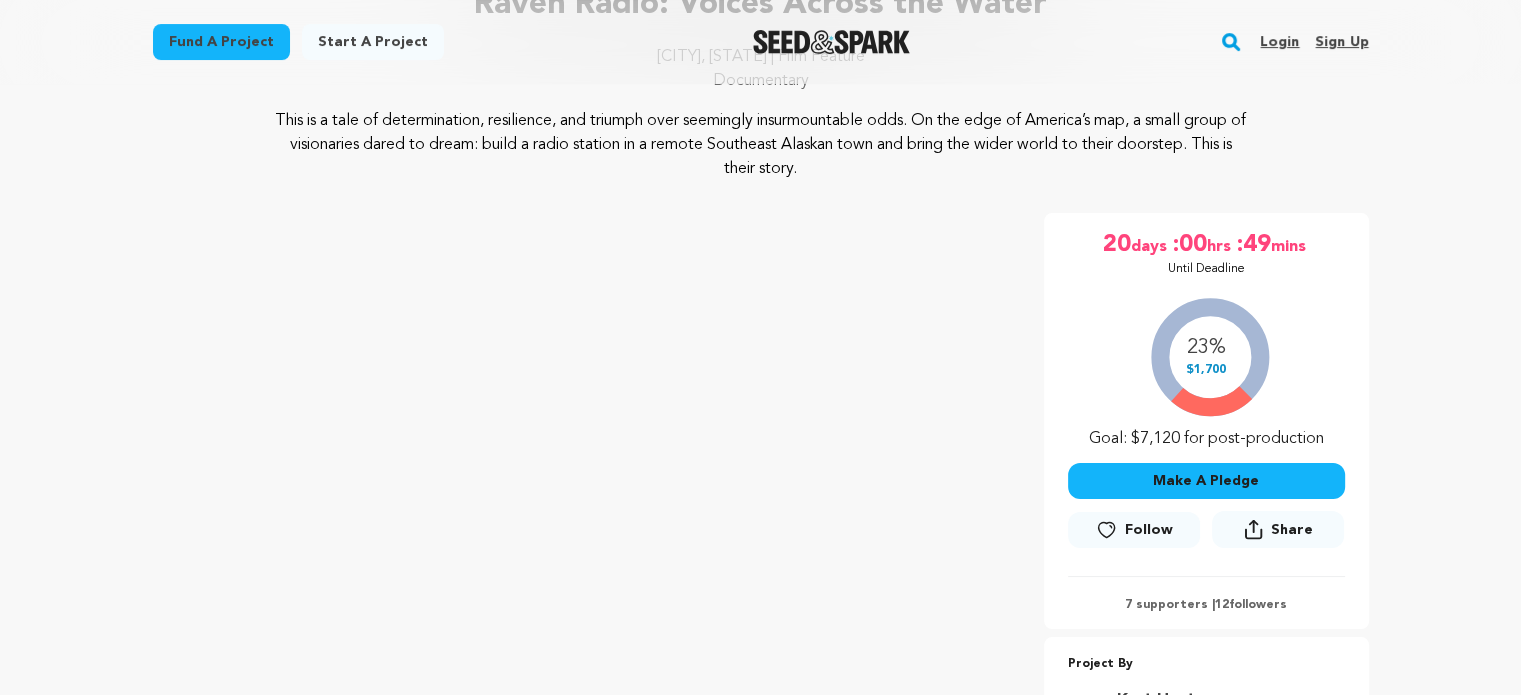 click on "Make A Pledge" at bounding box center (1206, 481) 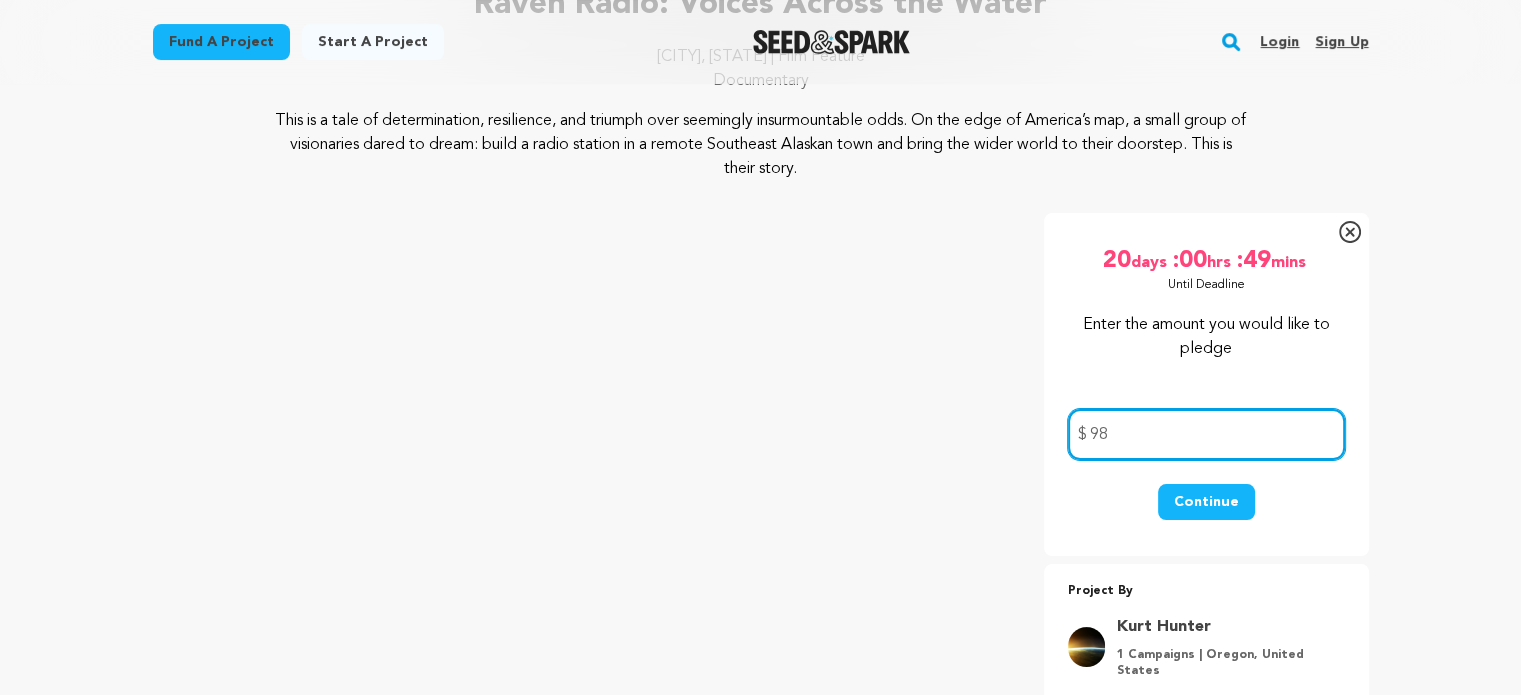 type on "9" 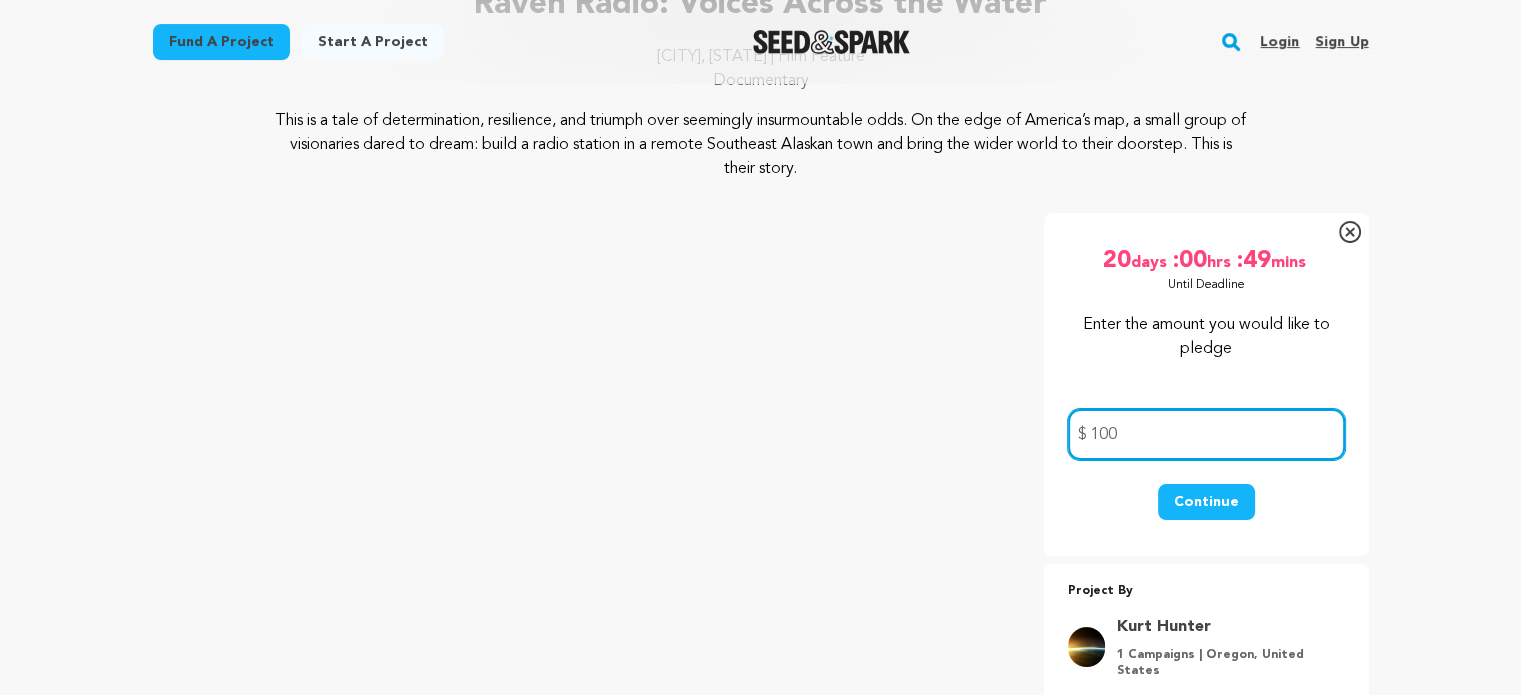 type on "100" 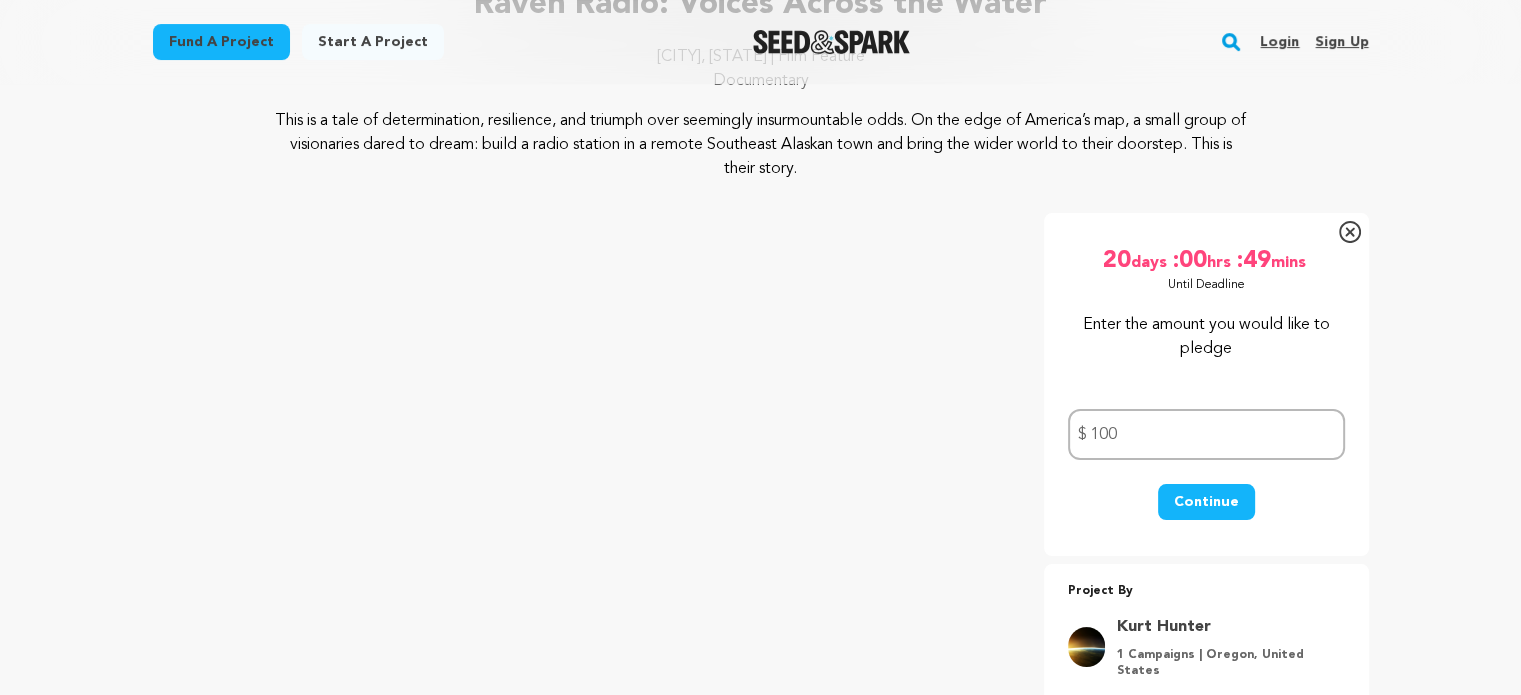 click on "Continue" at bounding box center [1206, 502] 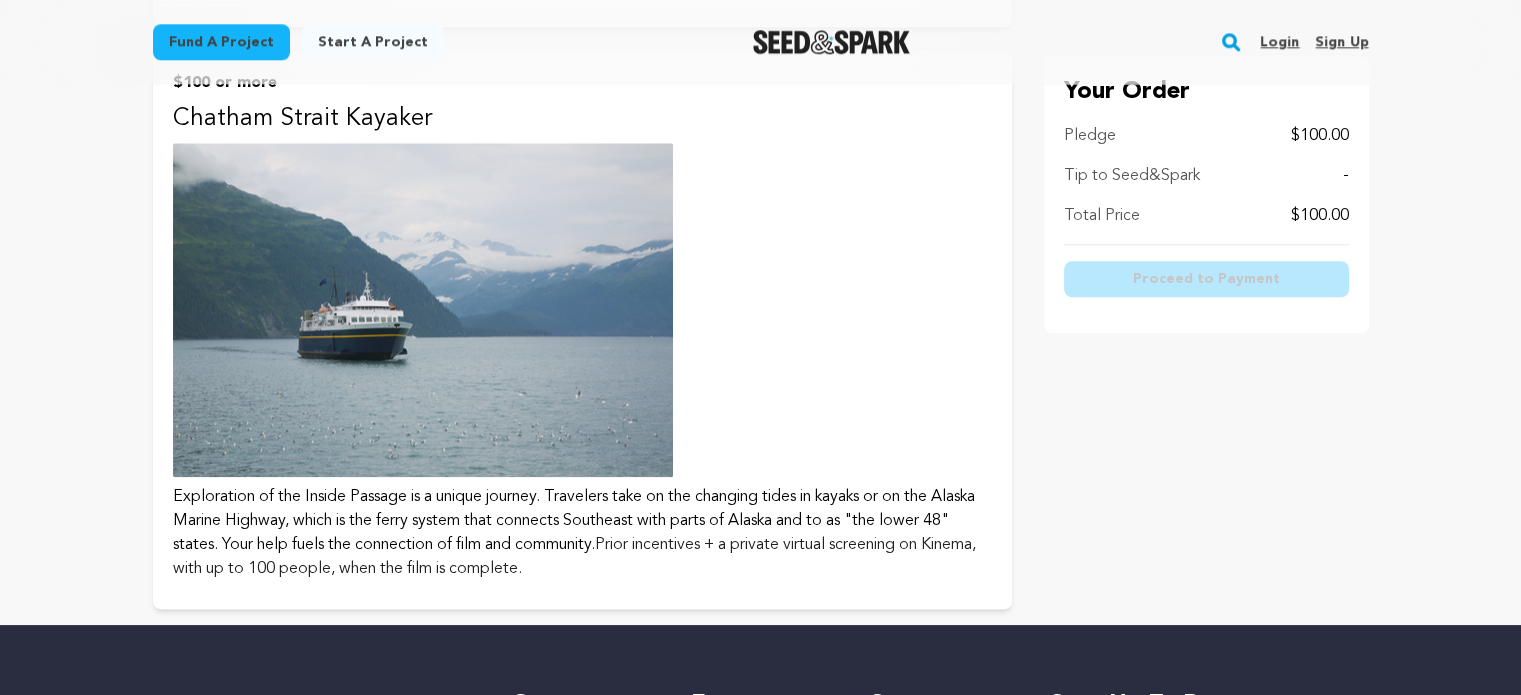scroll, scrollTop: 2300, scrollLeft: 0, axis: vertical 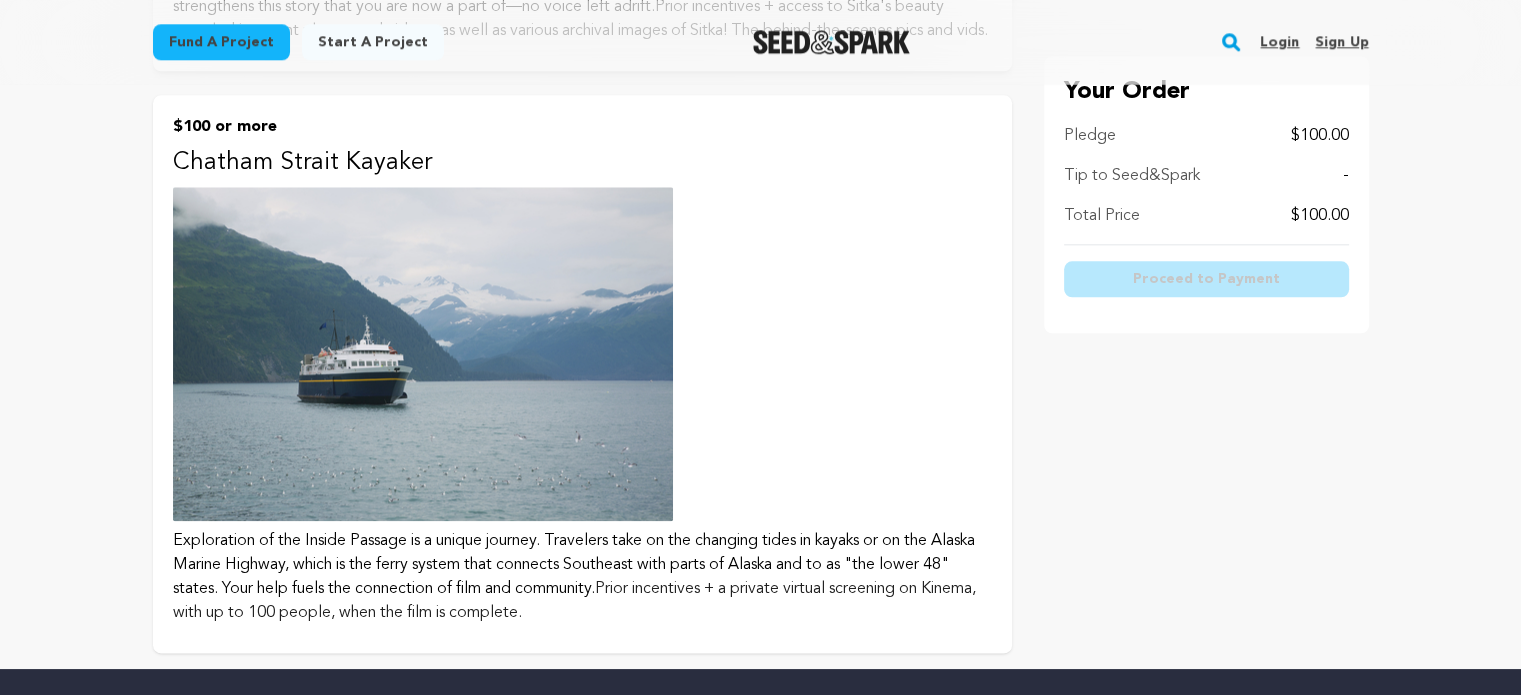 click on "Exploration of the Inside Passage is a unique journey. Travelers take on the changing tides in kayaks or on the Alaska Marine Highway, which is the ferry system that connects Southeast with parts of Alaska and to as "the lower 48" states. Your help fuels the connection of film and community.  Prior incentives + a private virtual screening on Kinema, with up to 100 people, when the film is complete." at bounding box center [582, 577] 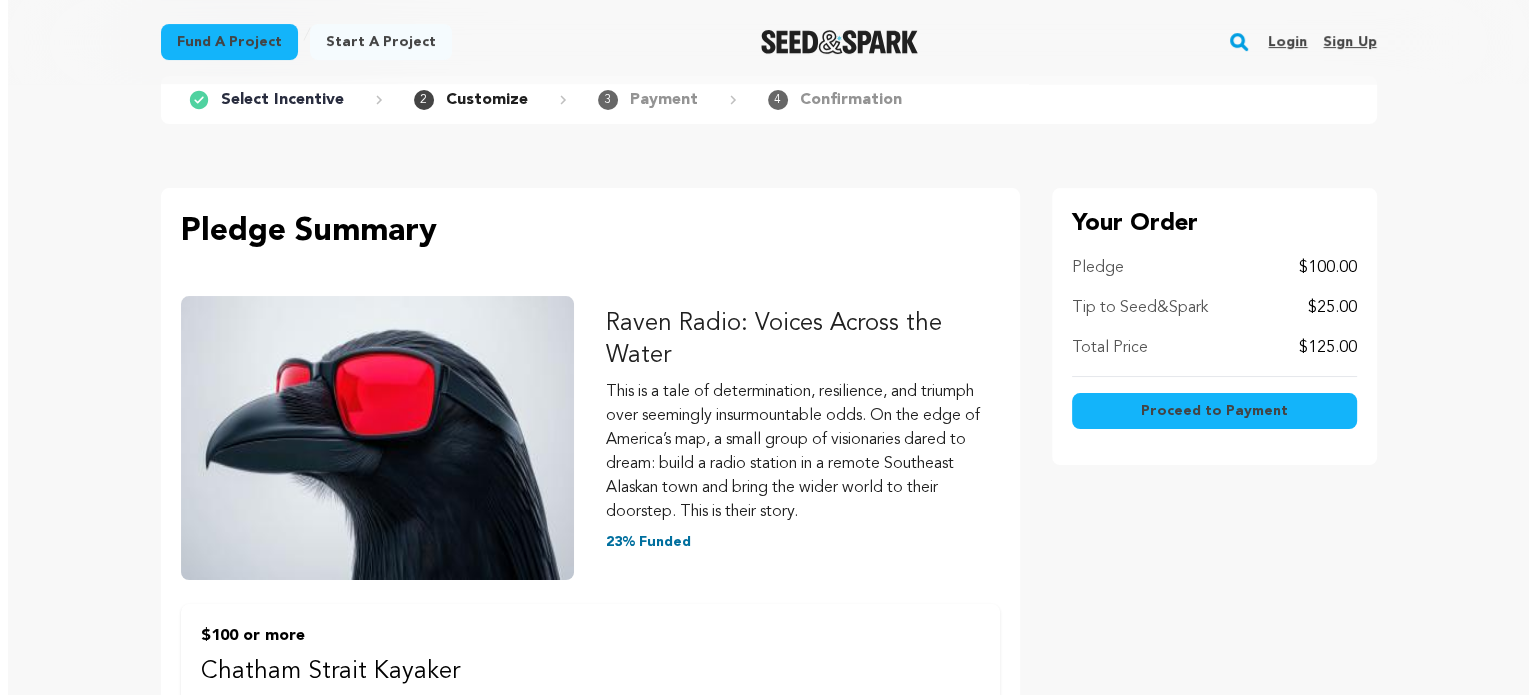 scroll, scrollTop: 0, scrollLeft: 0, axis: both 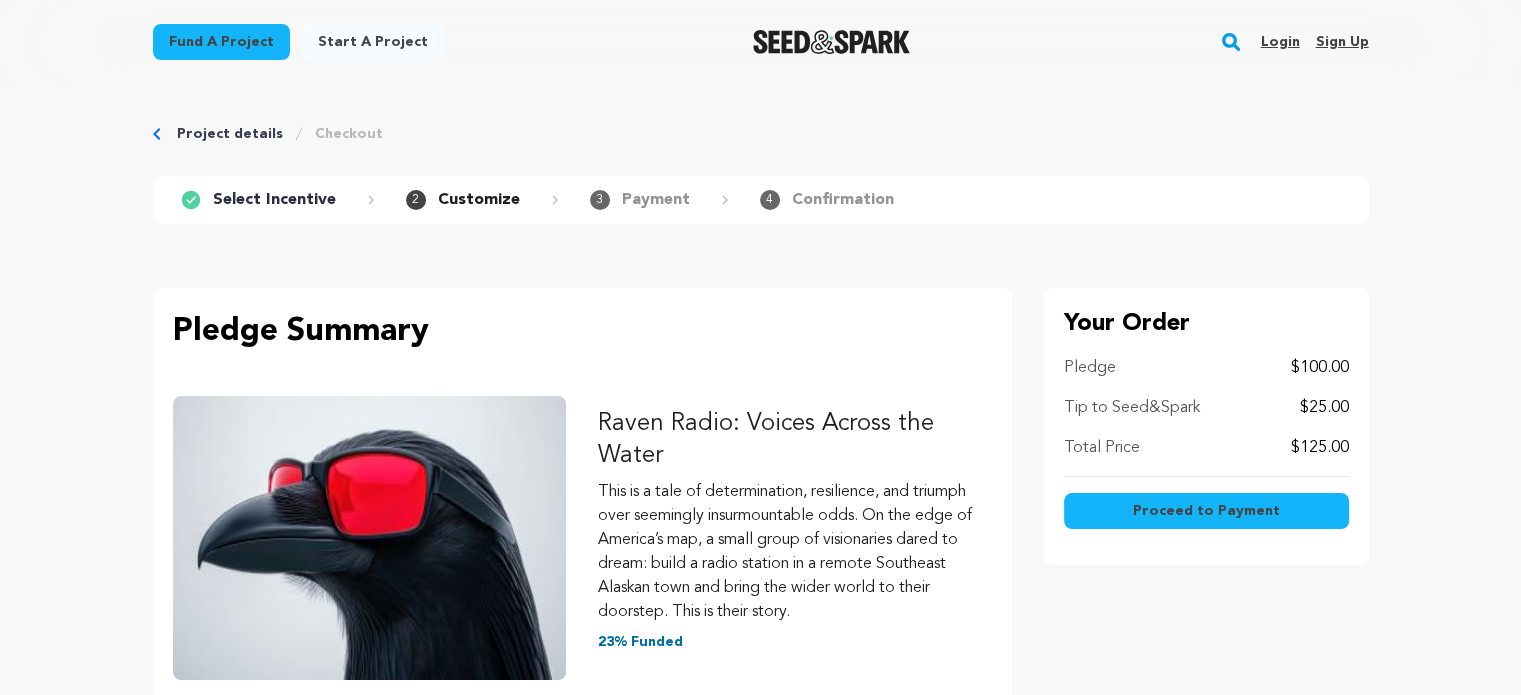 click on "Proceed to Payment" at bounding box center (1206, 511) 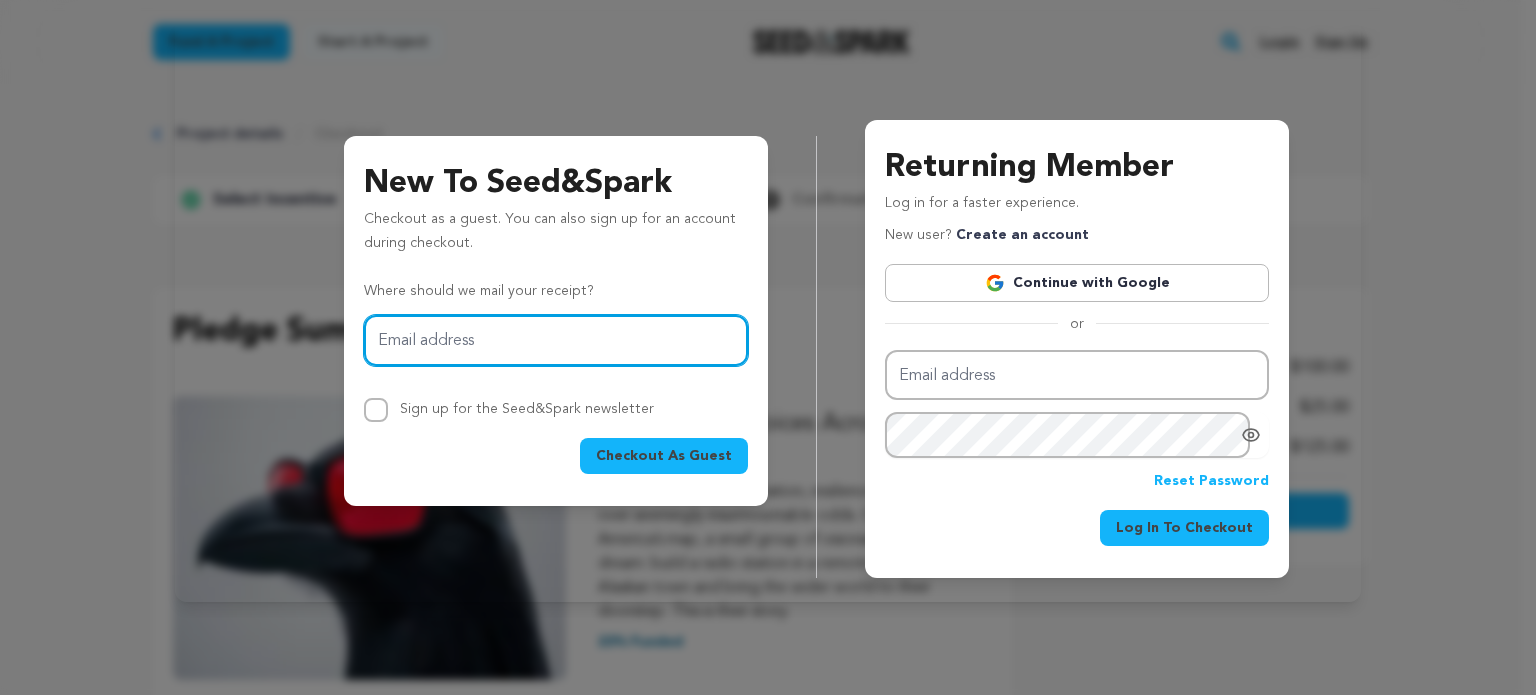 click on "Email address" at bounding box center [556, 340] 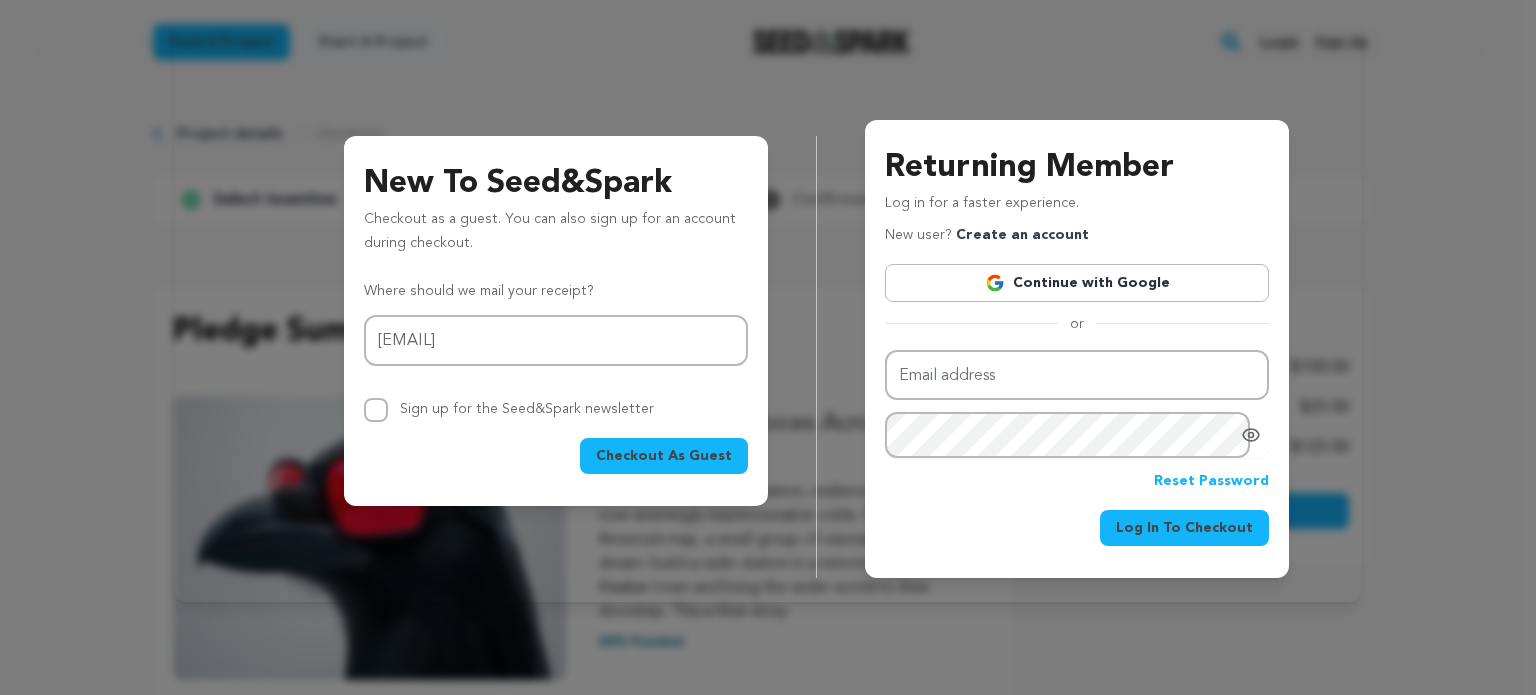 click on "Checkout As Guest" at bounding box center (664, 456) 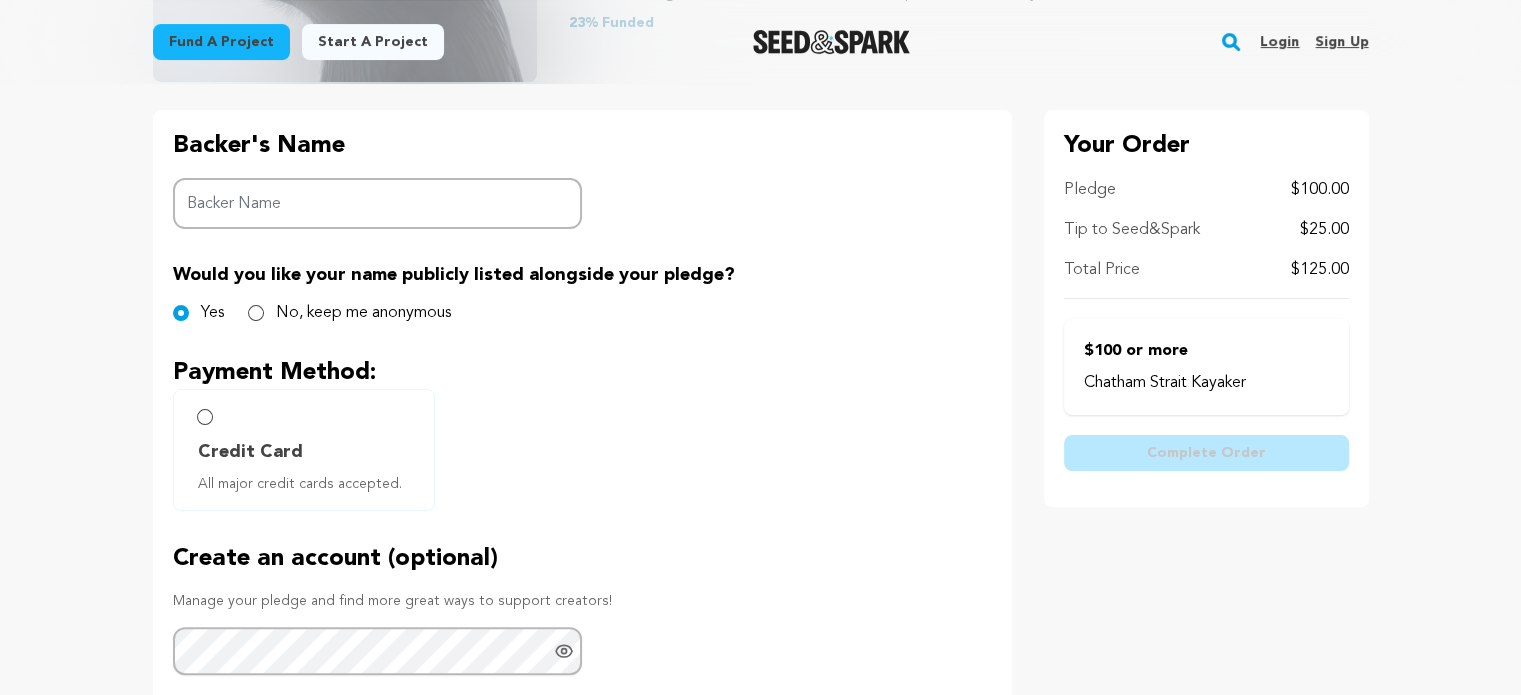 scroll, scrollTop: 400, scrollLeft: 0, axis: vertical 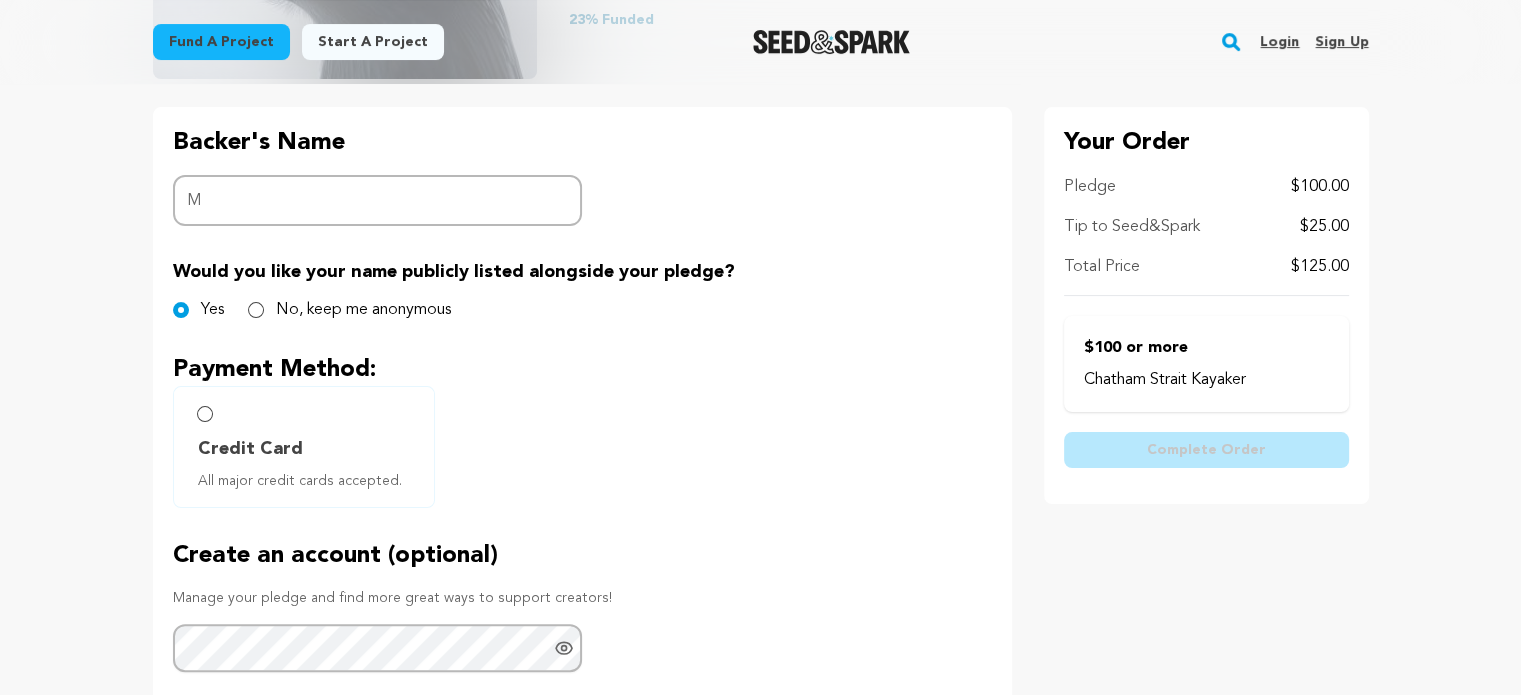 type on "Mike Tedin" 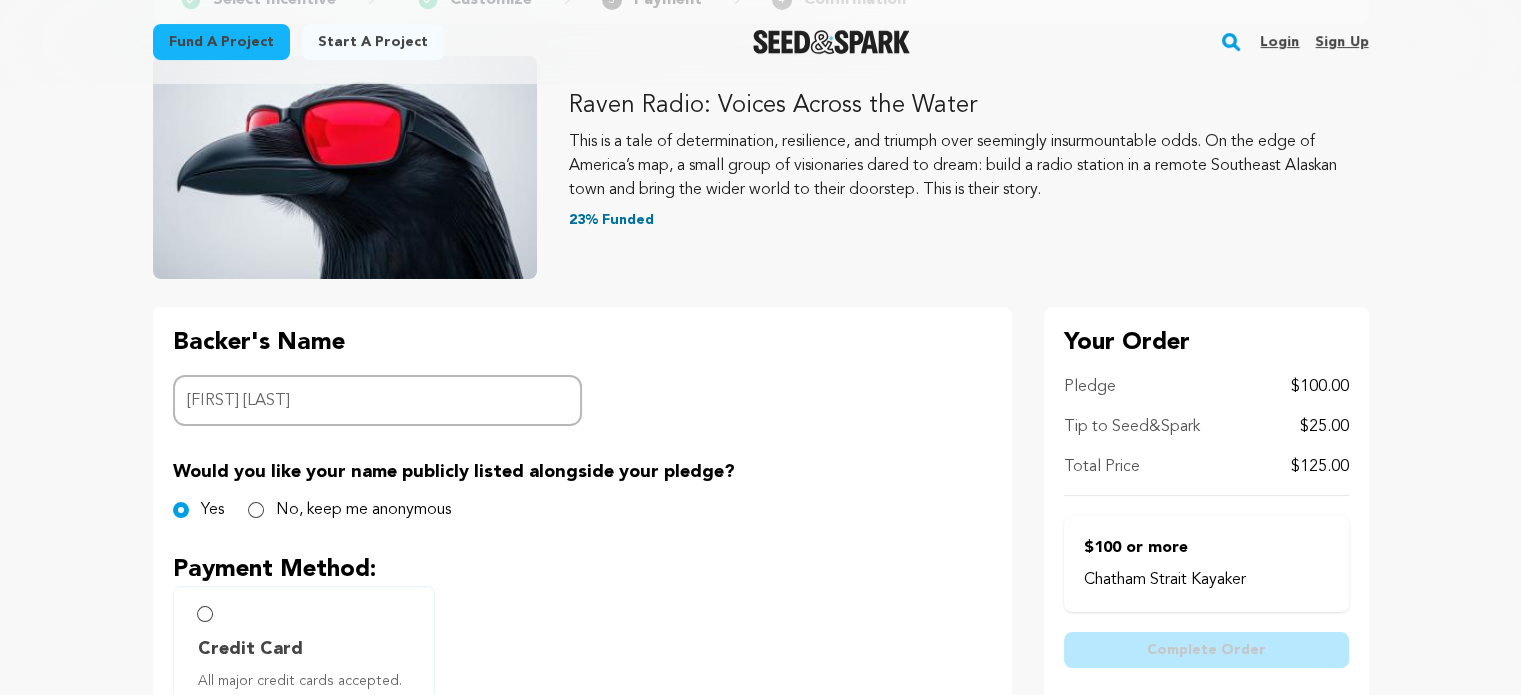 scroll, scrollTop: 0, scrollLeft: 0, axis: both 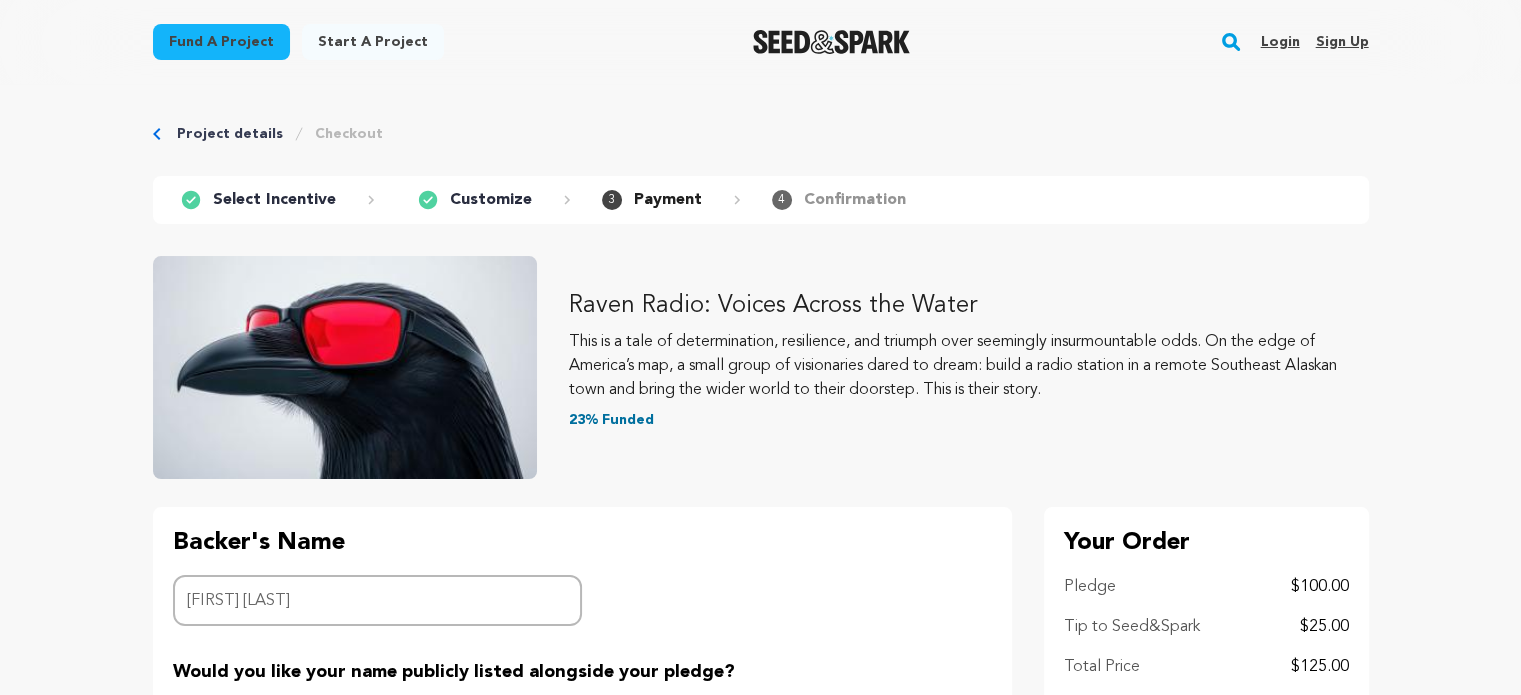 click on "Select Incentive" at bounding box center (274, 200) 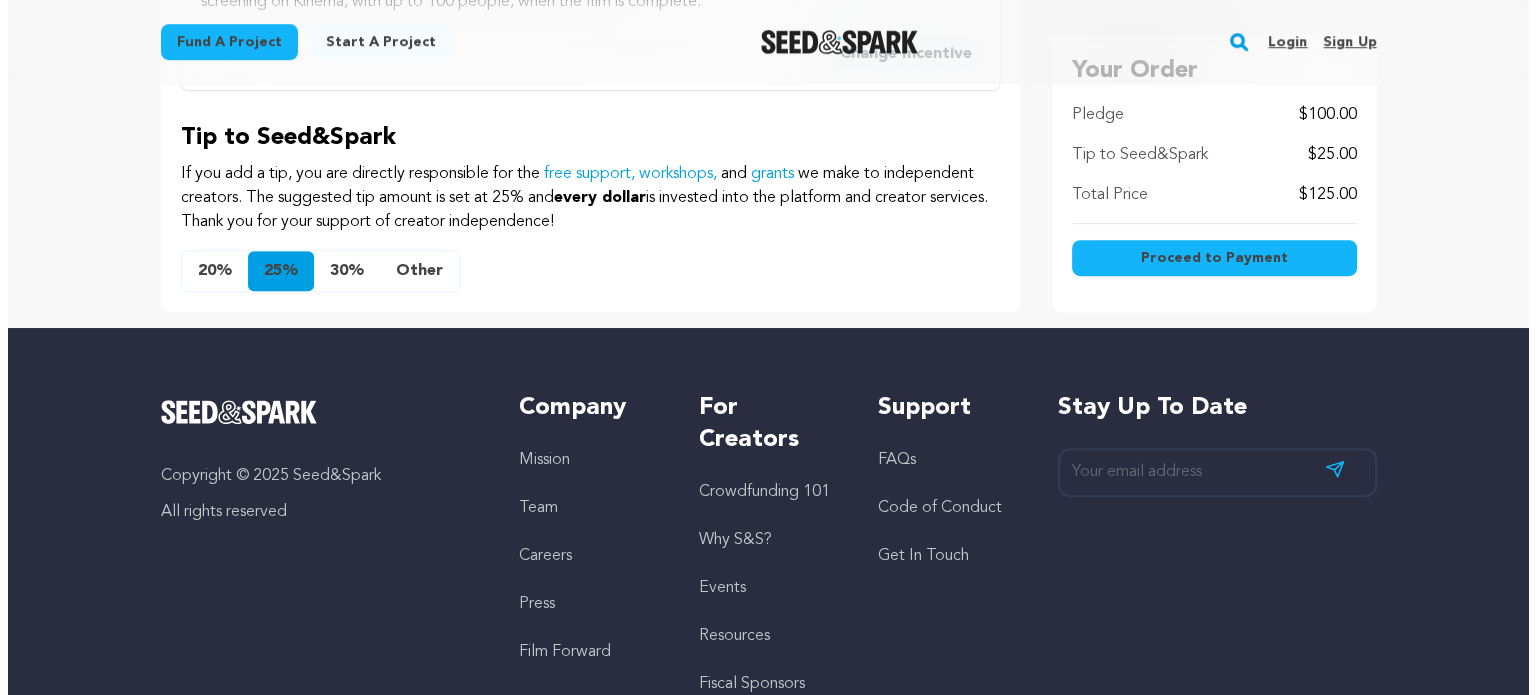 scroll, scrollTop: 1000, scrollLeft: 0, axis: vertical 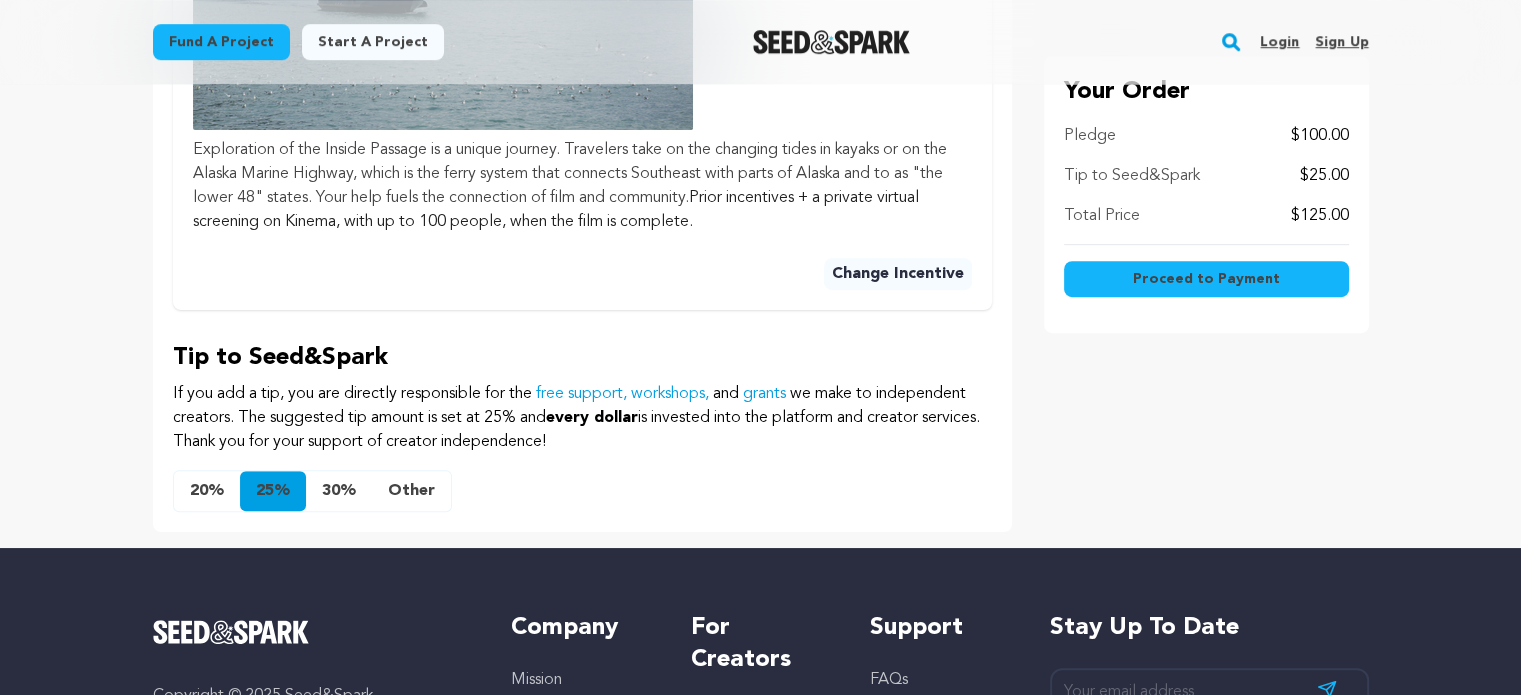 click on "Other" at bounding box center (411, 491) 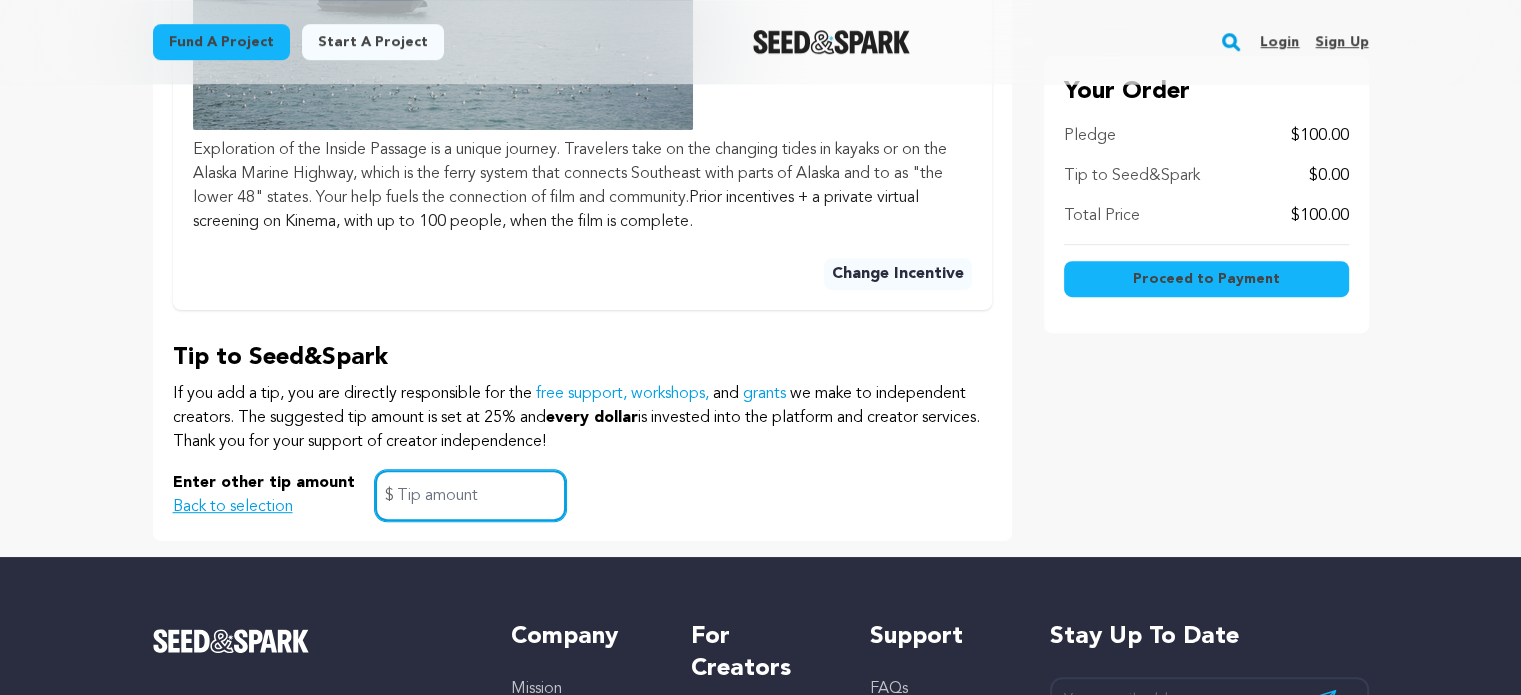click at bounding box center (470, 495) 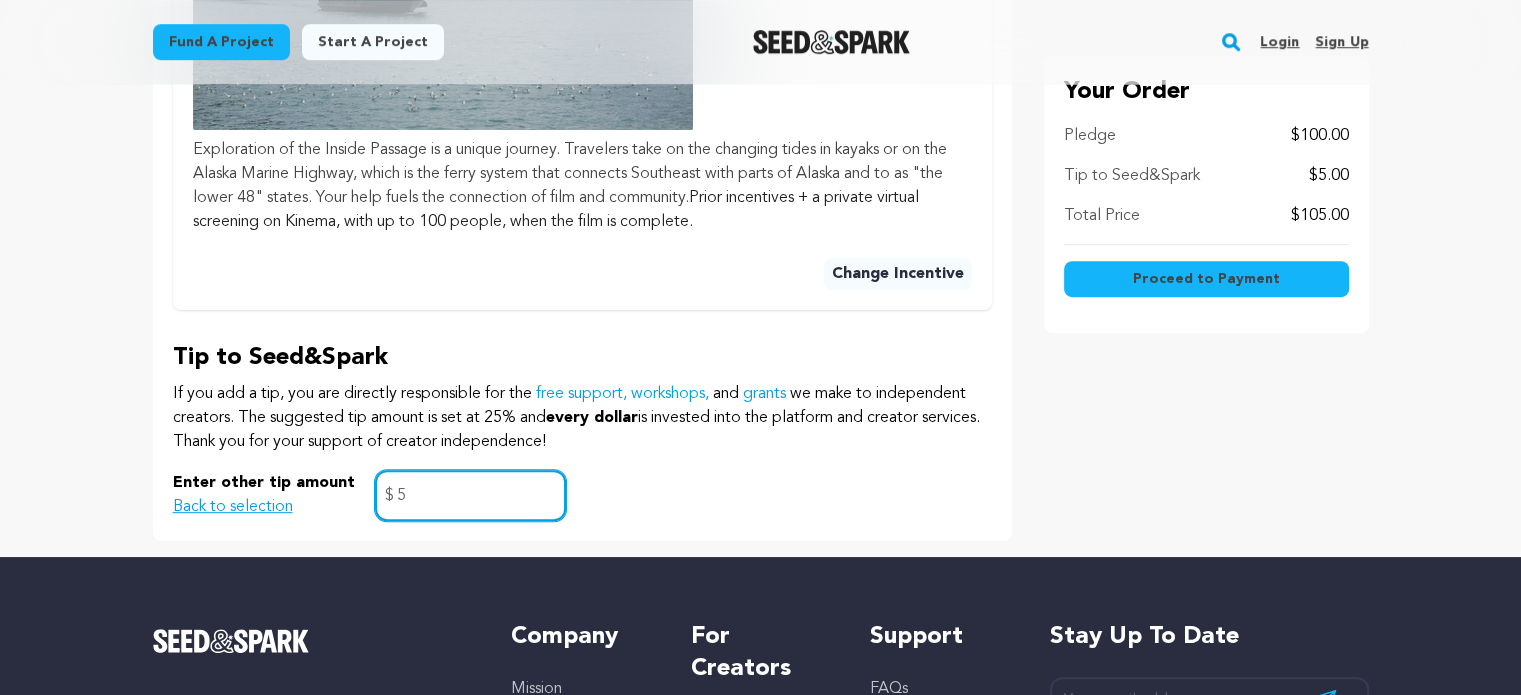 type on "5" 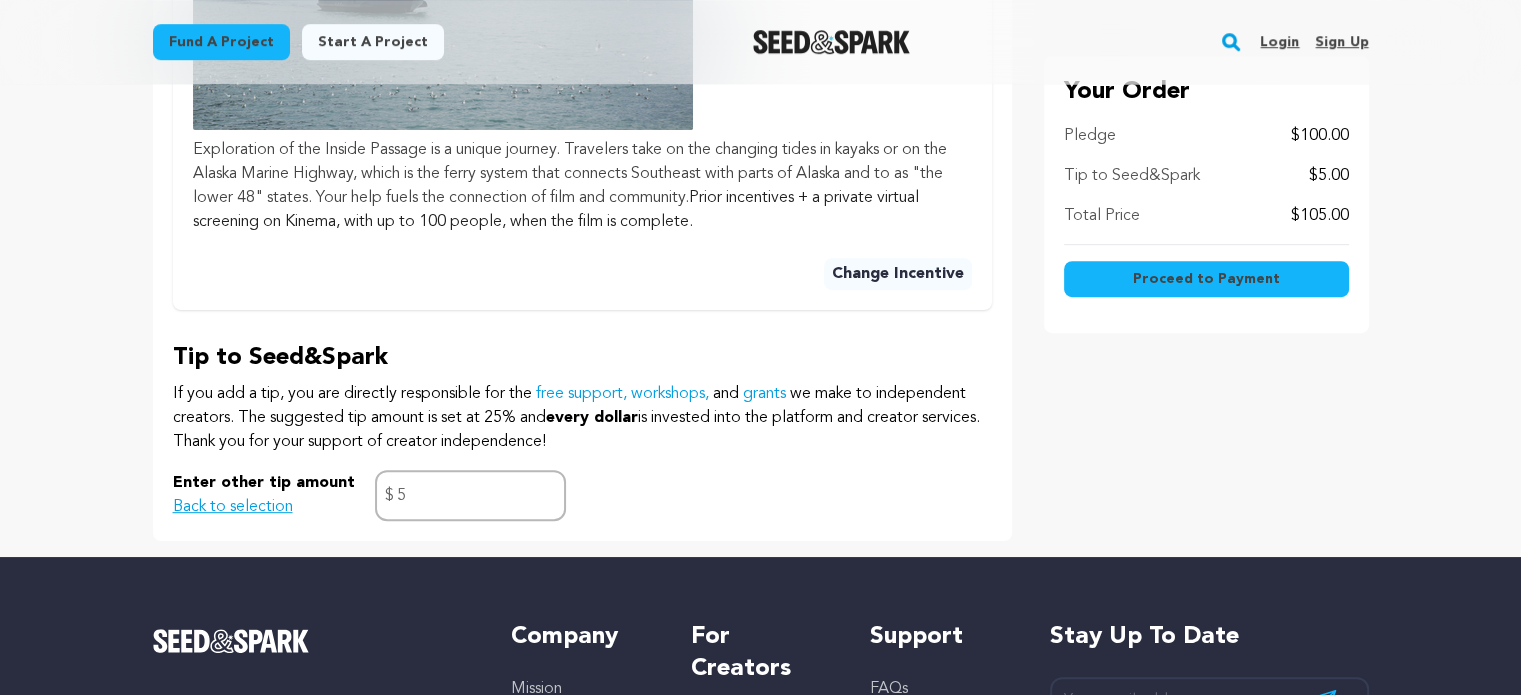 click on "Proceed to Payment" at bounding box center (1206, 279) 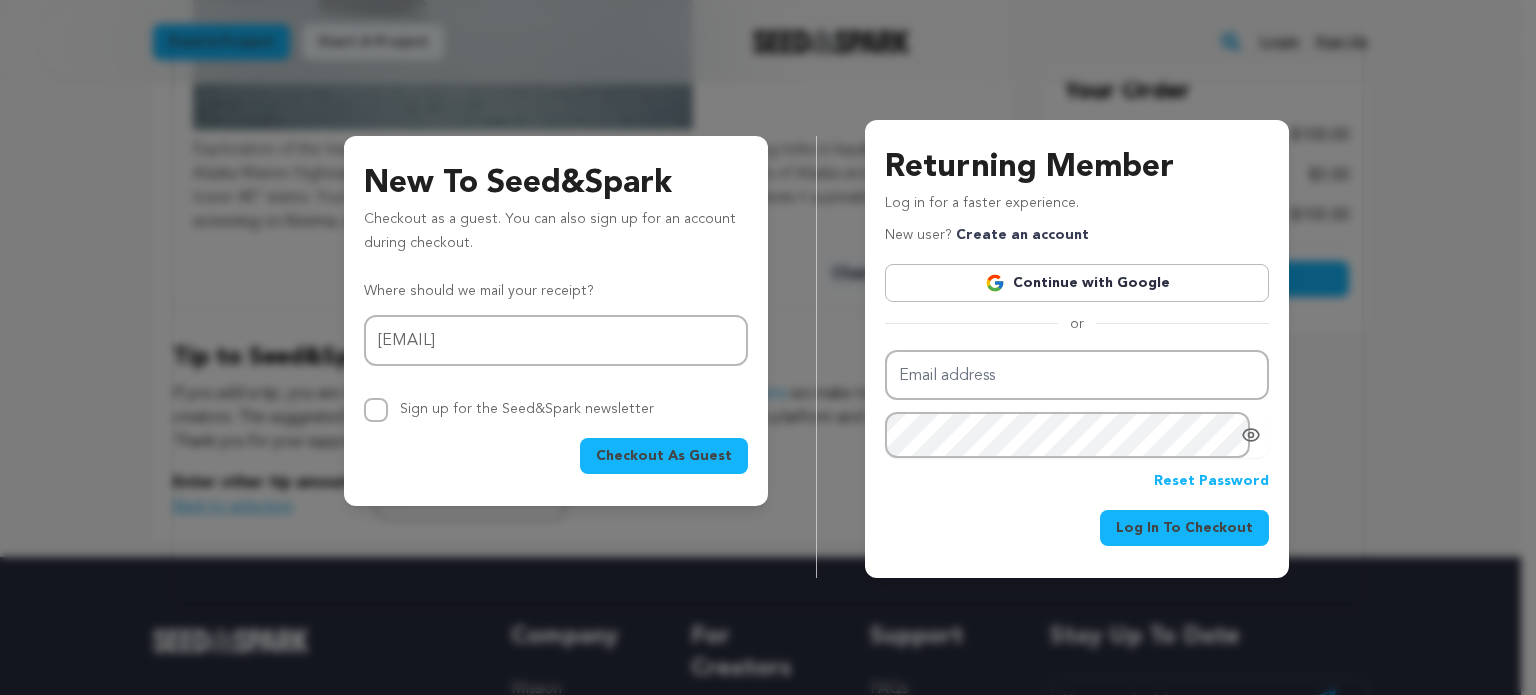 click on "Checkout As Guest" at bounding box center (664, 456) 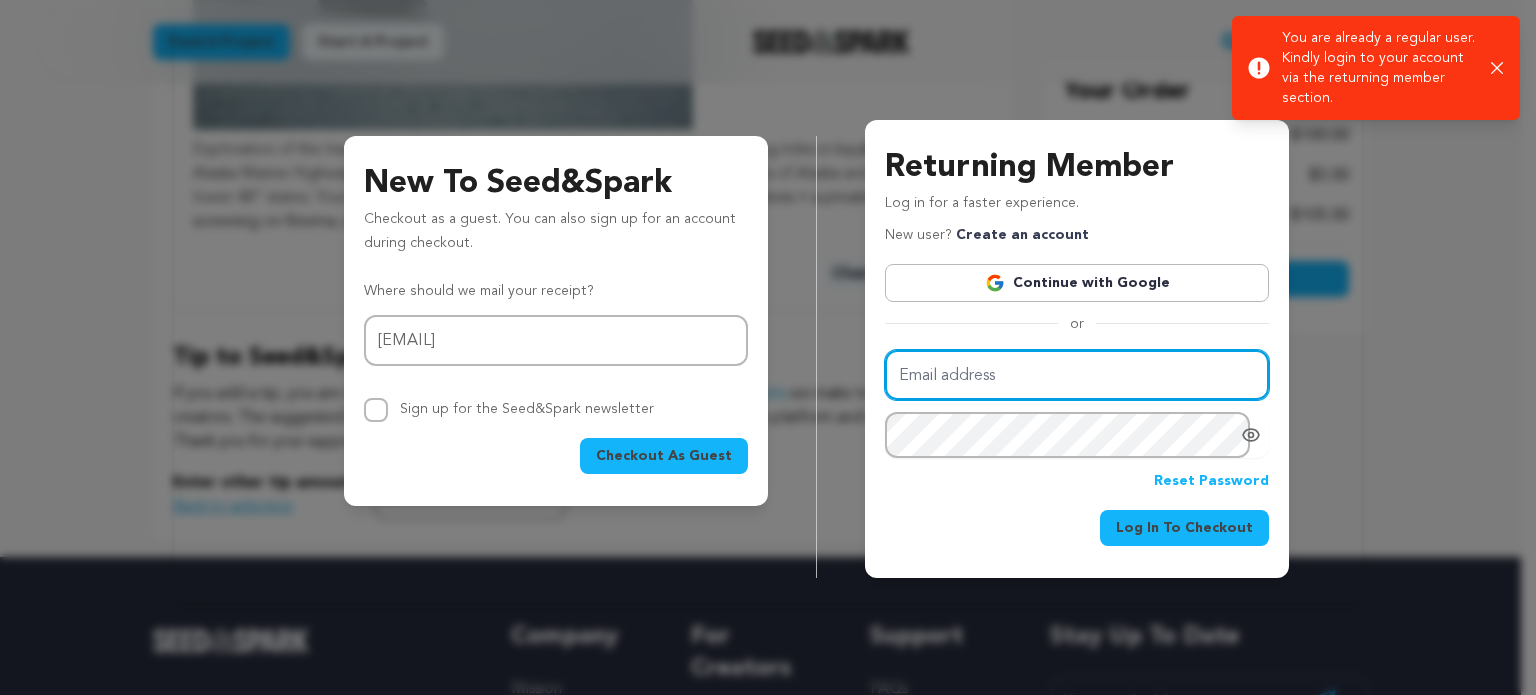 click on "Email address" at bounding box center (1077, 375) 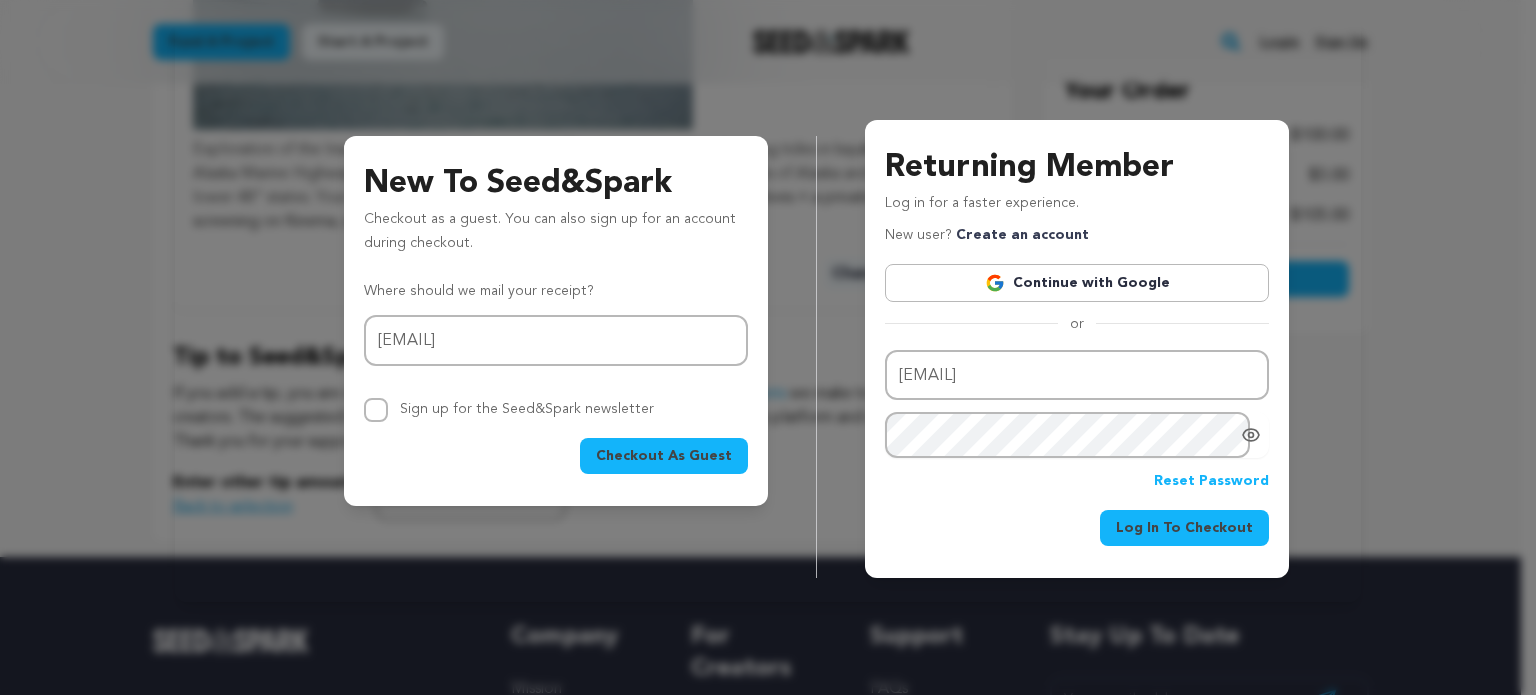 click on "Log In To Checkout" at bounding box center [1184, 528] 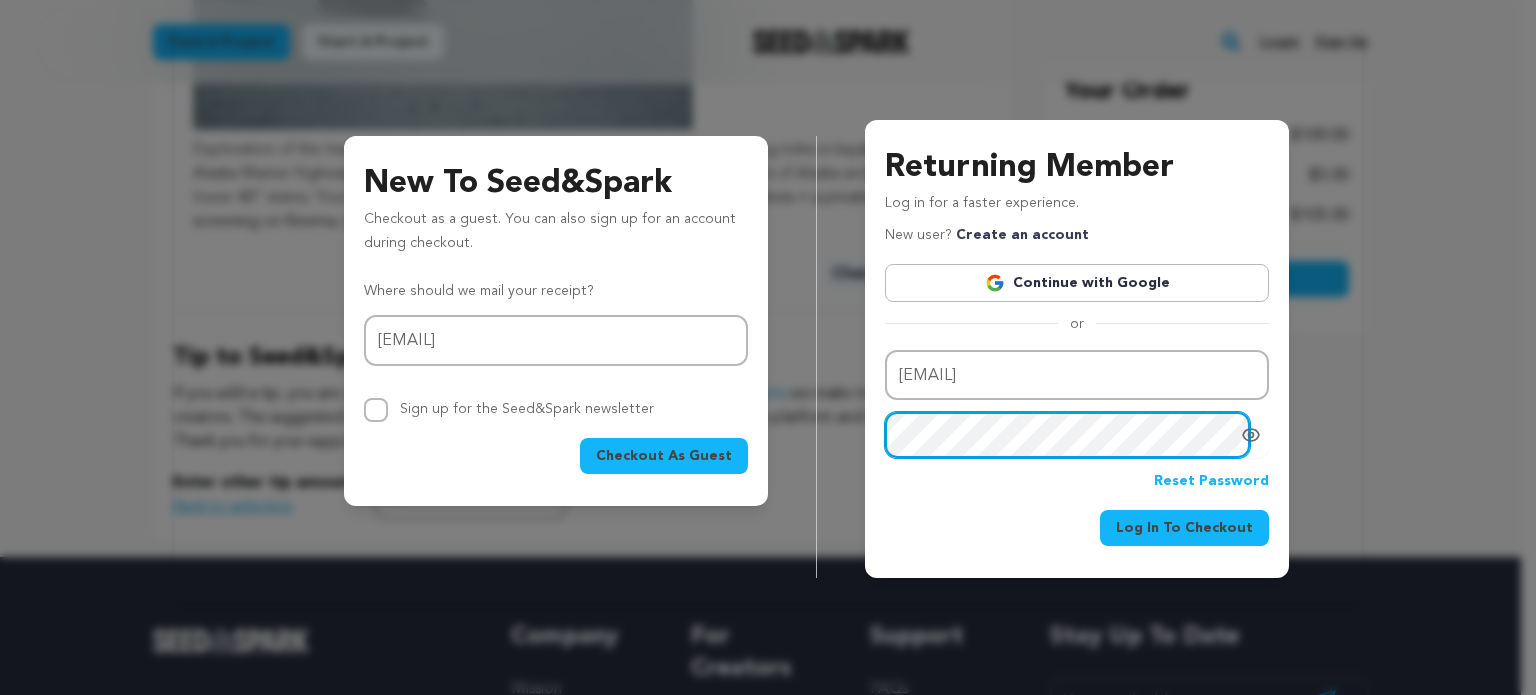 click at bounding box center [885, 412] 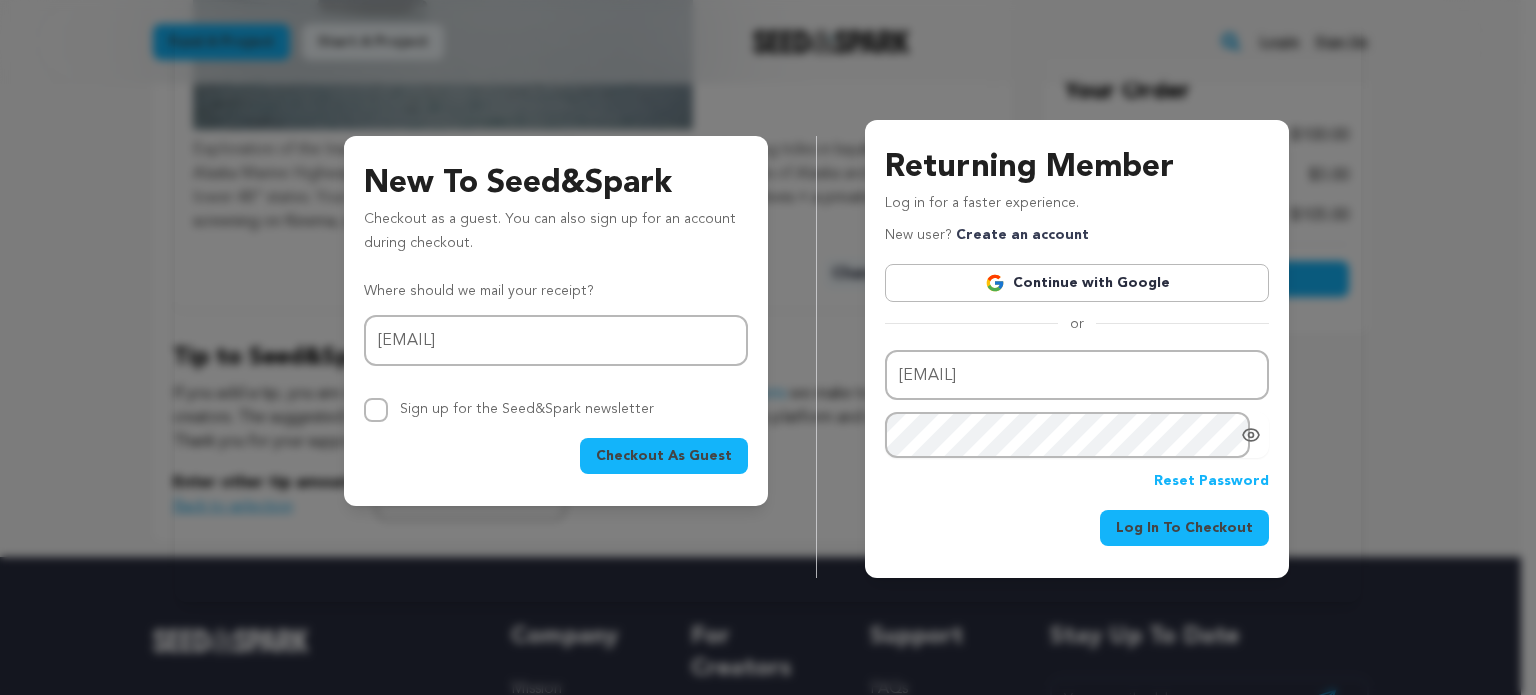 click on "Returning Member
Log in for a faster experience.
New user?
Create
an account
Continue with Google
or
Email address
mjtedin@yahoo.com
Password
Reset
Password" at bounding box center (1077, 349) 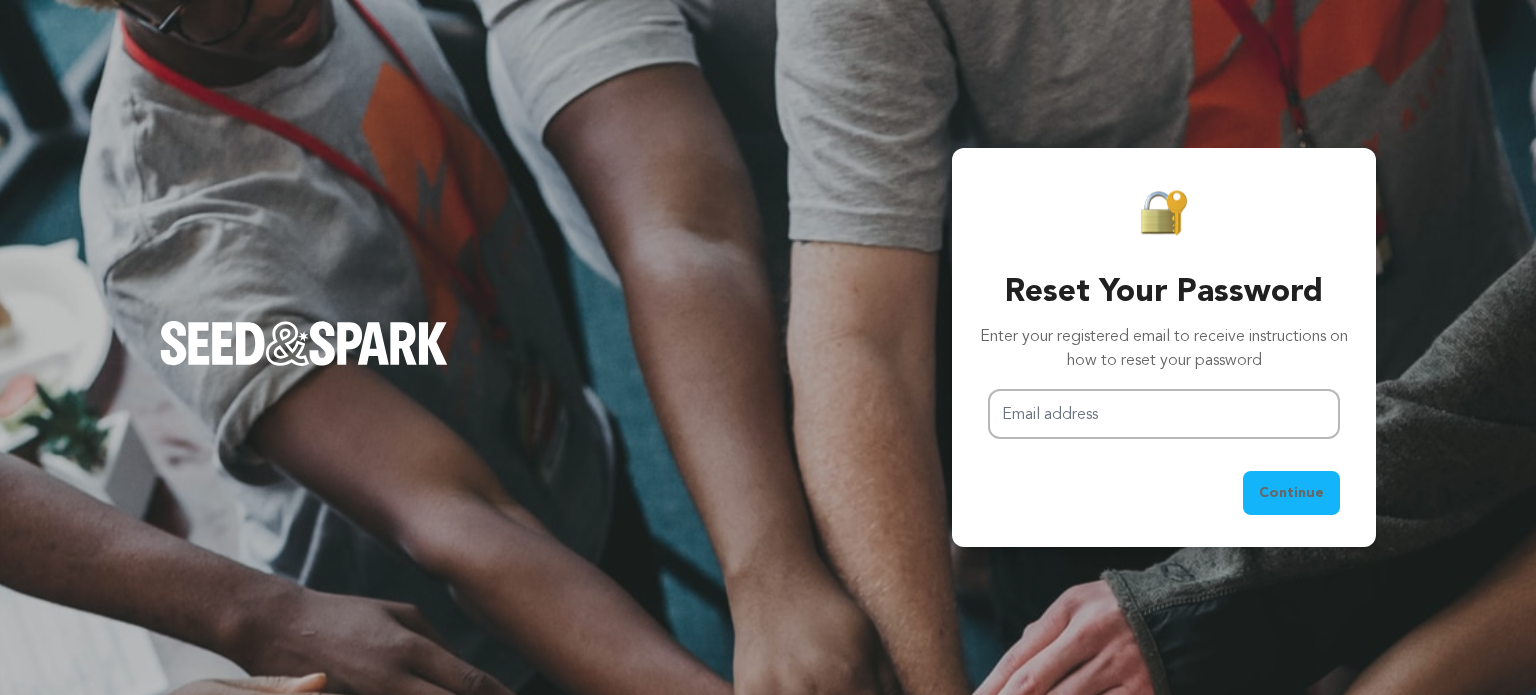 scroll, scrollTop: 0, scrollLeft: 0, axis: both 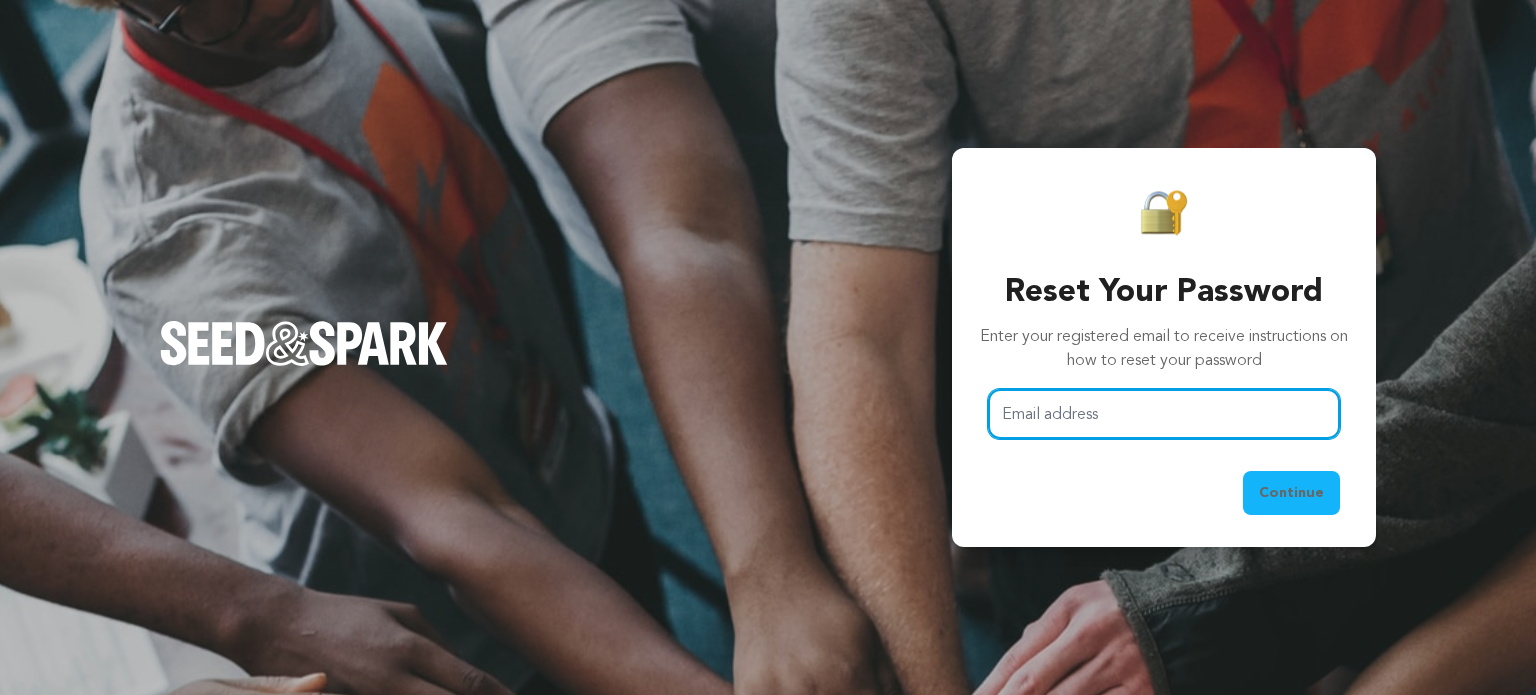 click on "Email address" at bounding box center [1164, 414] 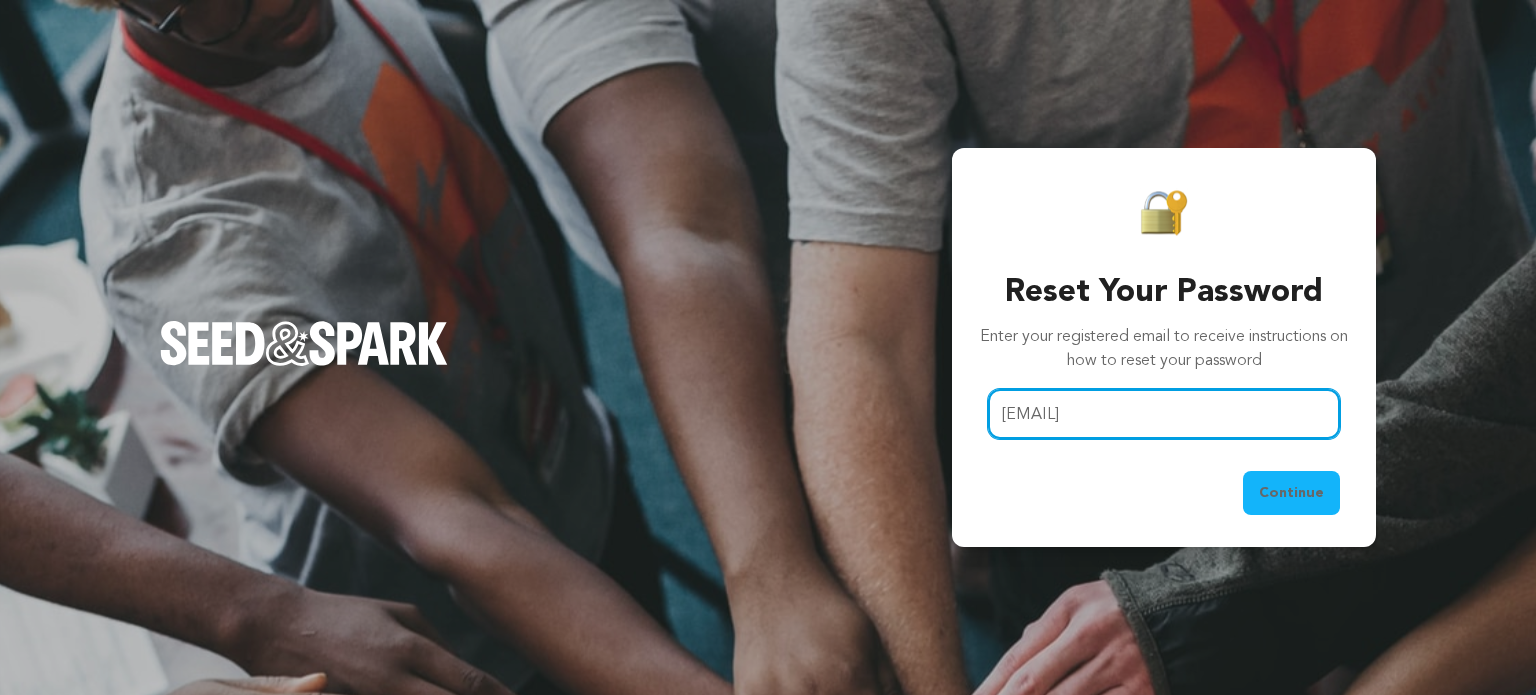 drag, startPoint x: 1206, startPoint y: 415, endPoint x: 849, endPoint y: 394, distance: 357.61713 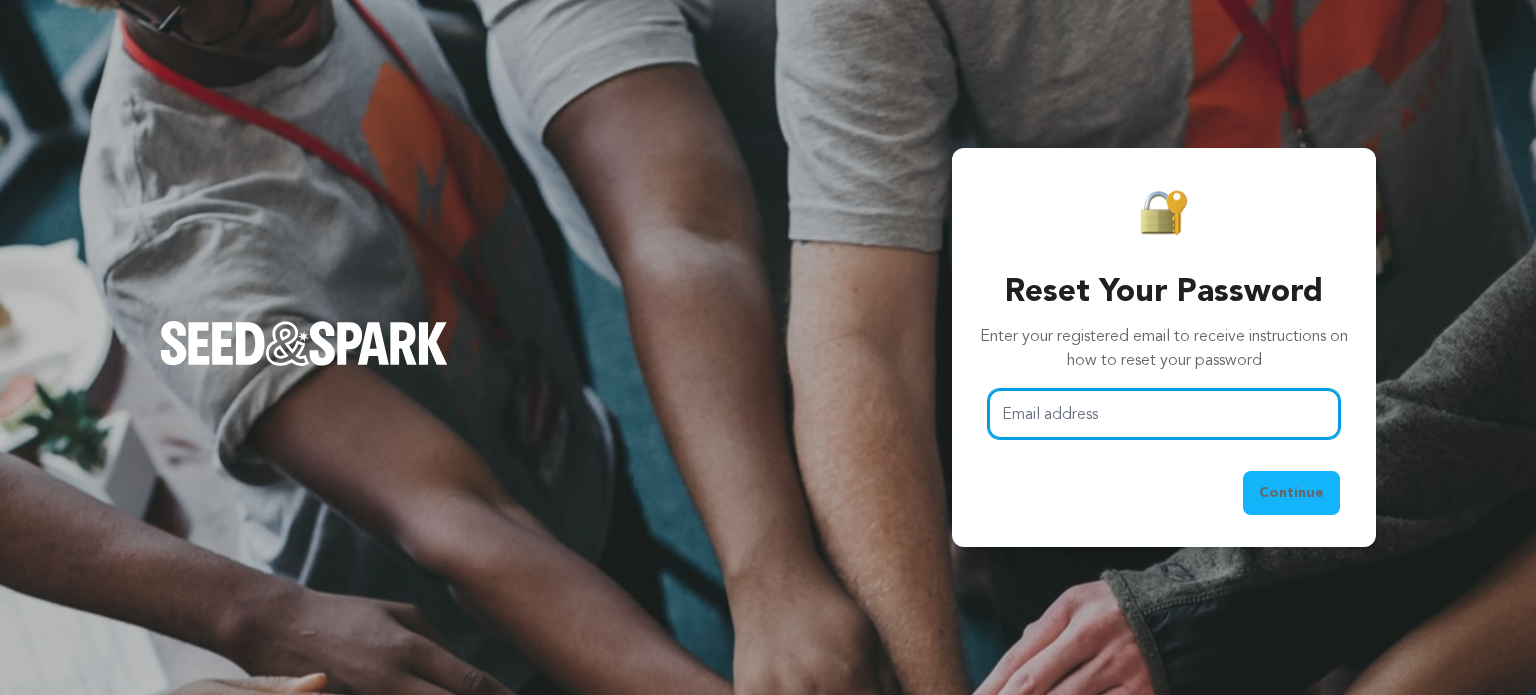 click on "Email address" at bounding box center [1164, 414] 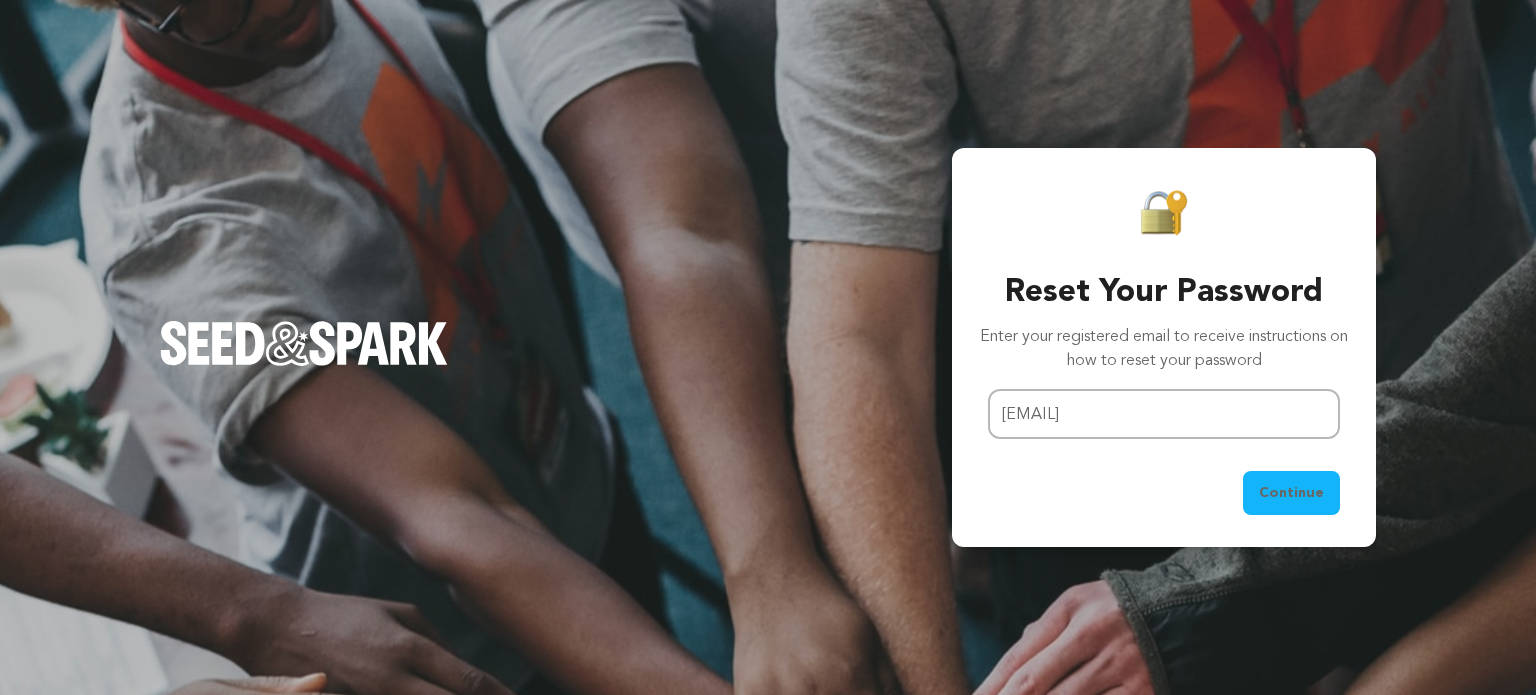 click on "Continue" at bounding box center (1291, 493) 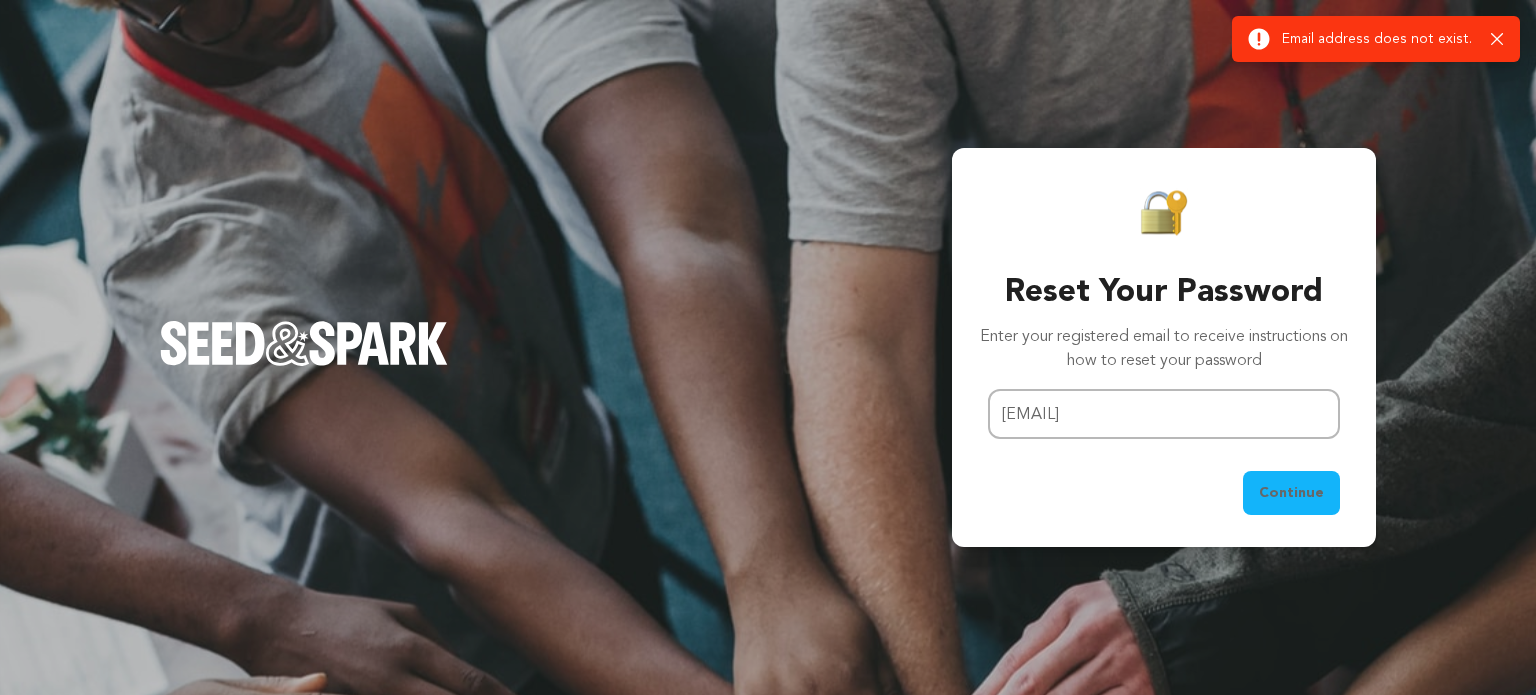 click 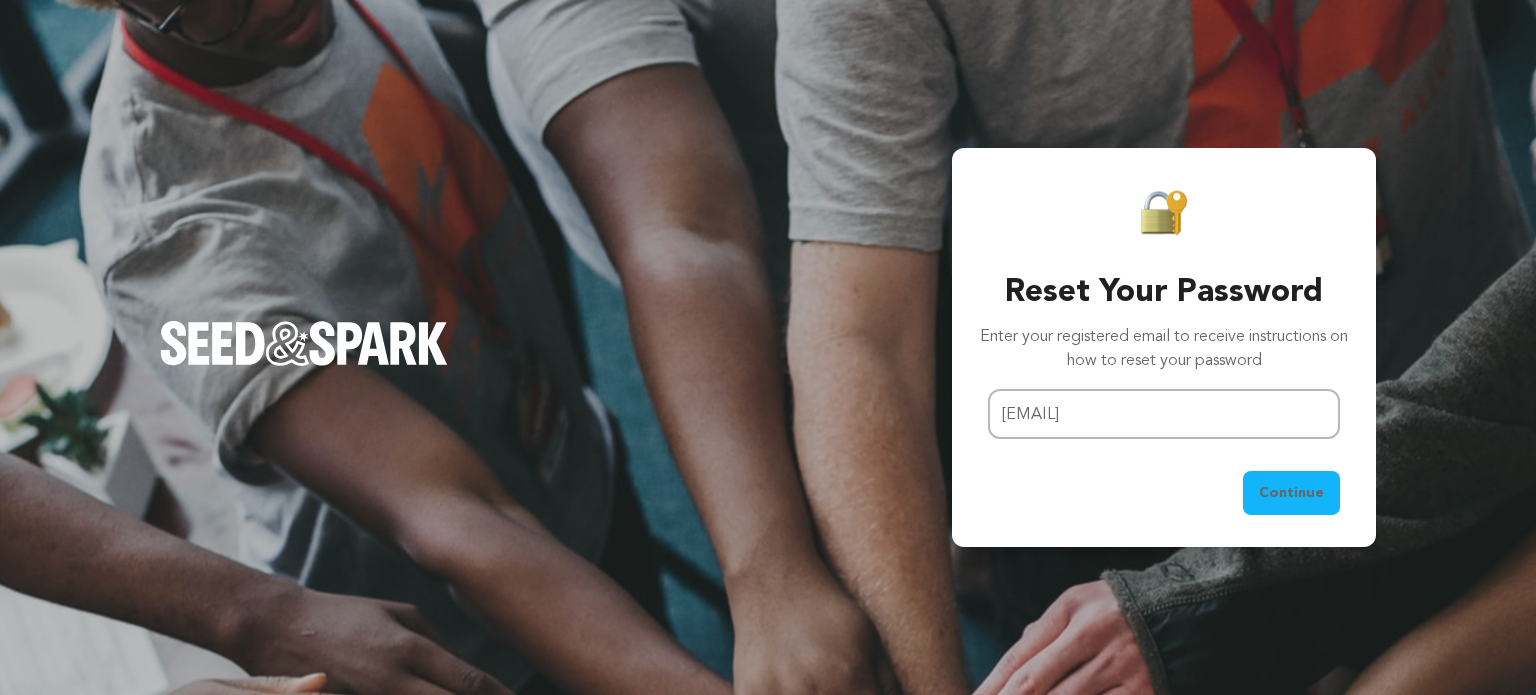 click on "Continue" at bounding box center [1291, 493] 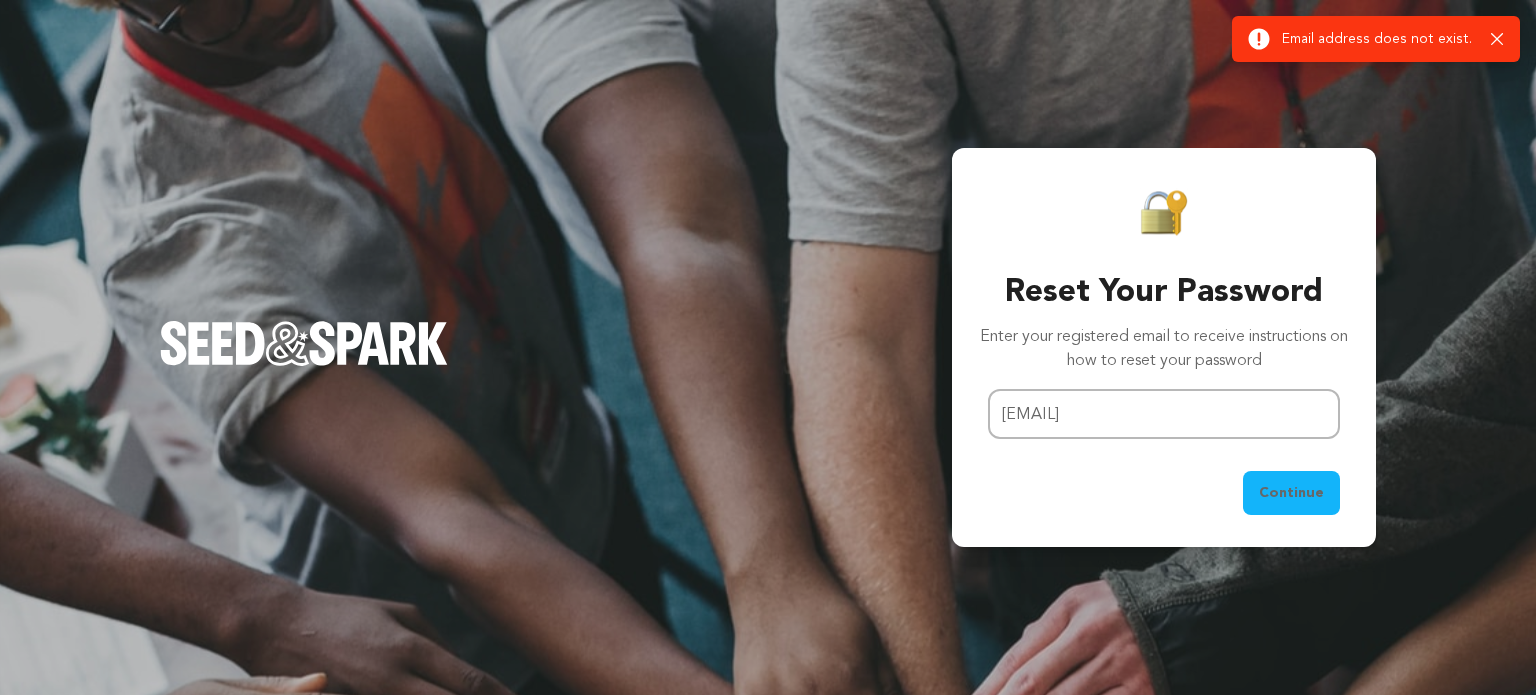 click 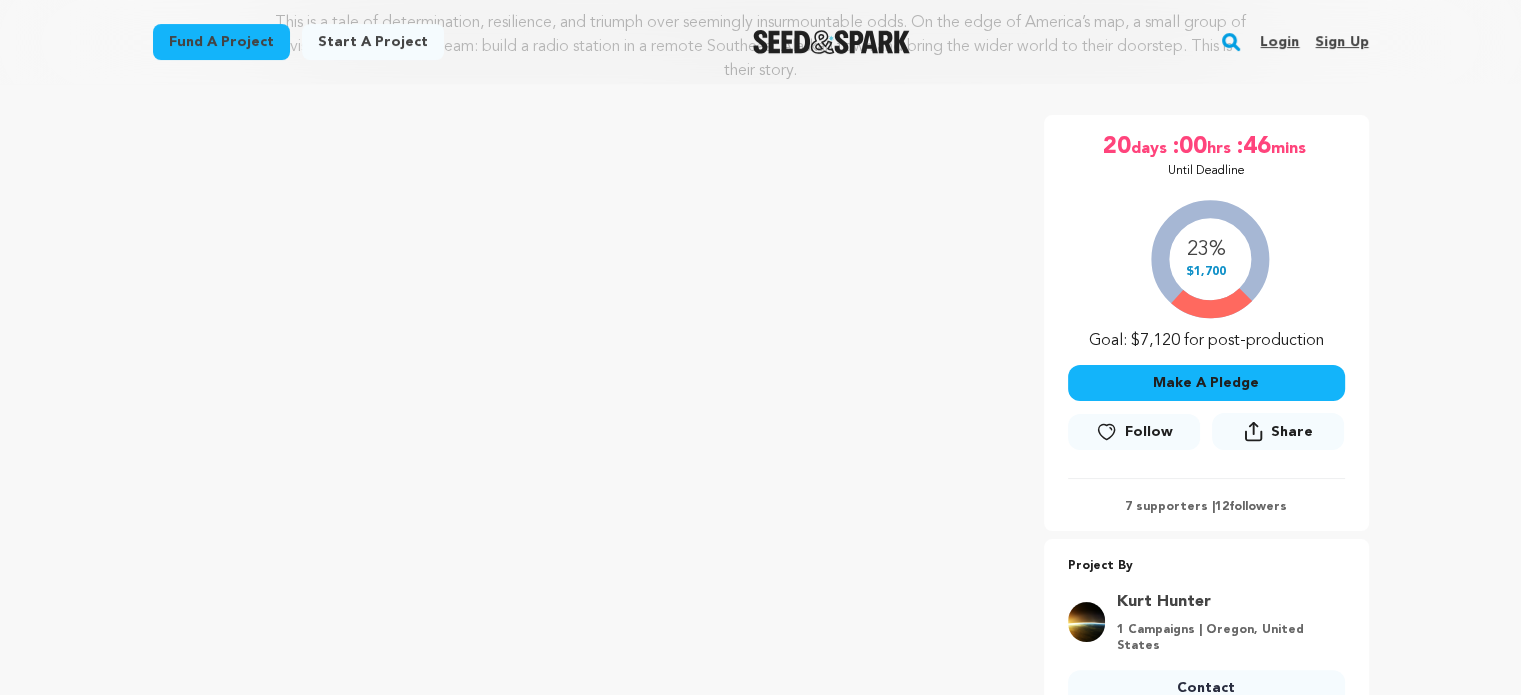 scroll, scrollTop: 300, scrollLeft: 0, axis: vertical 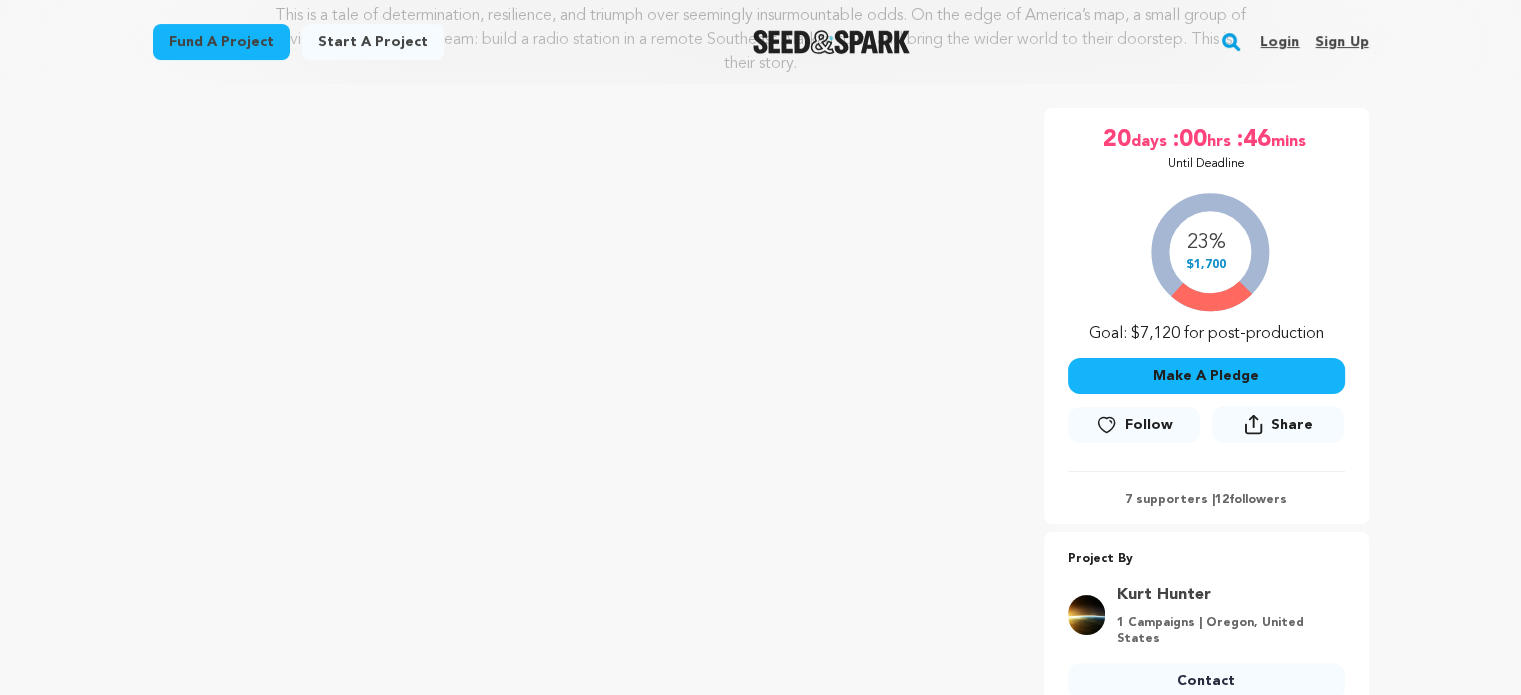 click on "Make A Pledge" at bounding box center (1206, 376) 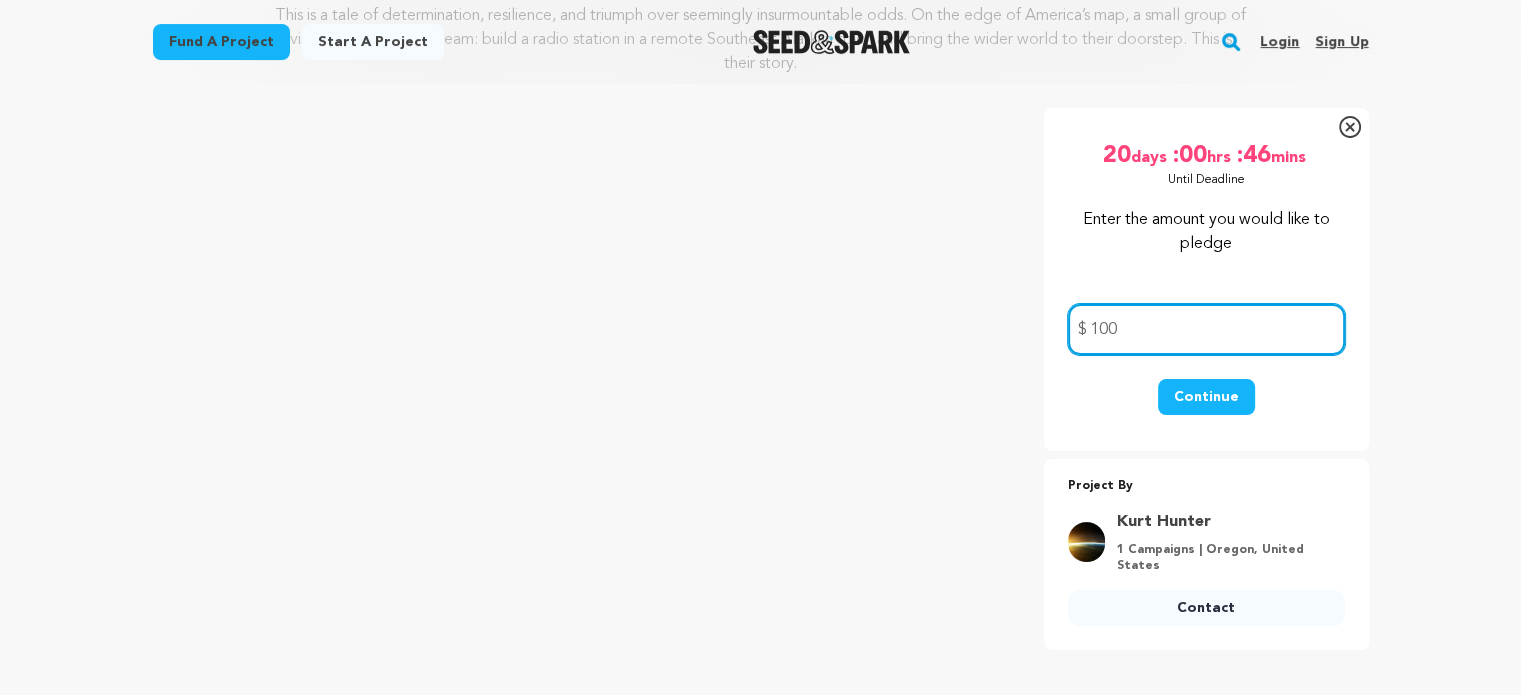 type on "100" 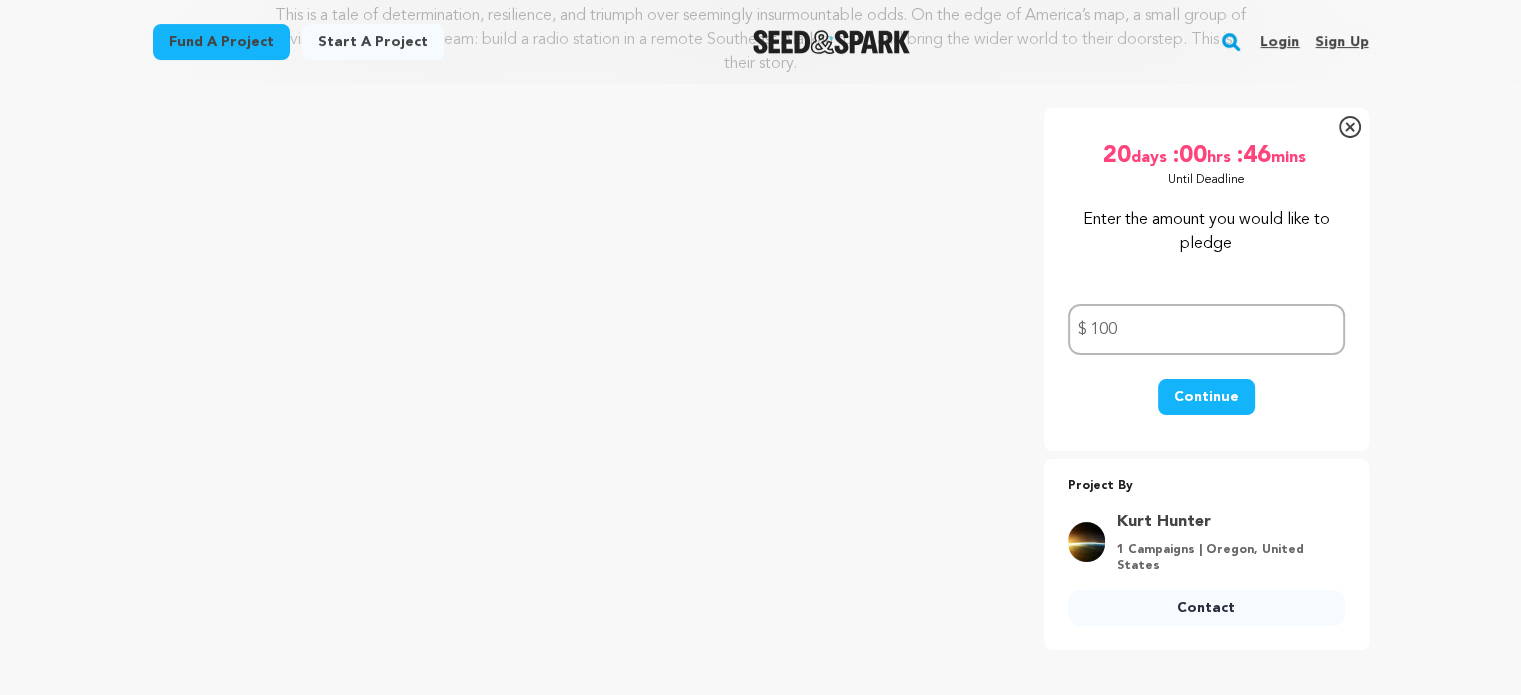 click on "Continue" at bounding box center [1206, 397] 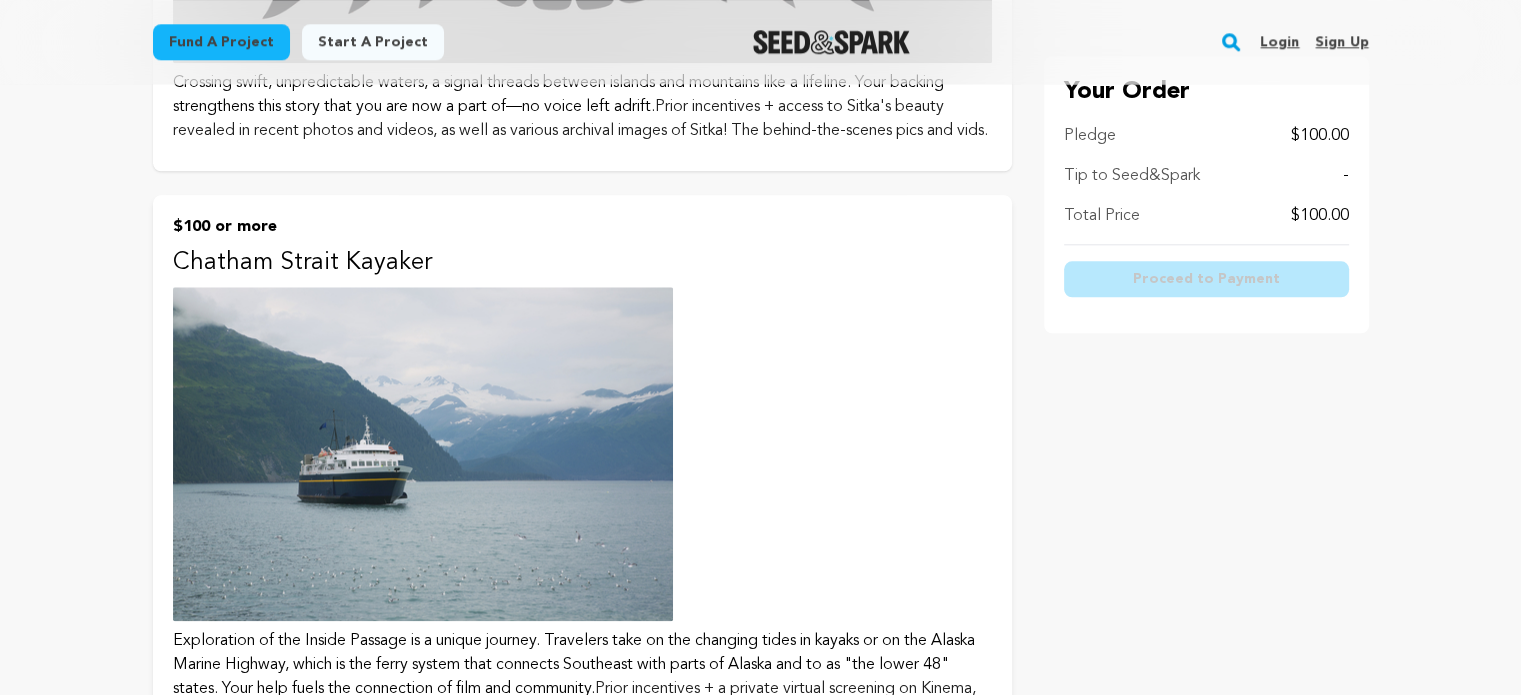 scroll, scrollTop: 2700, scrollLeft: 0, axis: vertical 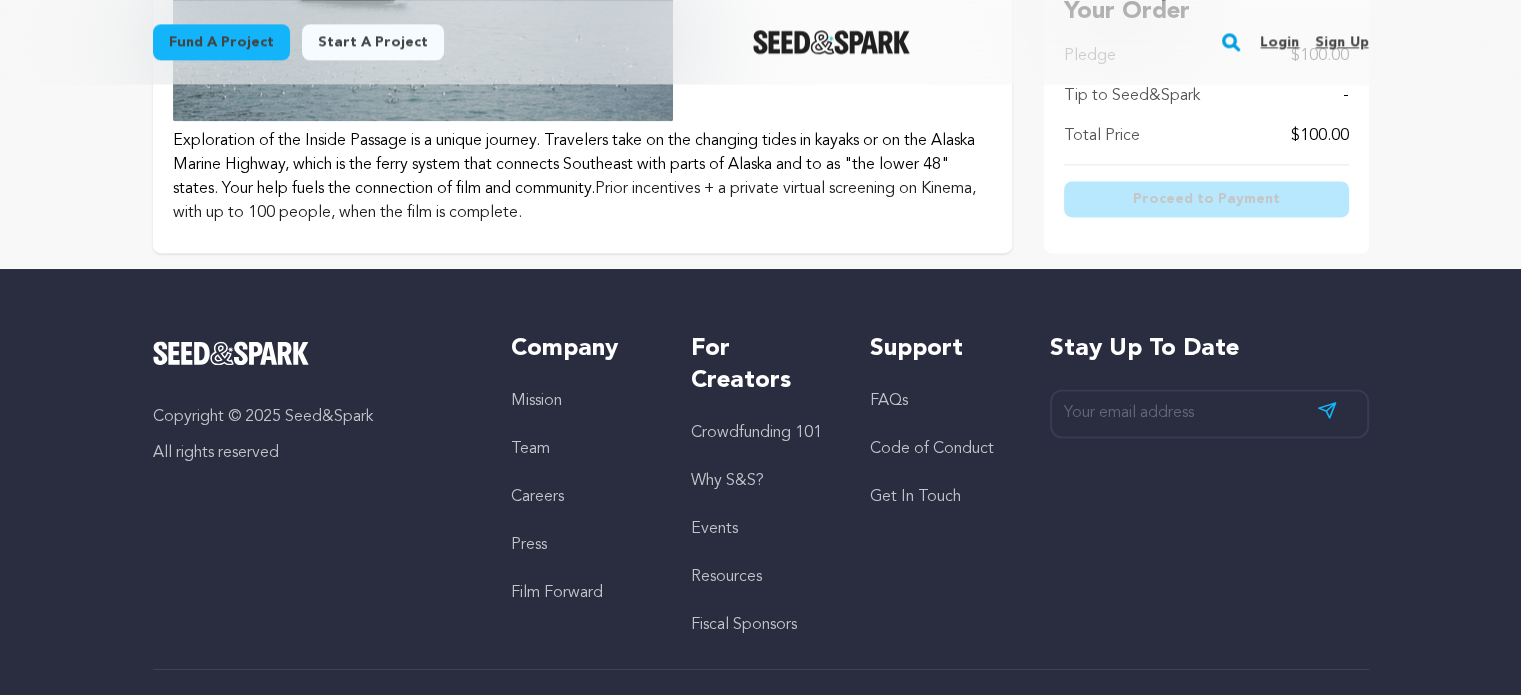 click on "Exploration of the Inside Passage is a unique journey. Travelers take on the changing tides in kayaks or on the Alaska Marine Highway, which is the ferry system that connects Southeast with parts of Alaska and to as "the lower 48" states. Your help fuels the connection of film and community.  Prior incentives + a private virtual screening on Kinema, with up to 100 people, when the film is complete." at bounding box center [582, 177] 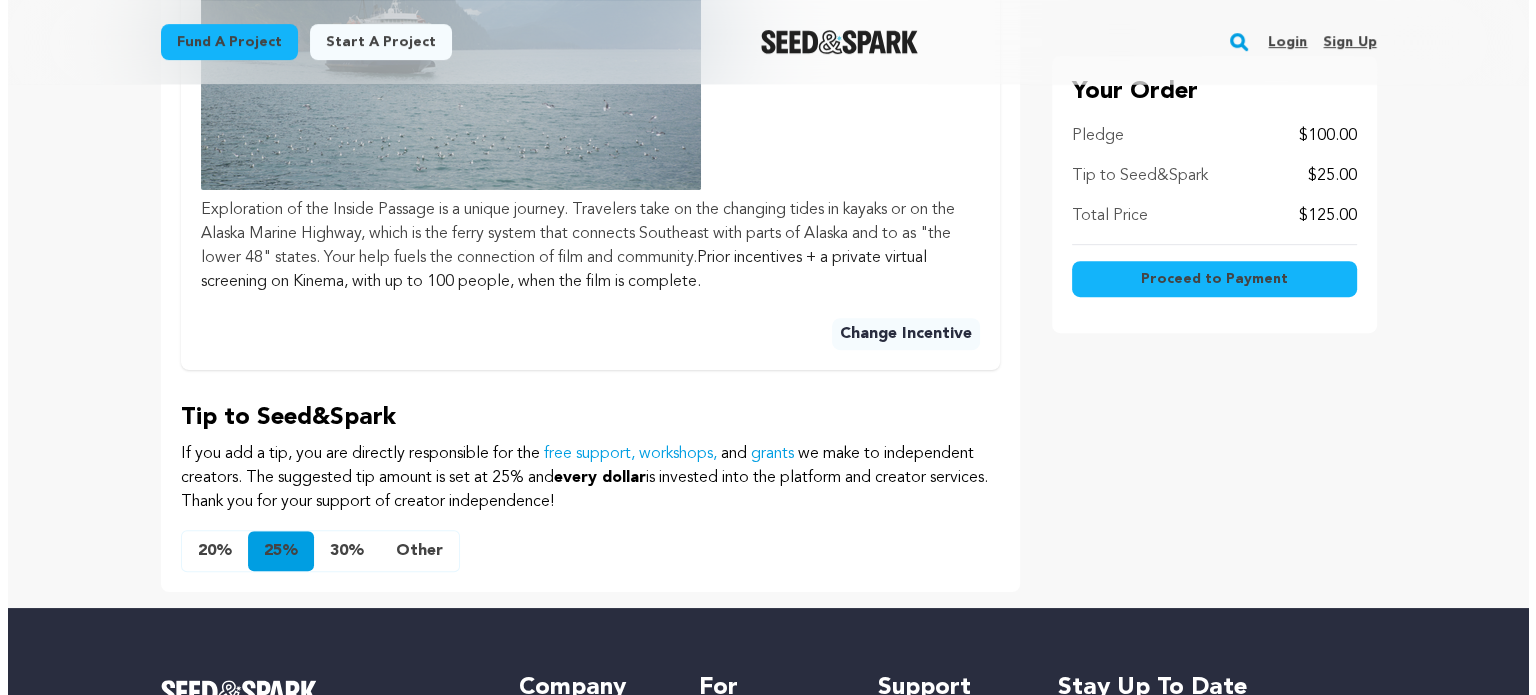 scroll, scrollTop: 1300, scrollLeft: 0, axis: vertical 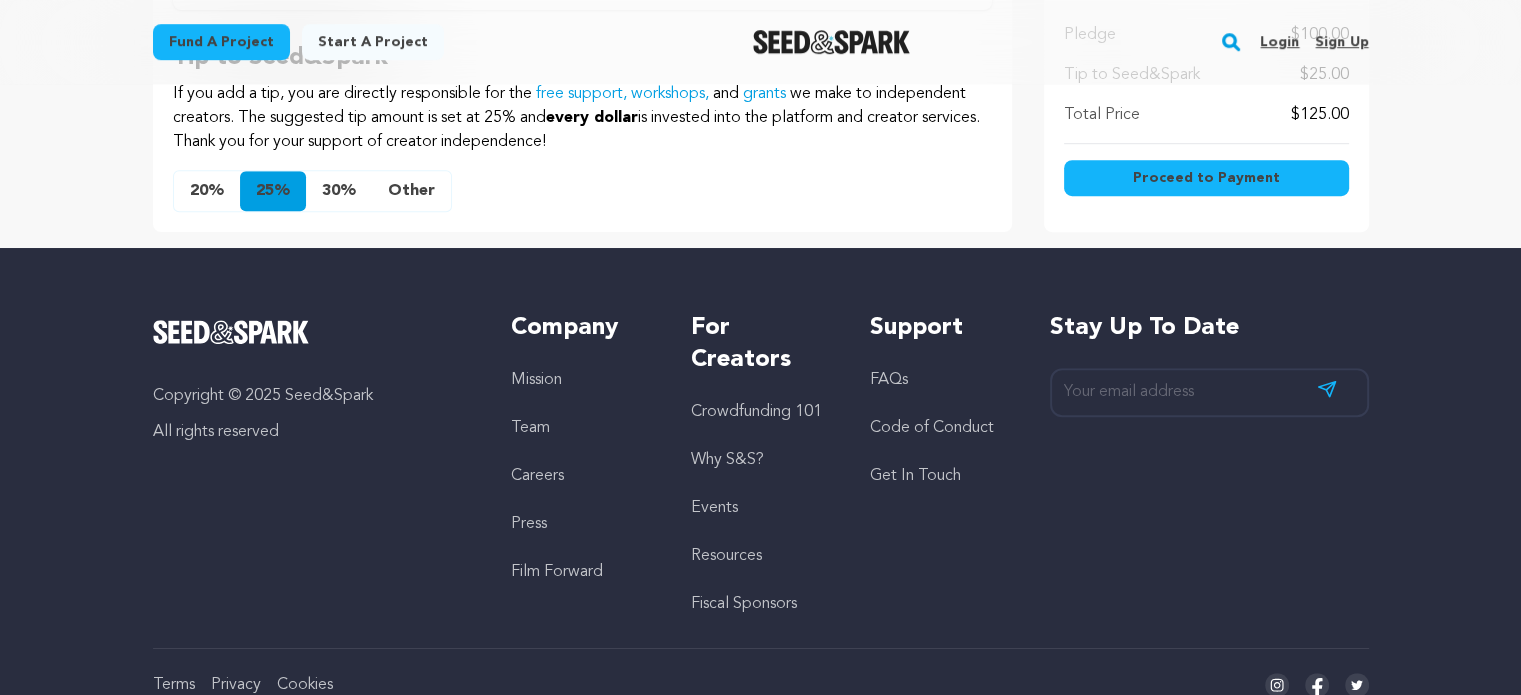 click on "Other" at bounding box center [411, 191] 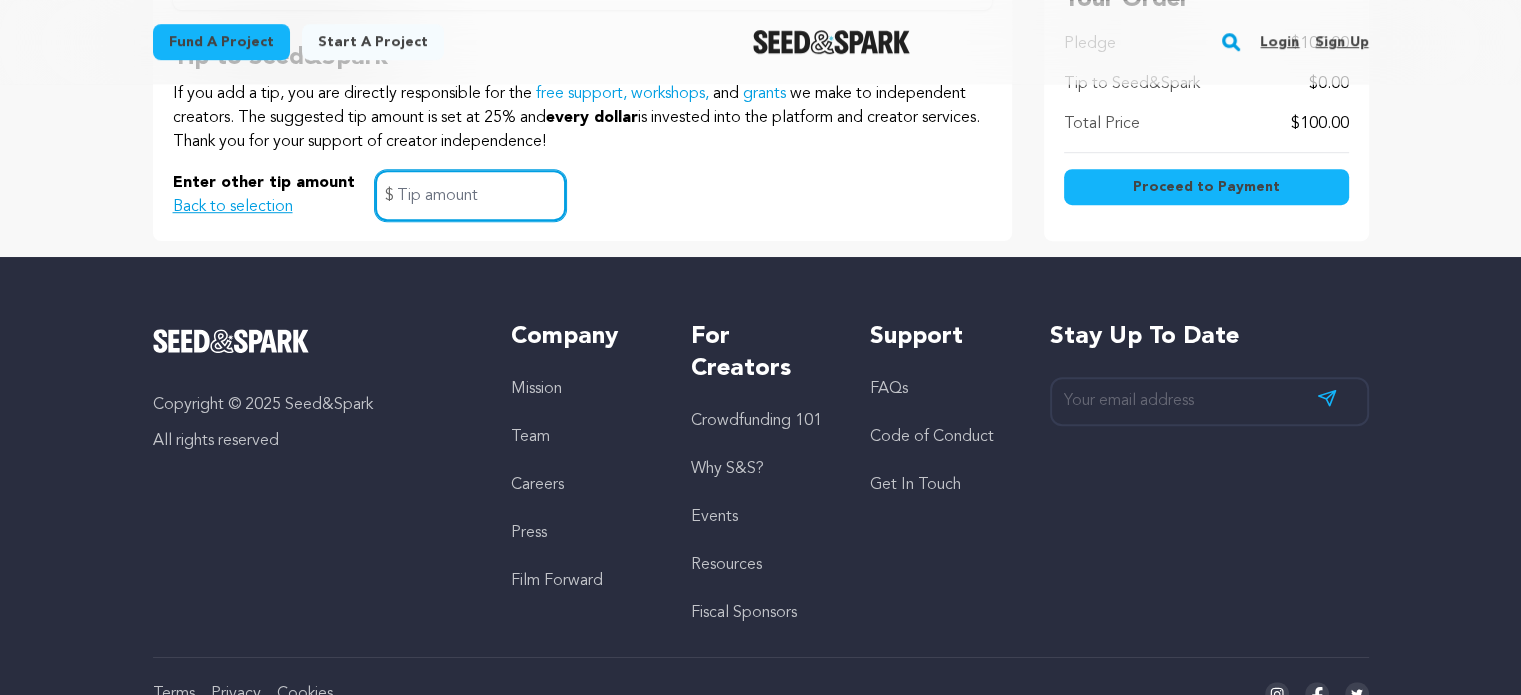 click at bounding box center [470, 195] 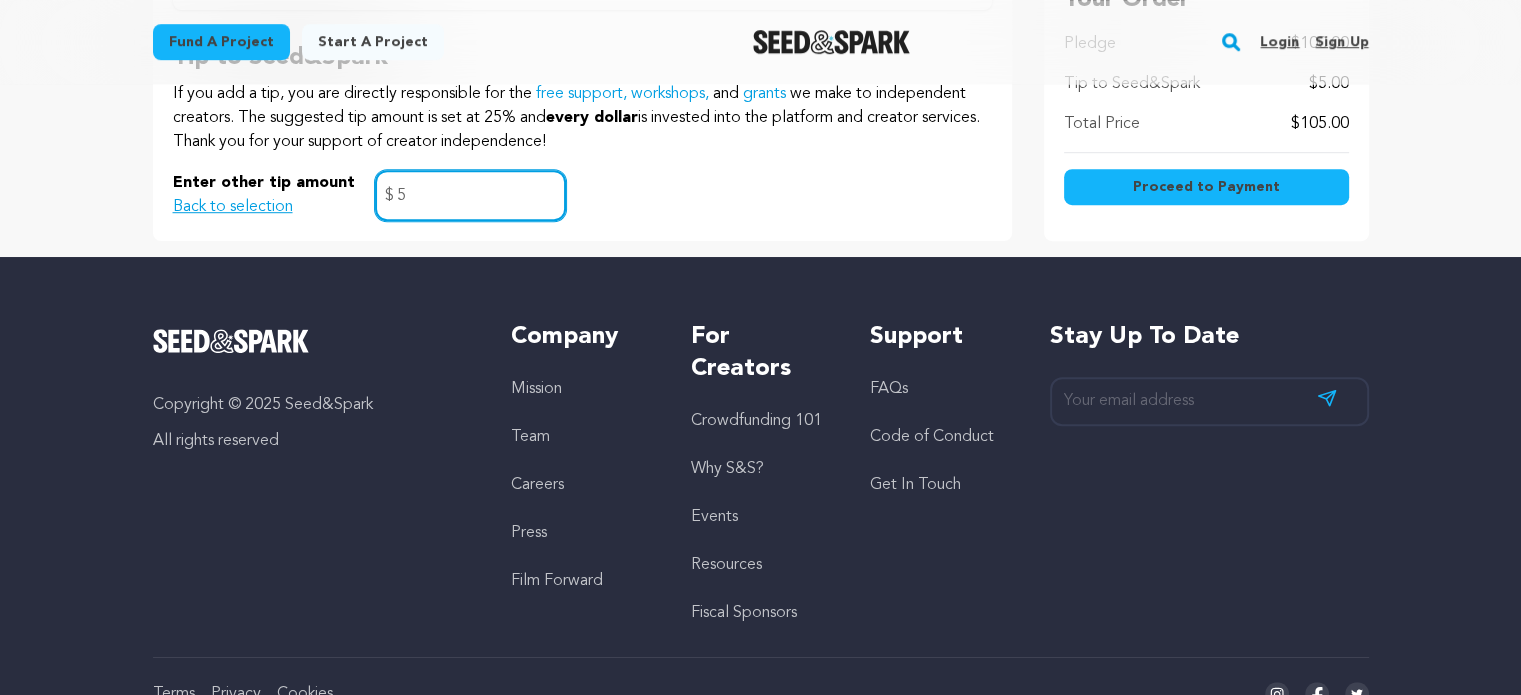 type on "5" 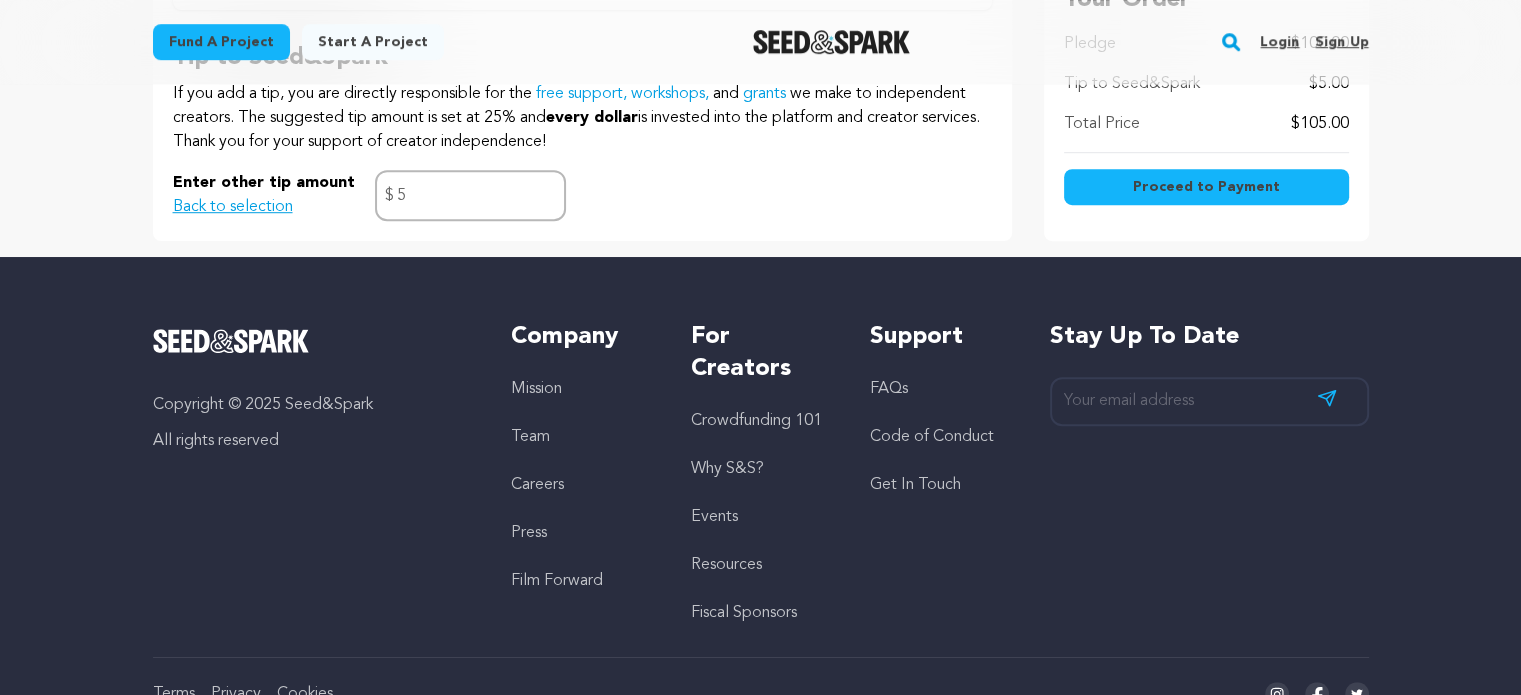 click on "Proceed to Payment" at bounding box center [1206, 187] 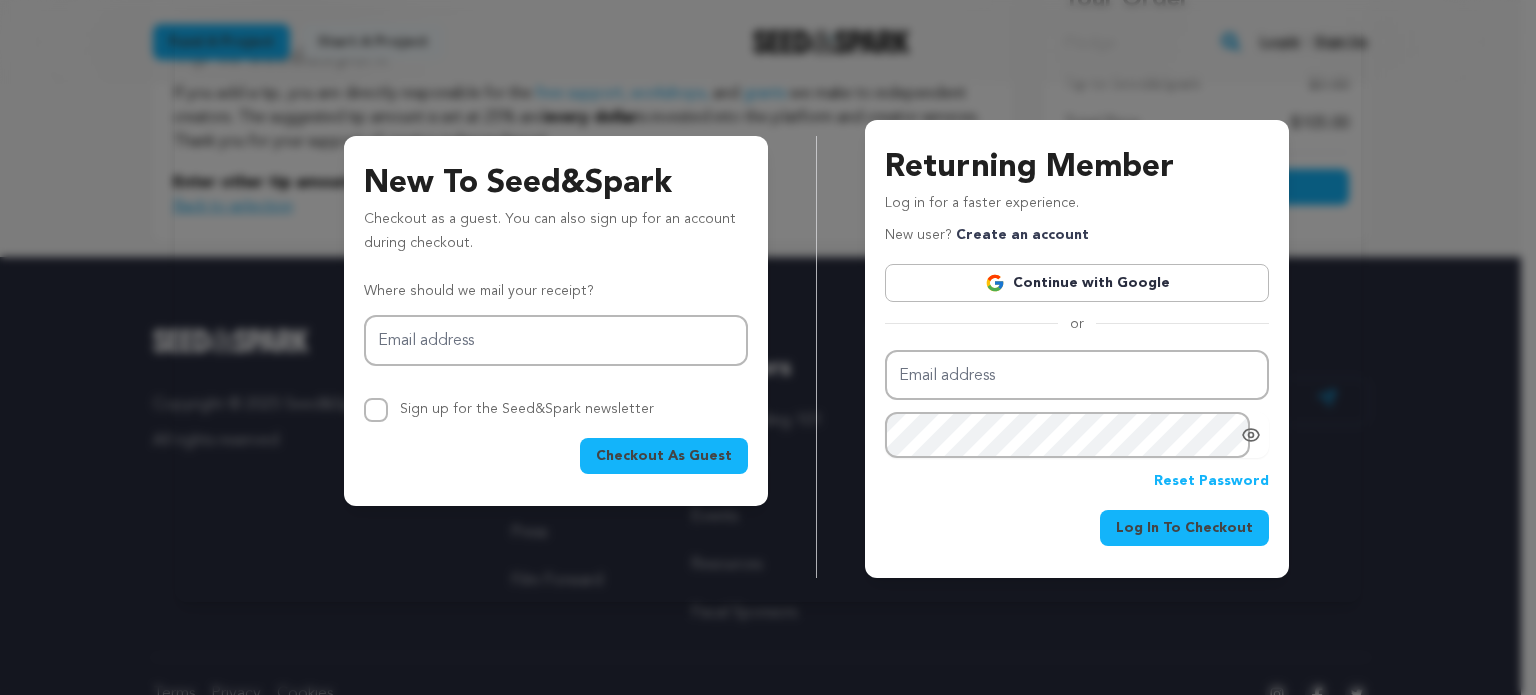 click on "Email address
Sign up for the Seed&Spark newsletter" at bounding box center (556, 368) 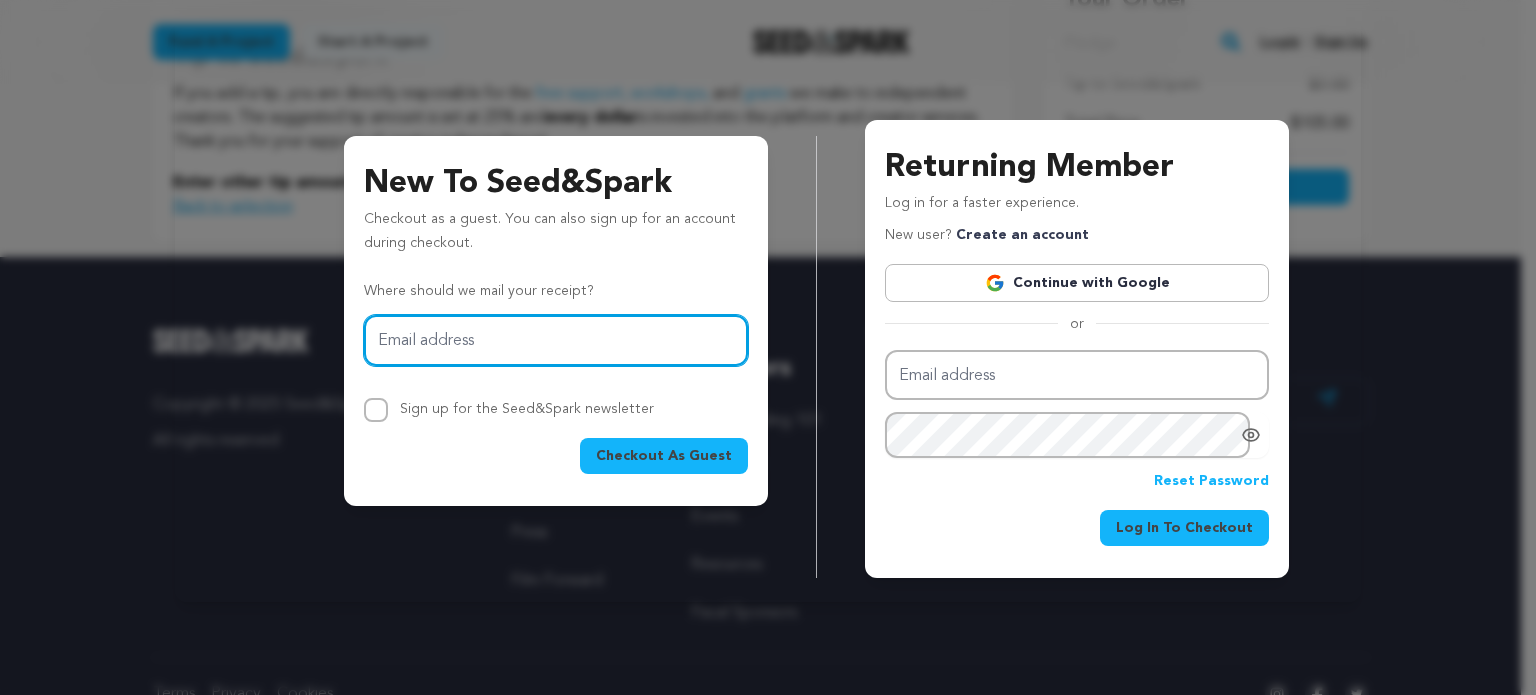 click on "Email address" at bounding box center (556, 340) 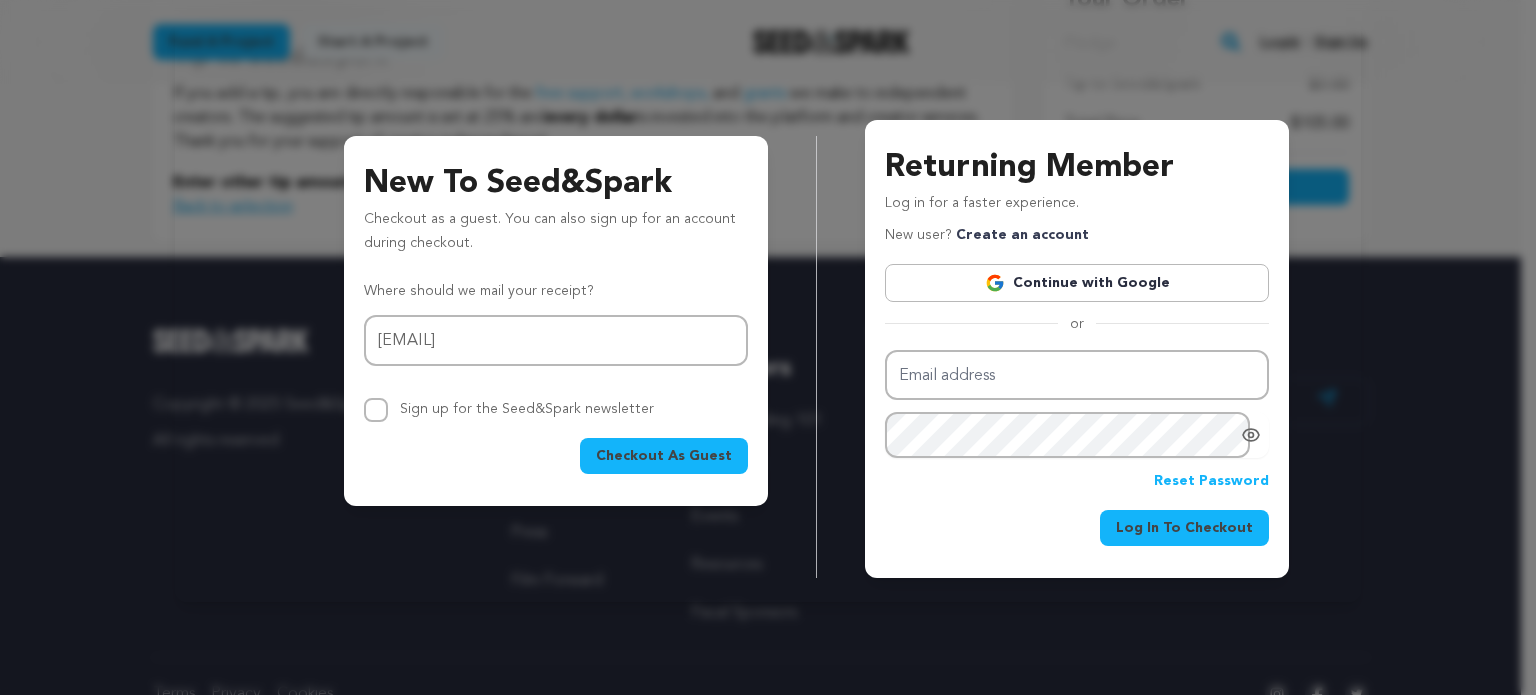 click on "Checkout As Guest" at bounding box center [664, 456] 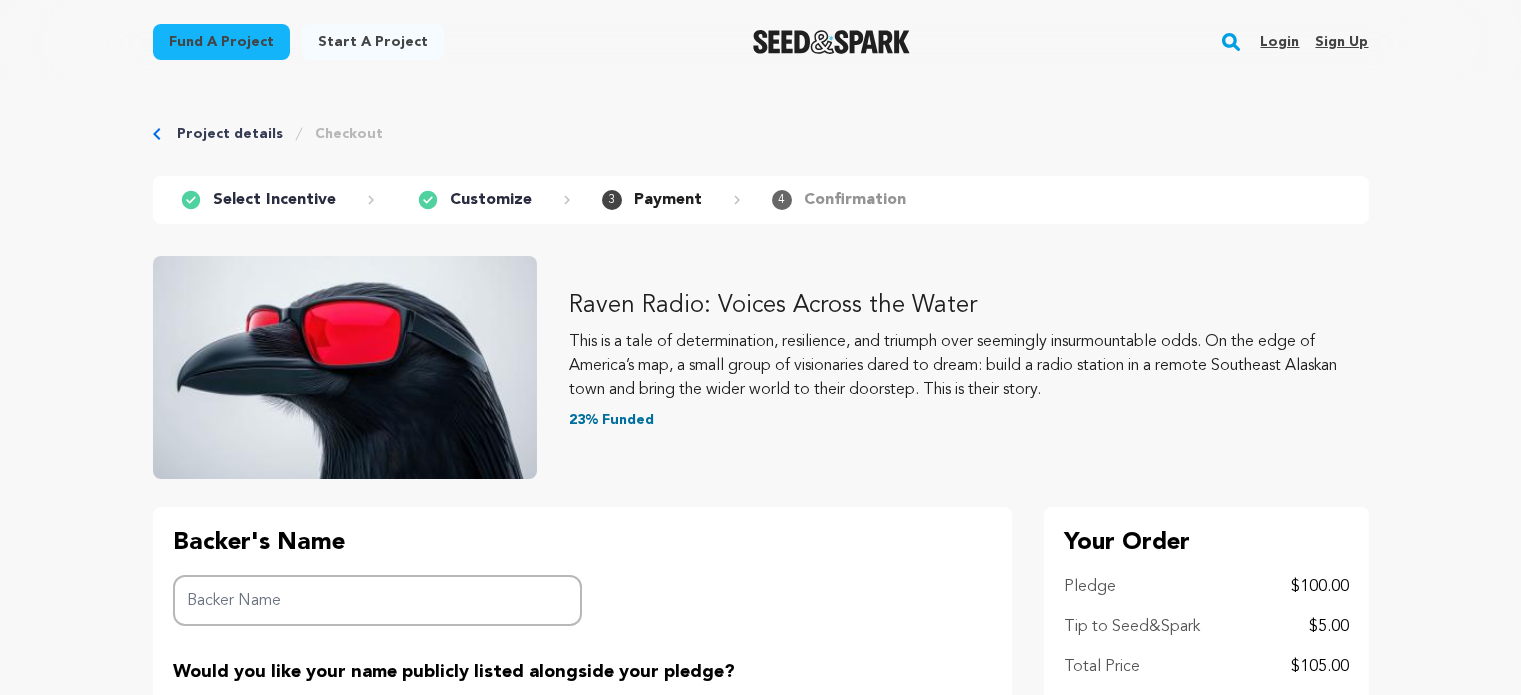scroll, scrollTop: 0, scrollLeft: 0, axis: both 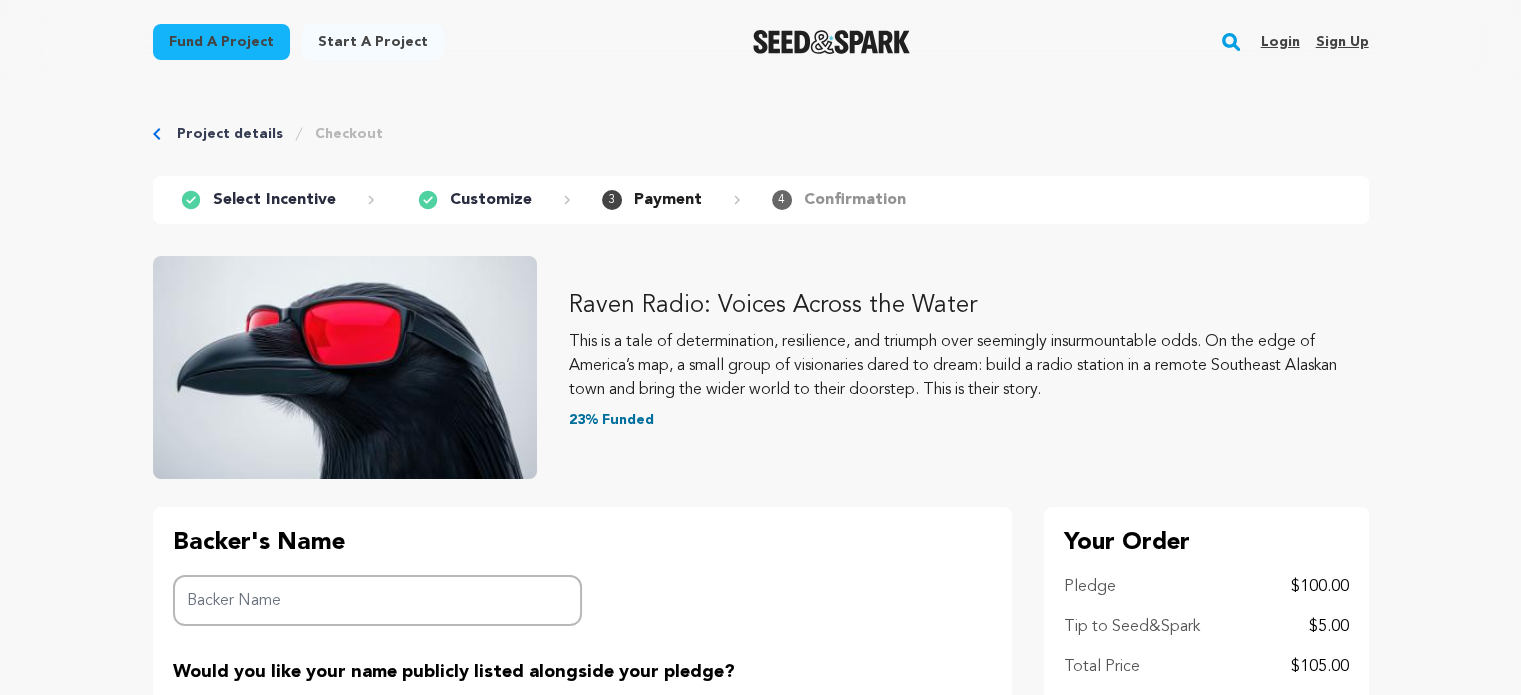 click on "Backer Name" at bounding box center (378, 600) 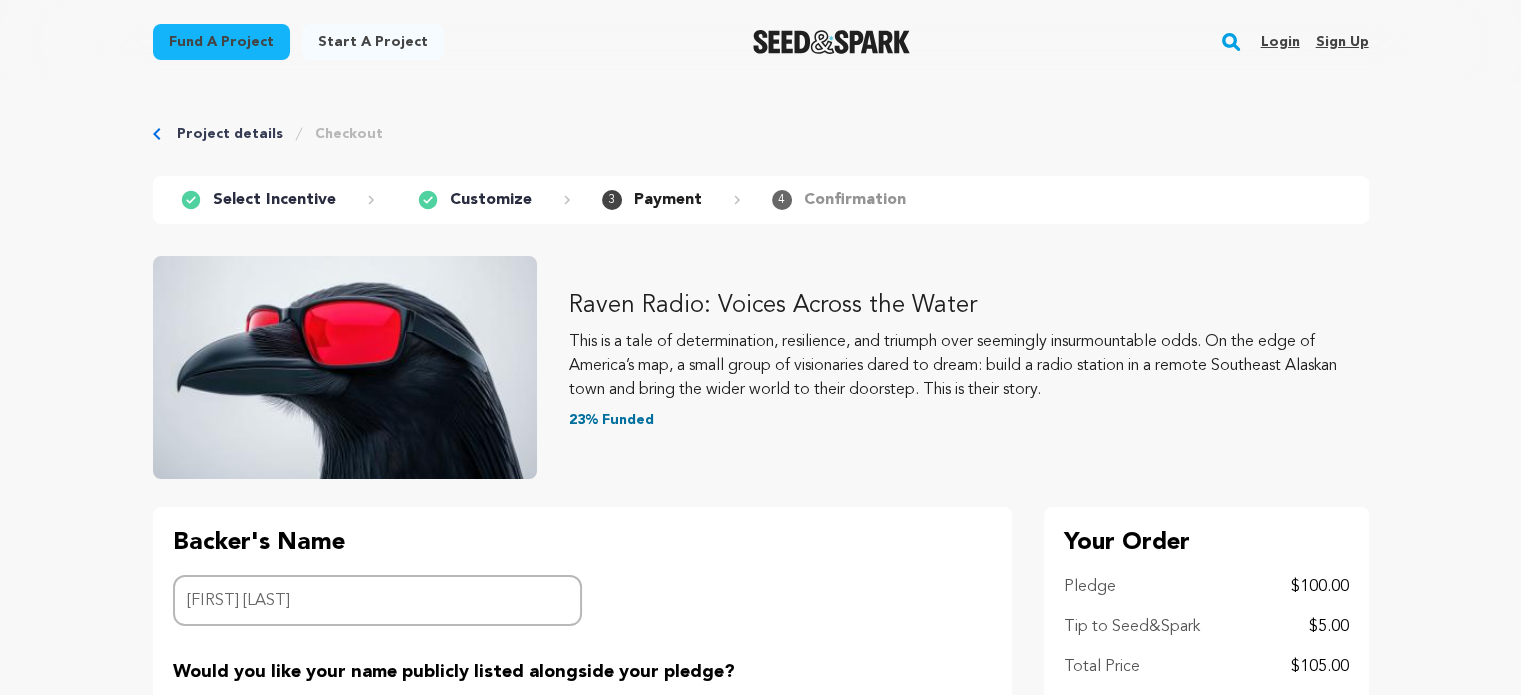 drag, startPoint x: 328, startPoint y: 600, endPoint x: 98, endPoint y: 611, distance: 230.2629 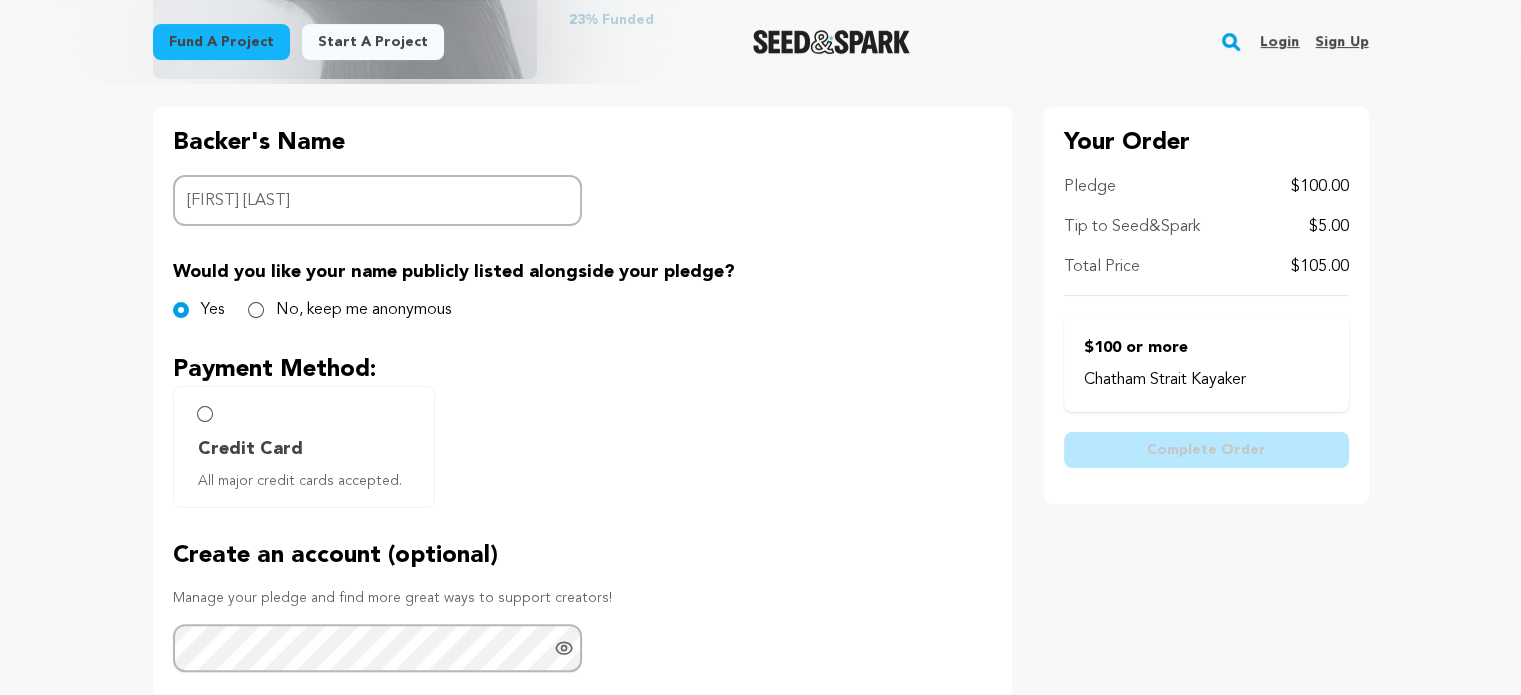 scroll, scrollTop: 500, scrollLeft: 0, axis: vertical 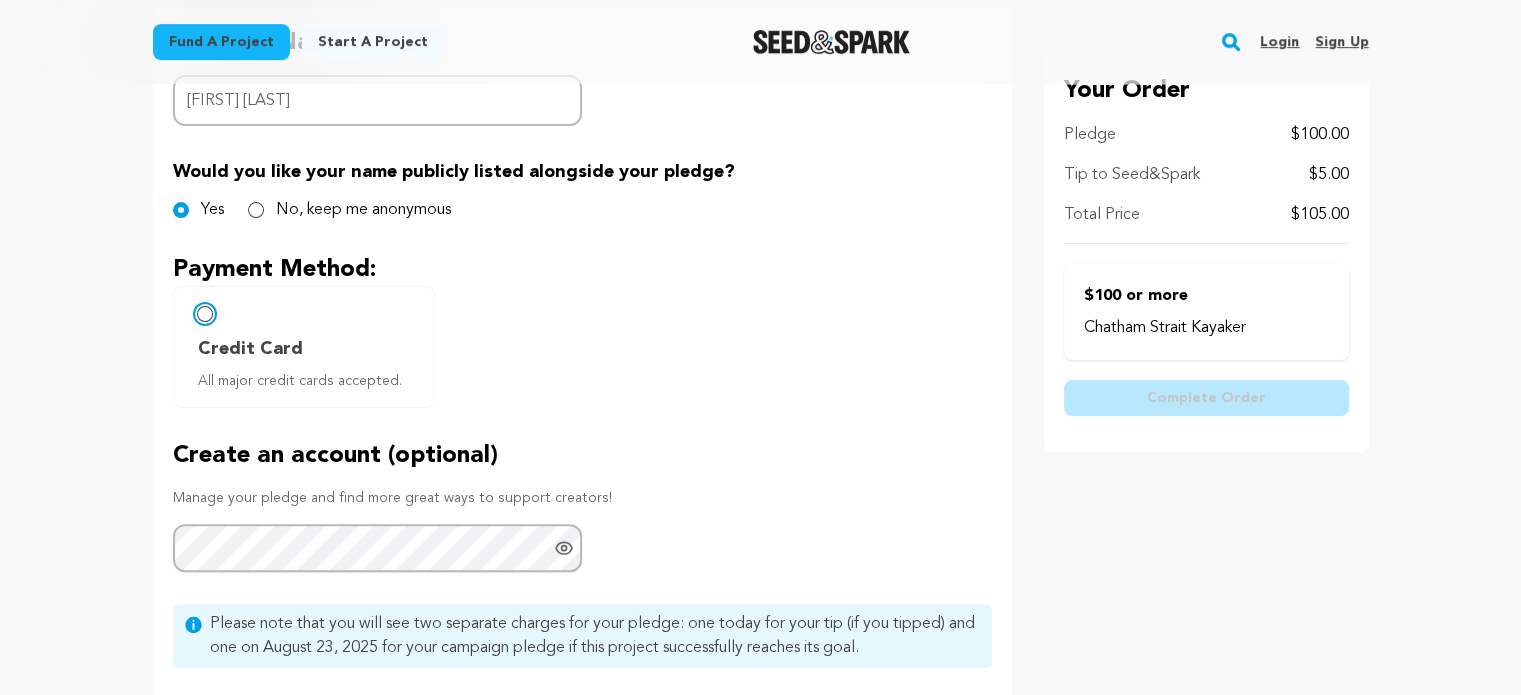 click on "Credit Card
All major credit cards accepted." at bounding box center [205, 314] 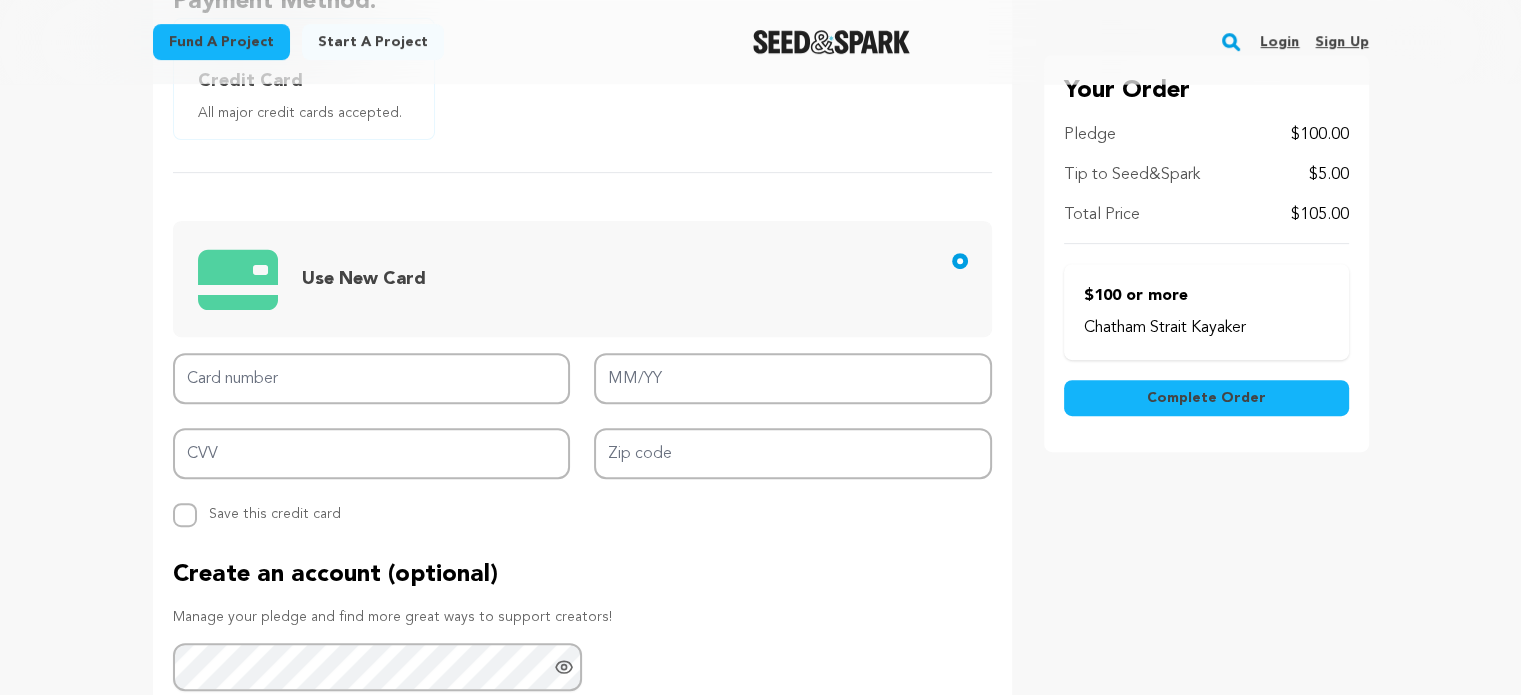 scroll, scrollTop: 800, scrollLeft: 0, axis: vertical 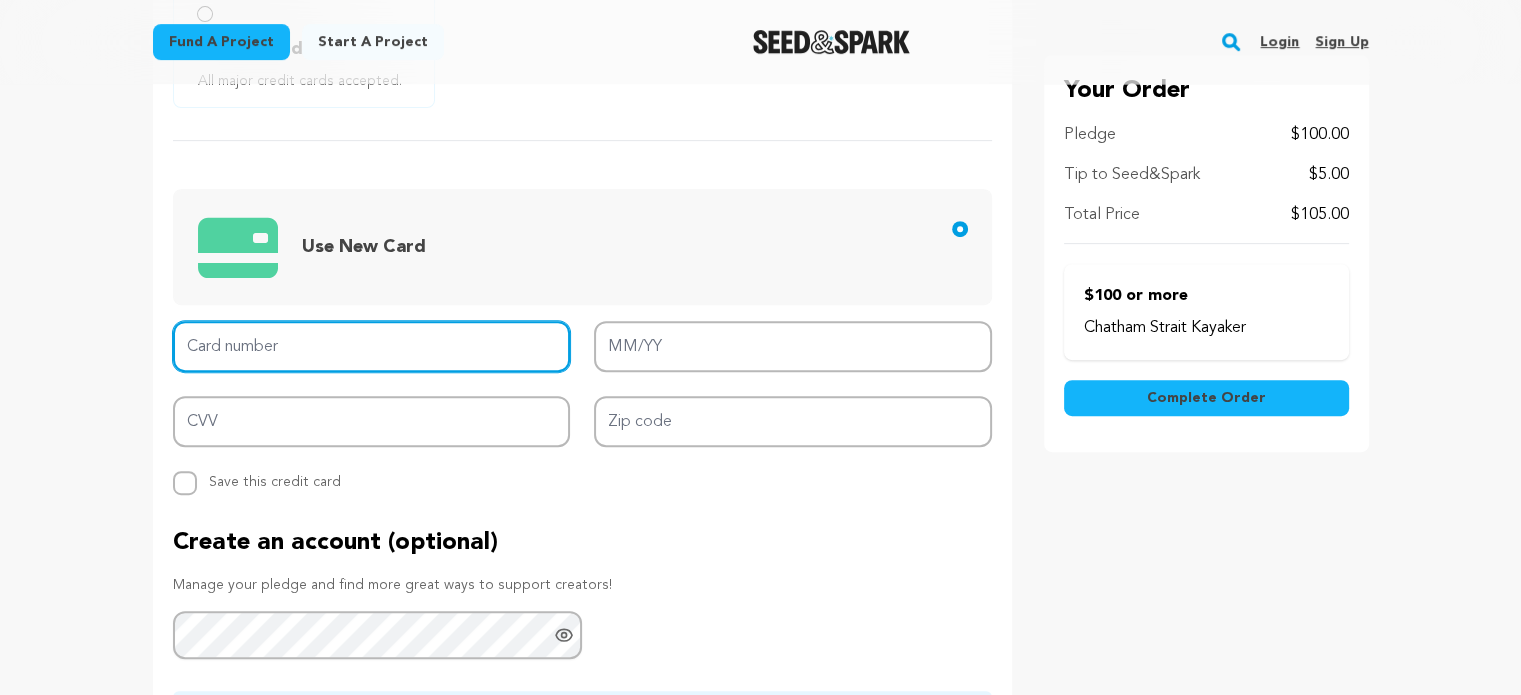 click on "Card number" at bounding box center (372, 346) 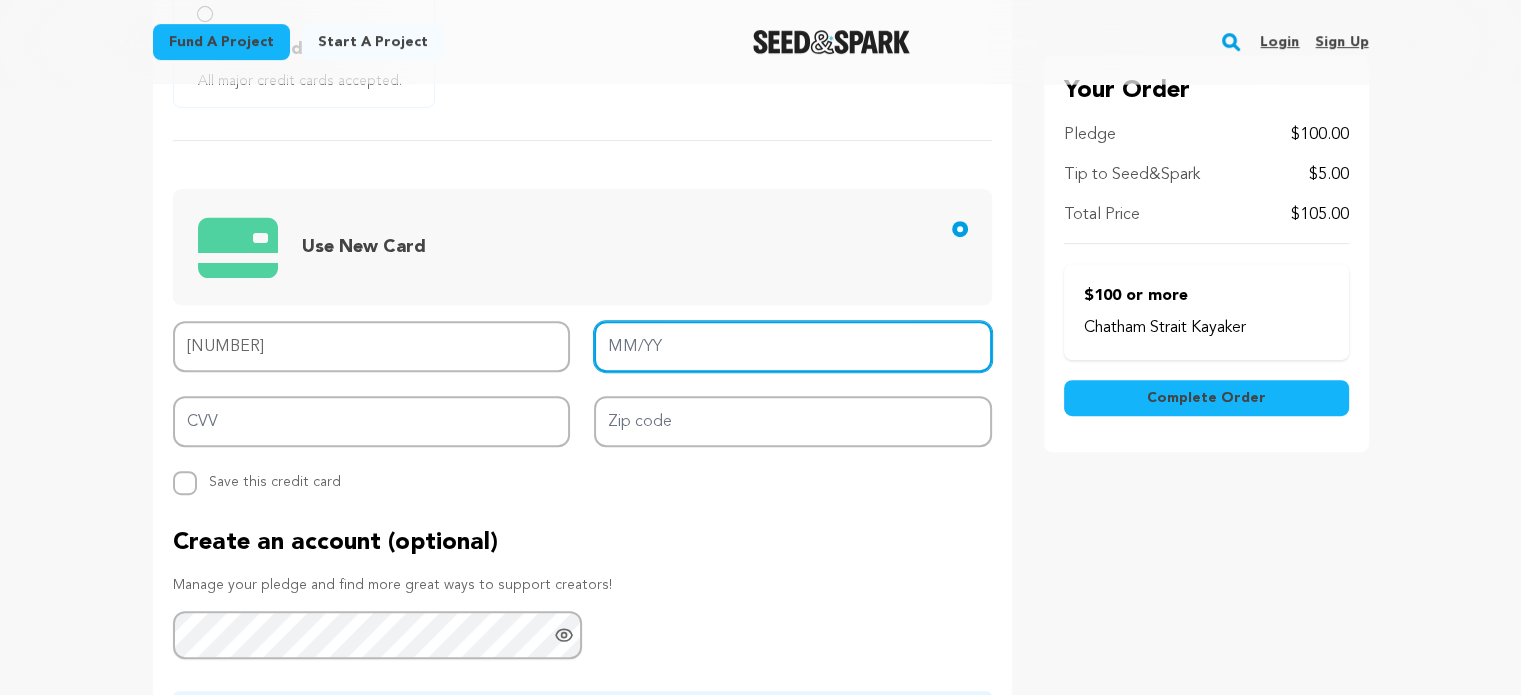 type on "[MM]/[DD]" 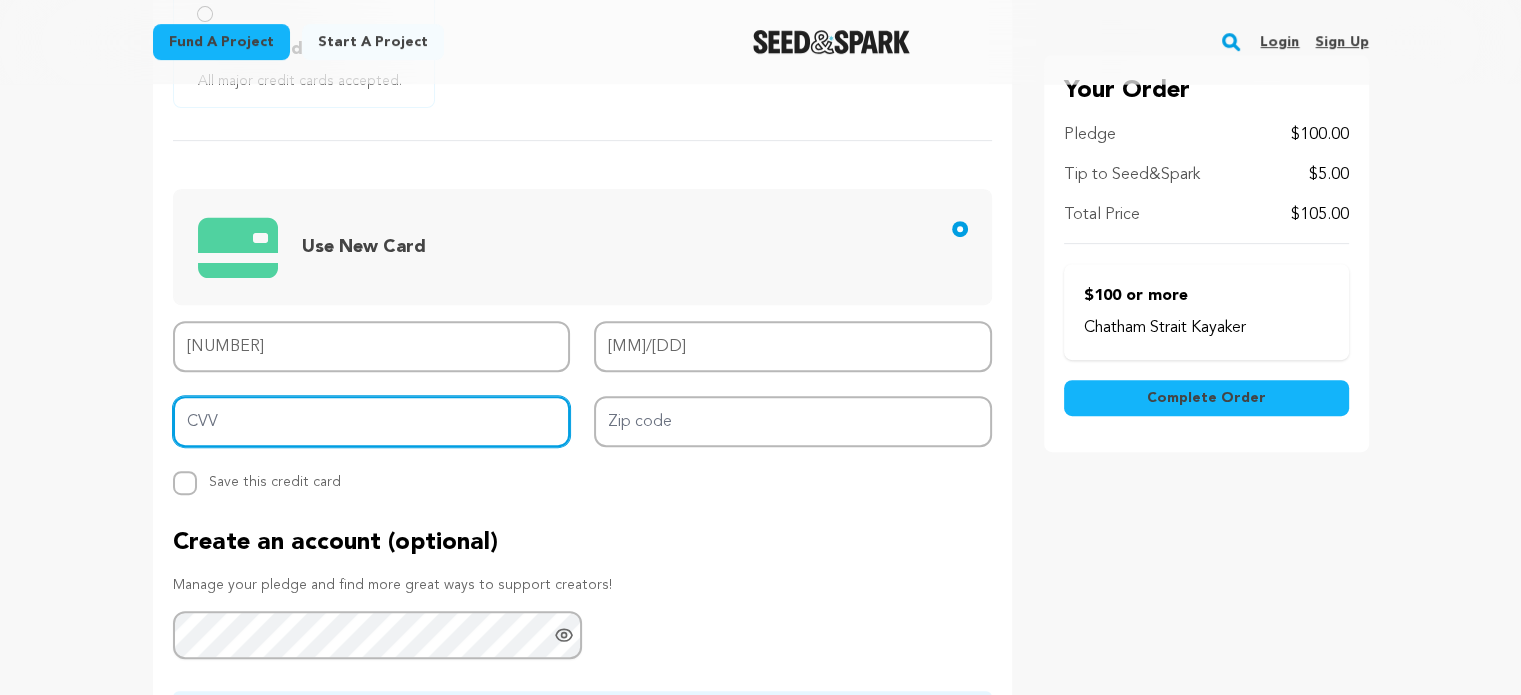 click on "CVV" at bounding box center [372, 421] 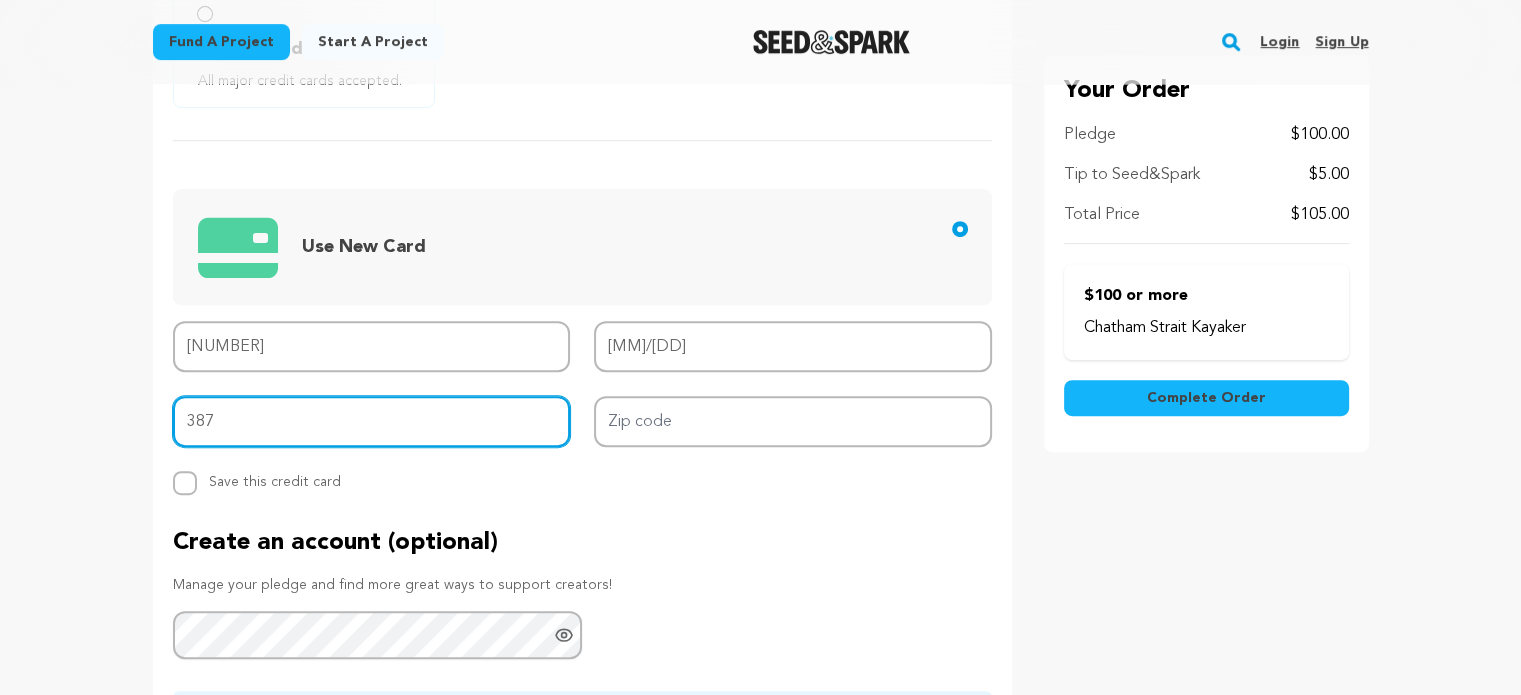 type on "387" 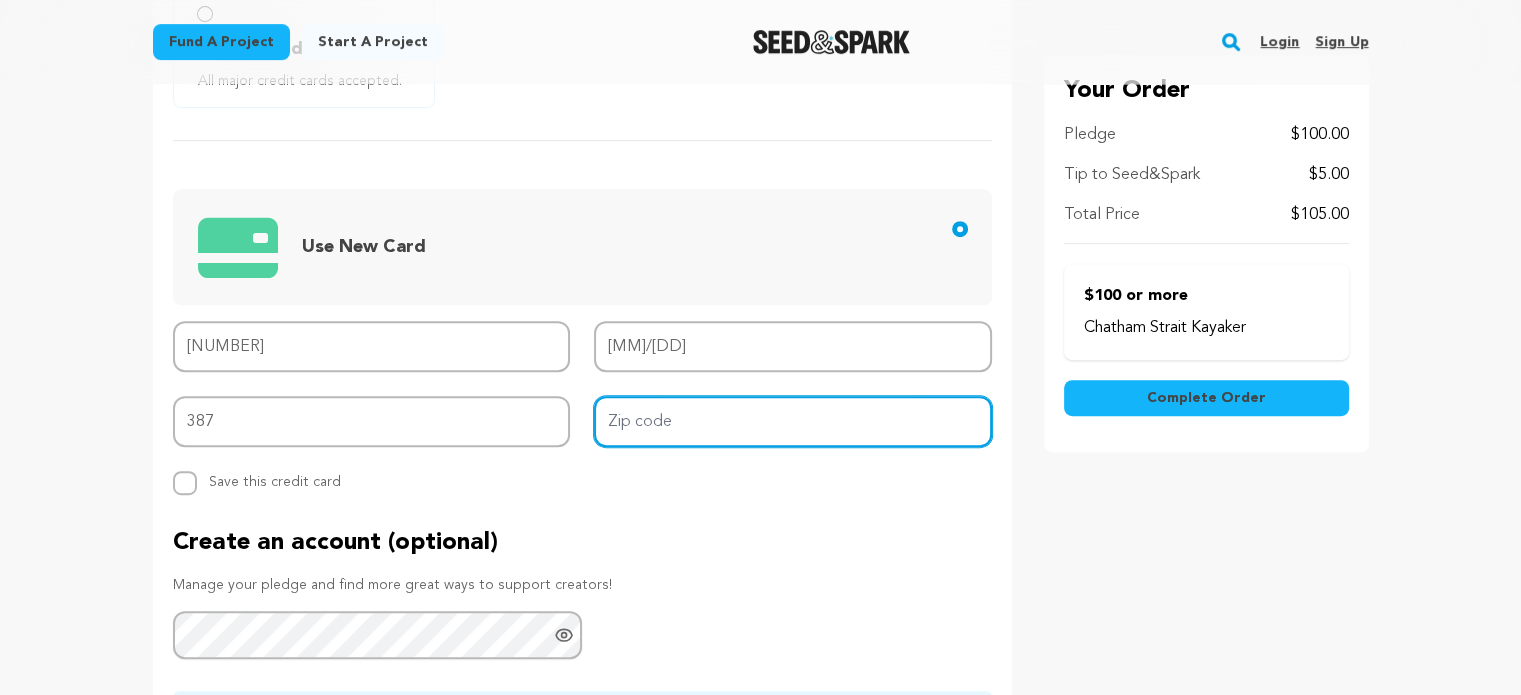 click on "Zip code" at bounding box center [793, 421] 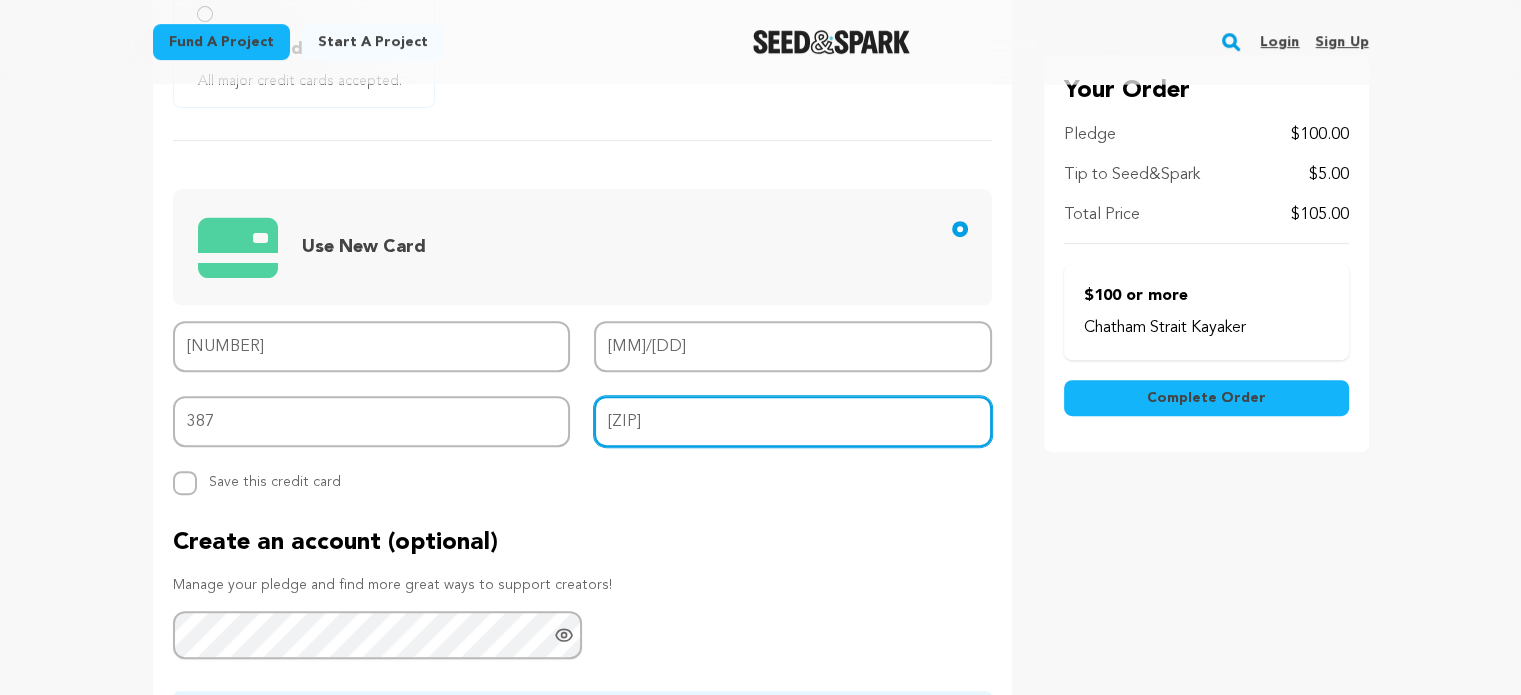 drag, startPoint x: 652, startPoint y: 415, endPoint x: 806, endPoint y: 438, distance: 155.70805 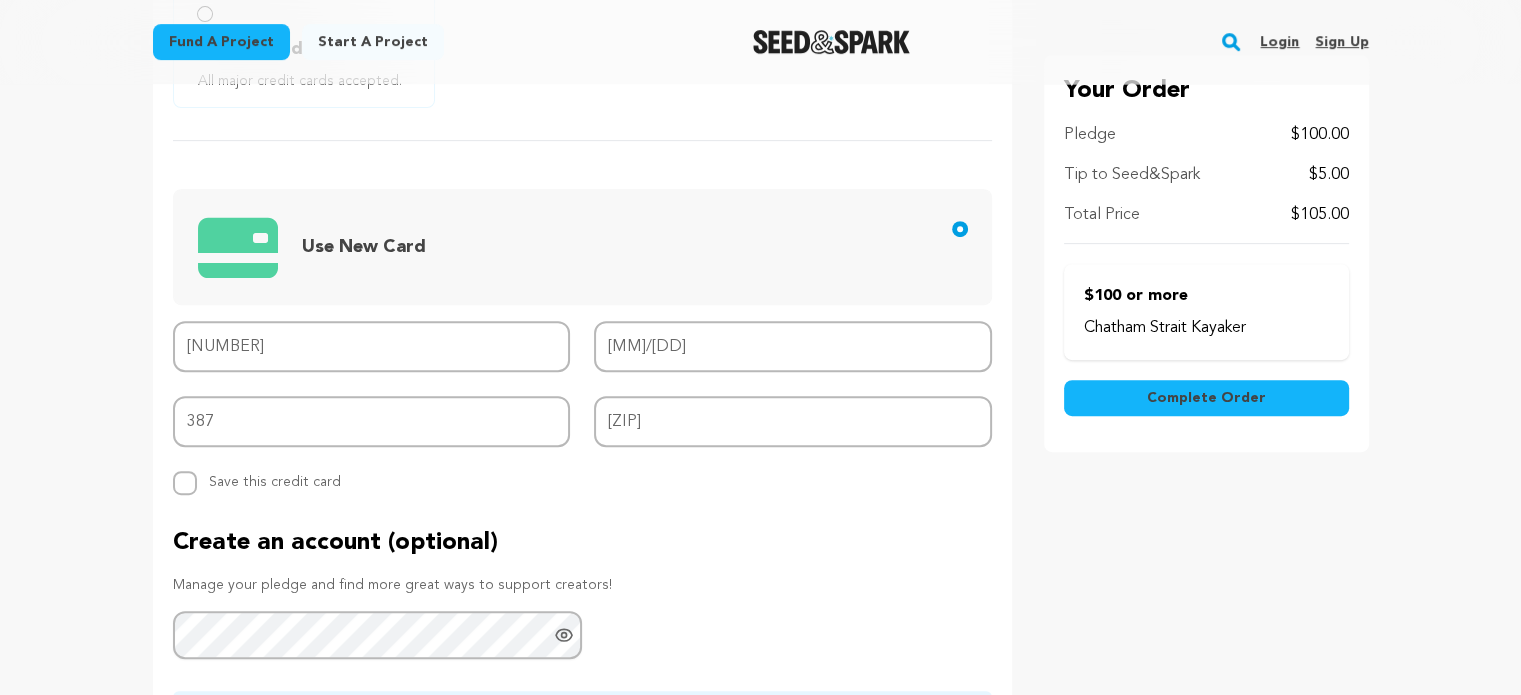 click on "Create an account
(optional)" at bounding box center [582, 543] 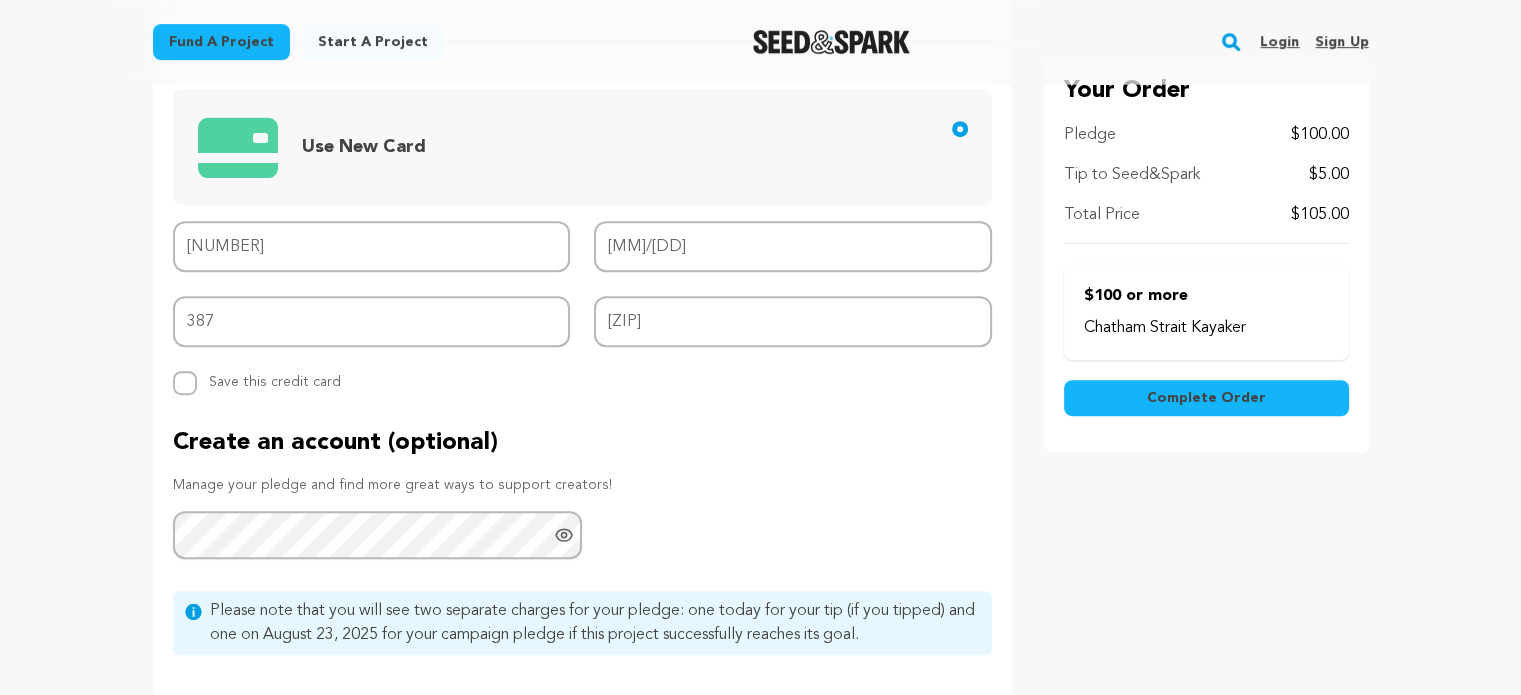 scroll, scrollTop: 1000, scrollLeft: 0, axis: vertical 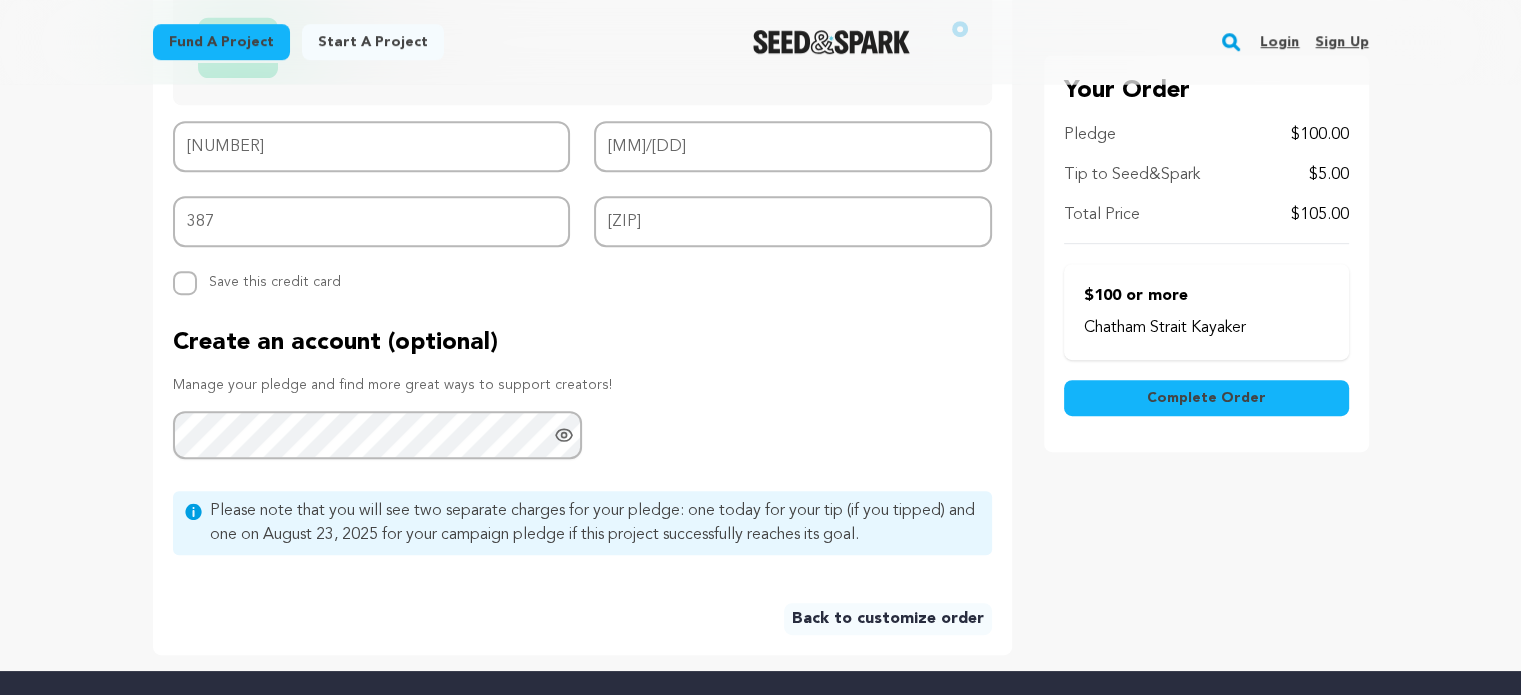 click on "Complete Order" at bounding box center [1206, 399] 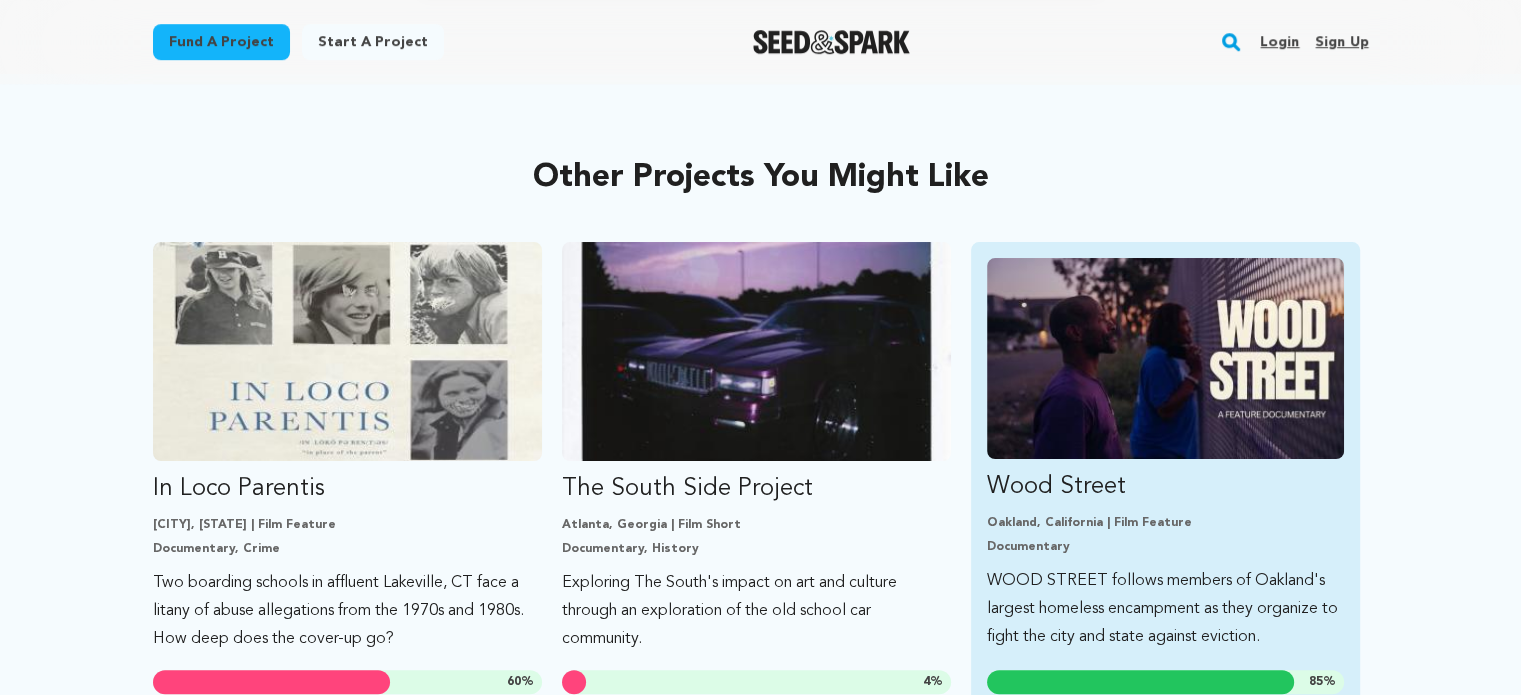 scroll, scrollTop: 1000, scrollLeft: 0, axis: vertical 